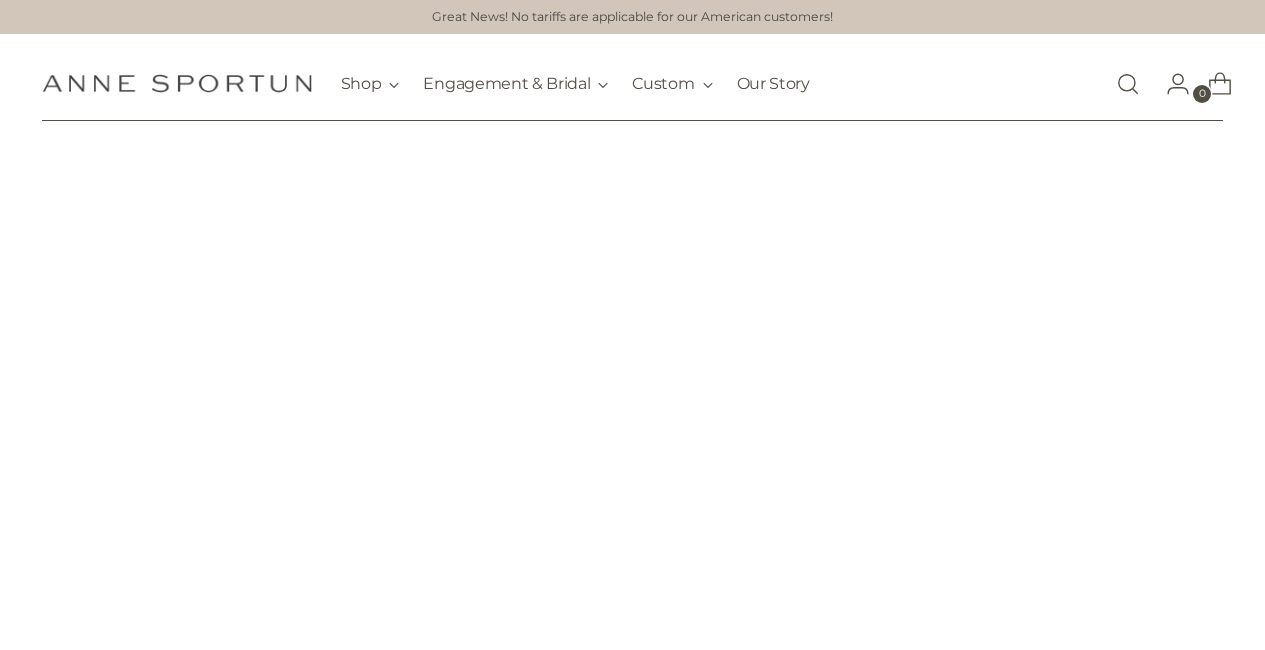 scroll, scrollTop: 0, scrollLeft: 0, axis: both 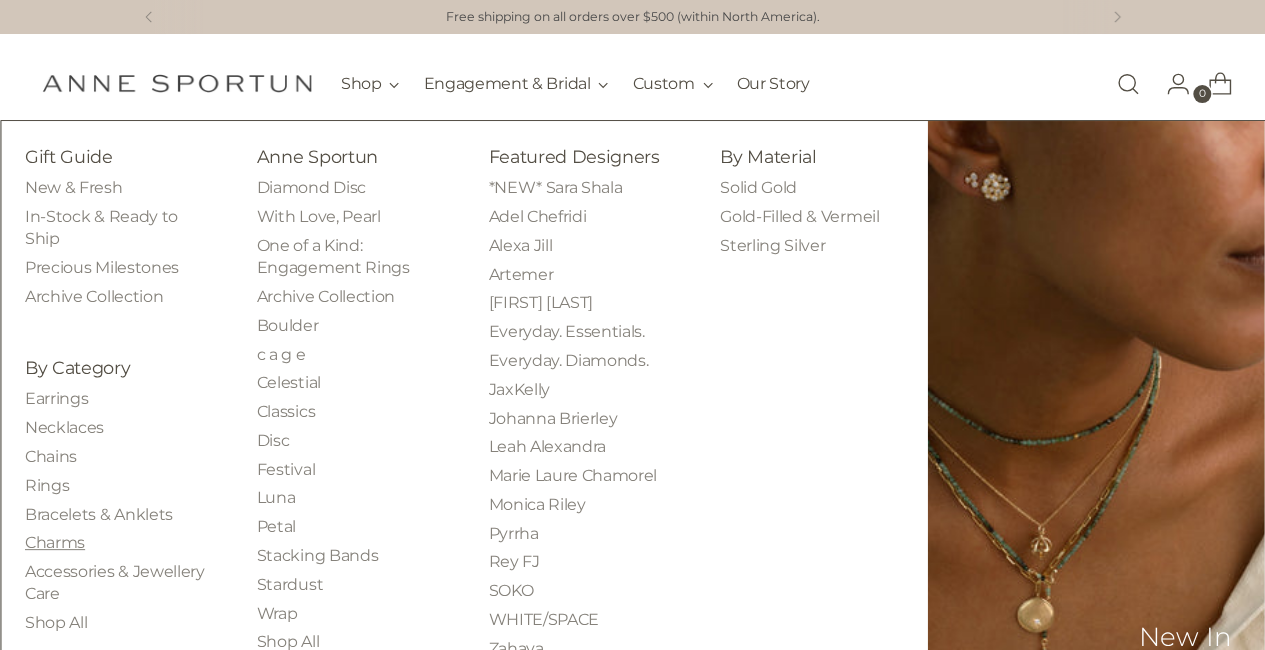 click on "Charms" at bounding box center [55, 542] 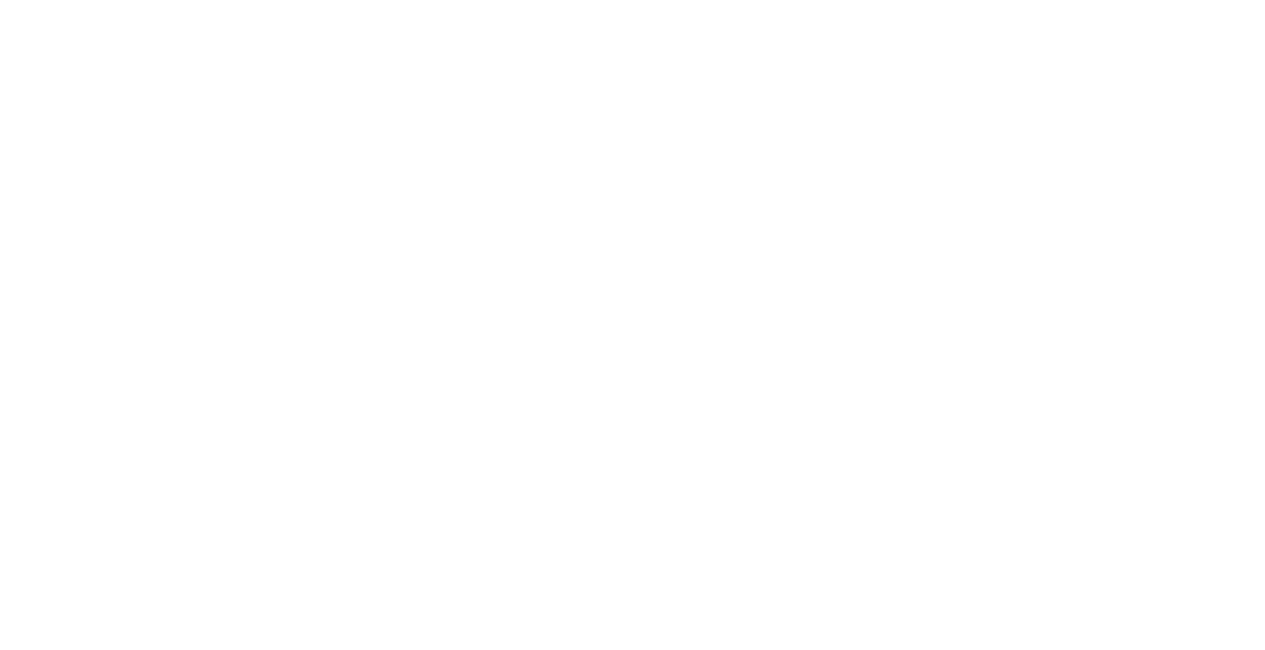 scroll, scrollTop: 0, scrollLeft: 0, axis: both 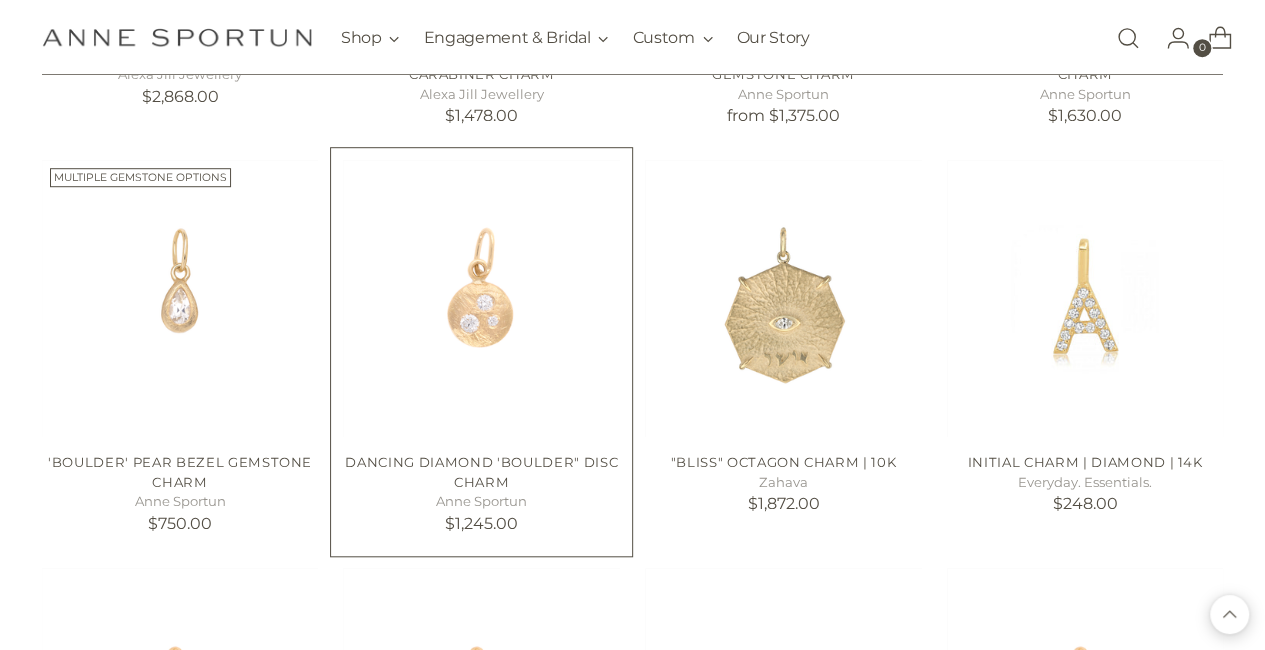 click at bounding box center (0, 0) 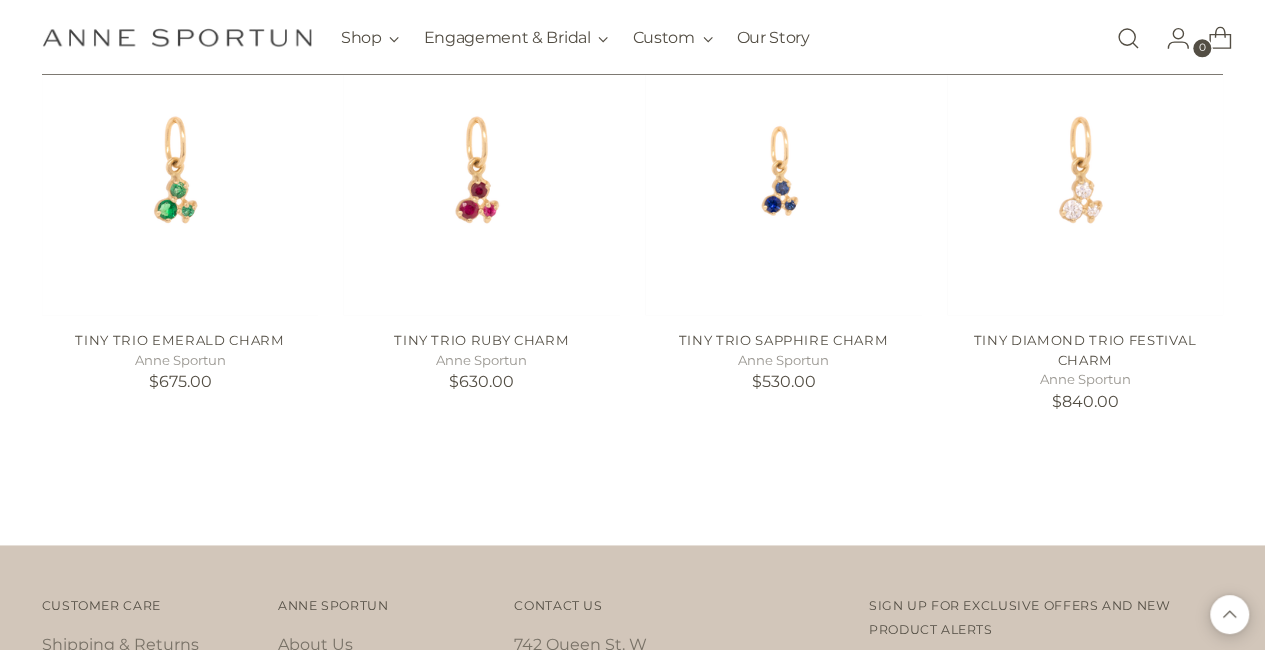 scroll, scrollTop: 4950, scrollLeft: 0, axis: vertical 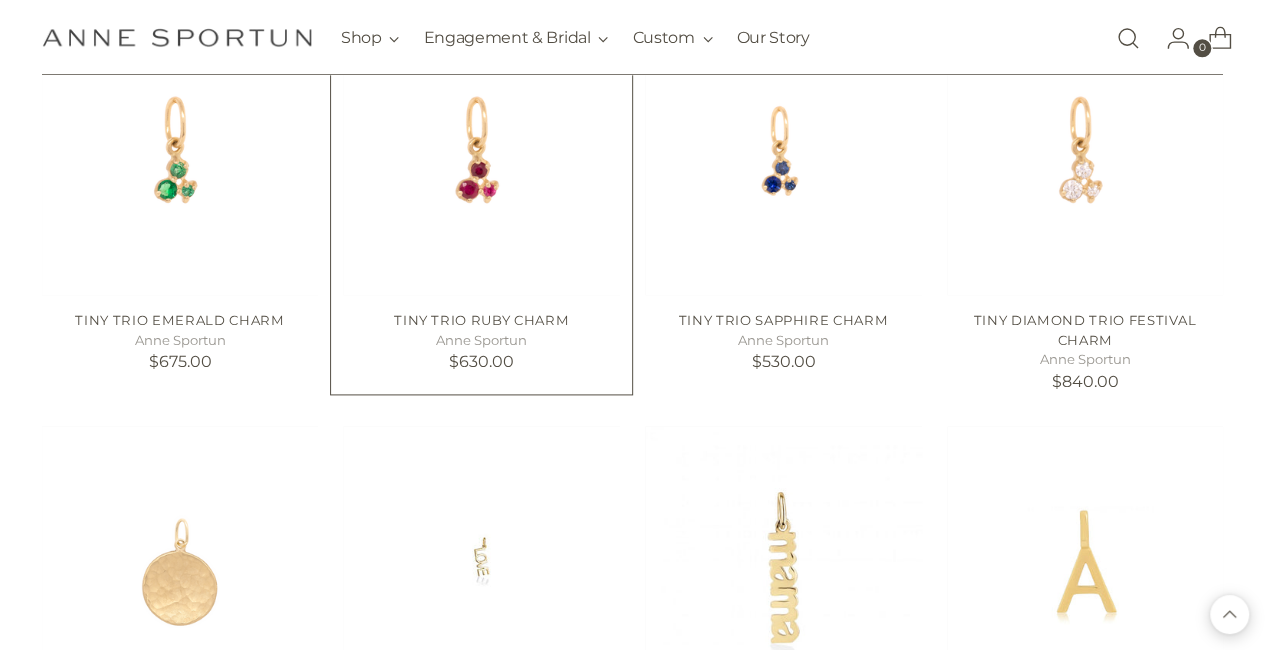 click at bounding box center [0, 0] 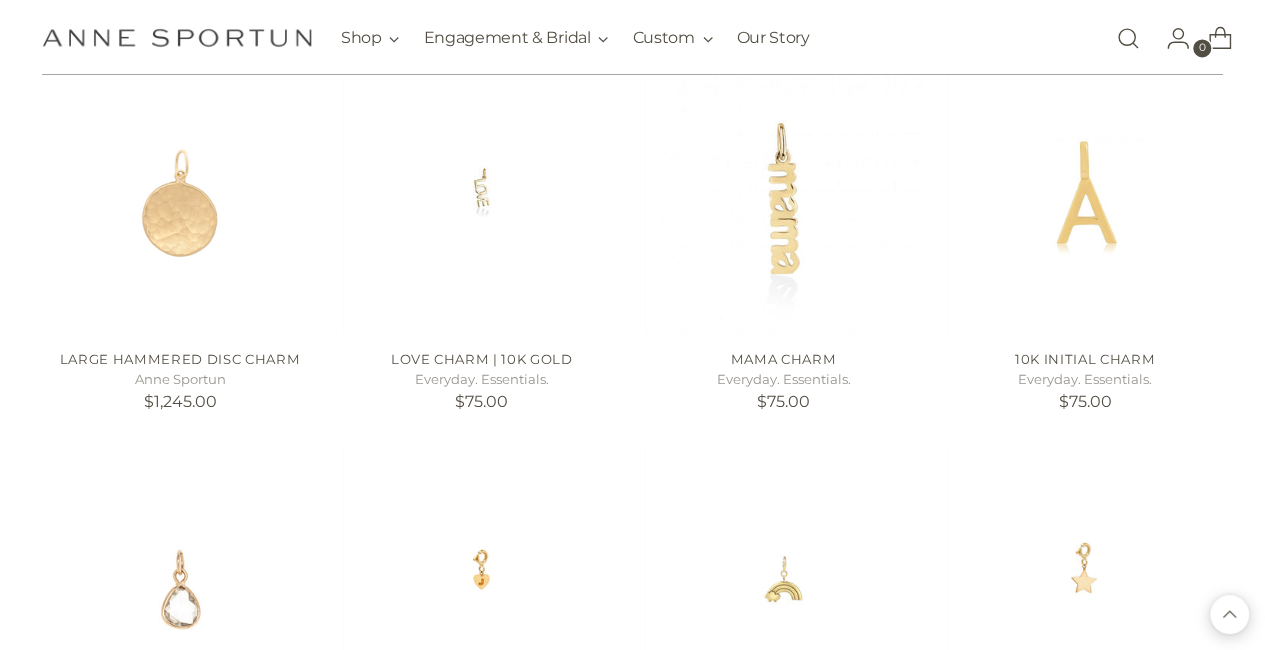 scroll, scrollTop: 5311, scrollLeft: 0, axis: vertical 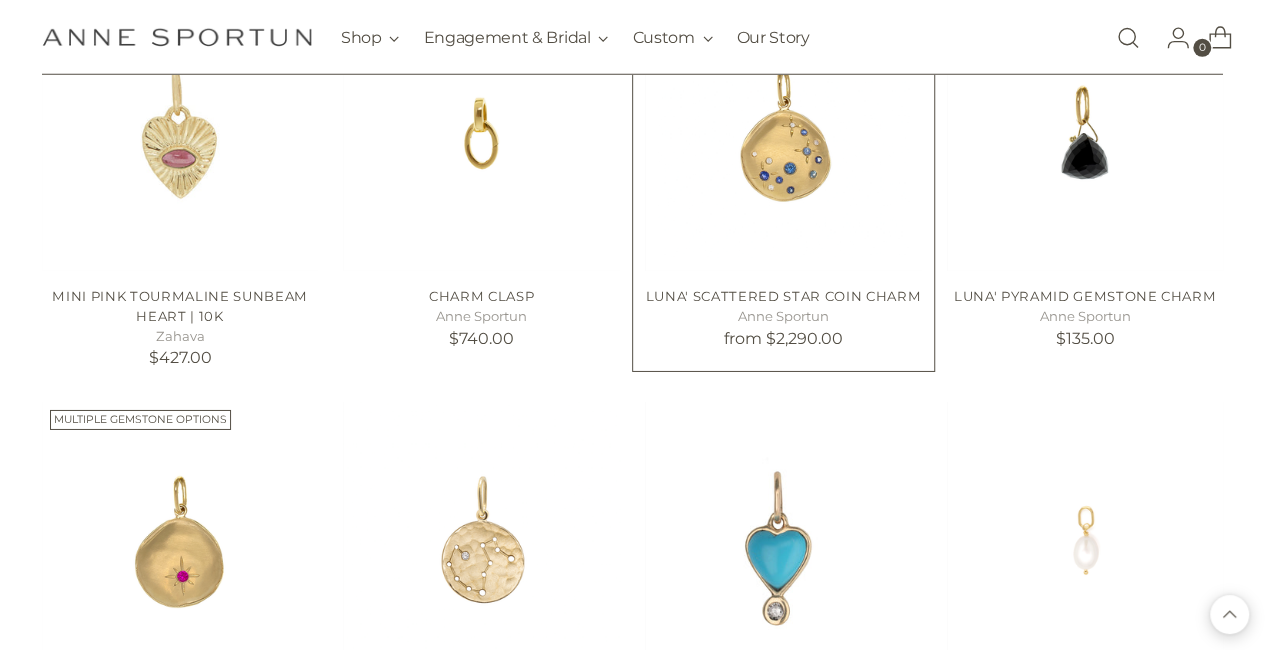 click on "Luna' Scattered Star Coin Charm
Anne Sportun
from $2,290.00" at bounding box center [783, 314] 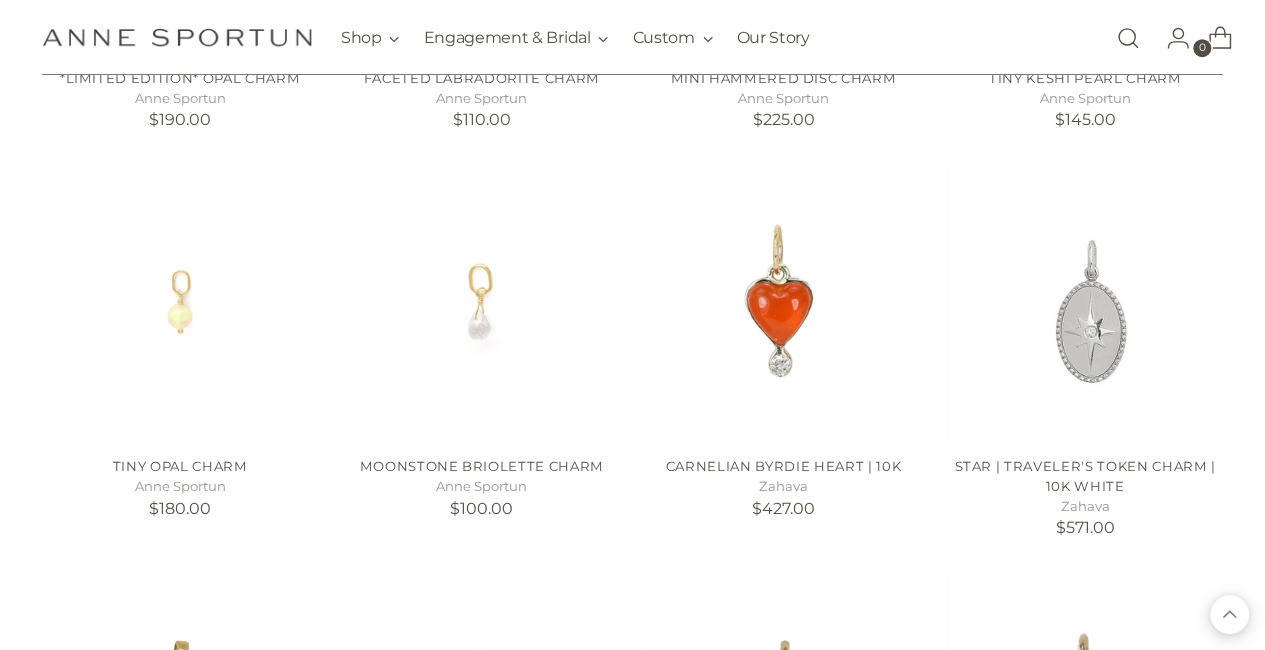 scroll, scrollTop: 7969, scrollLeft: 0, axis: vertical 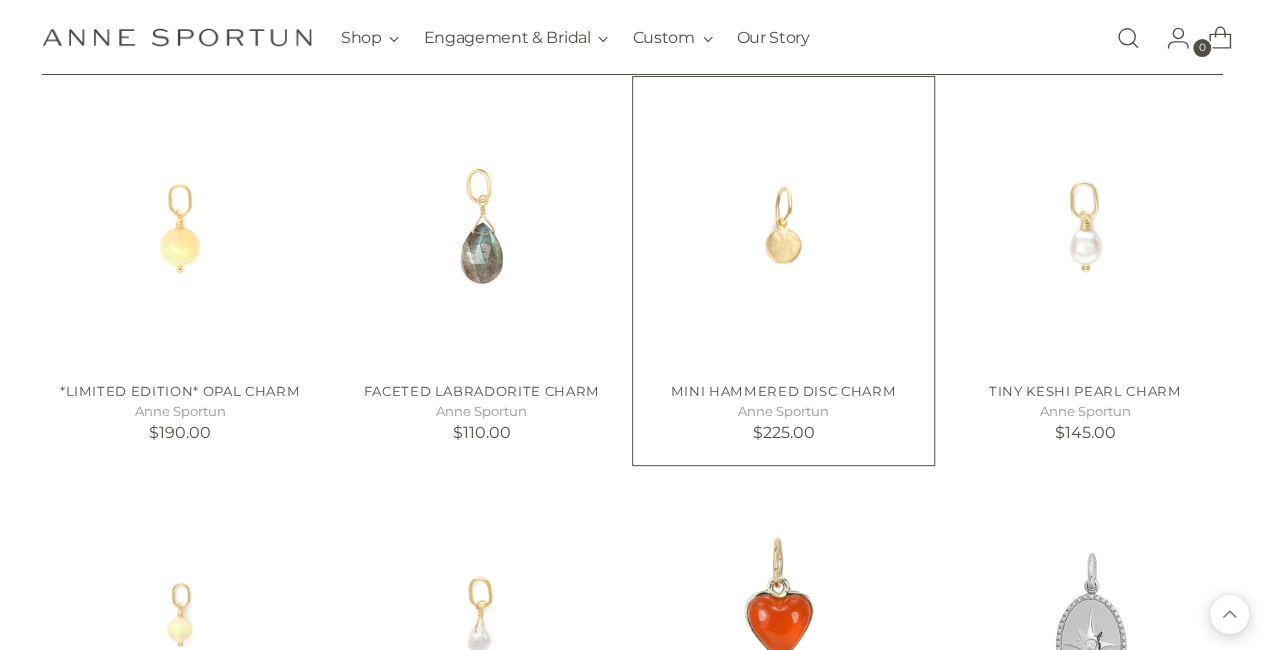 click on "Mini Hammered Disc Charm
Anne Sportun
$225.00" at bounding box center (783, 409) 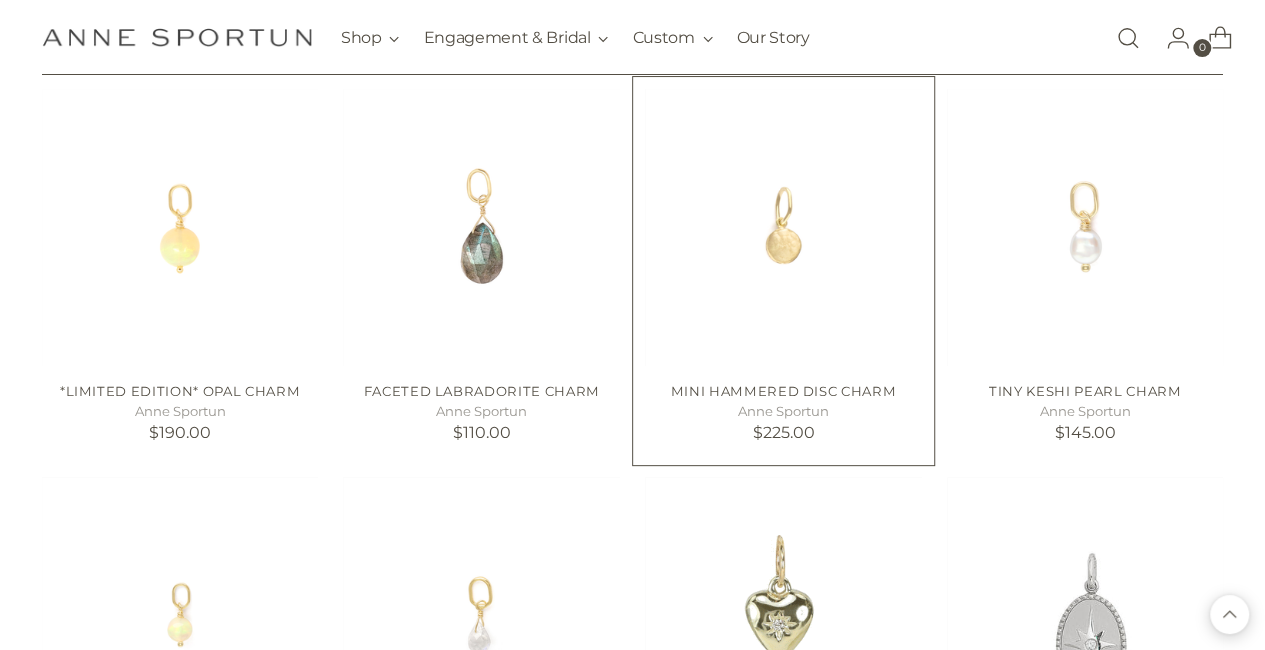 click on "Mini Hammered Disc Charm" at bounding box center [783, 391] 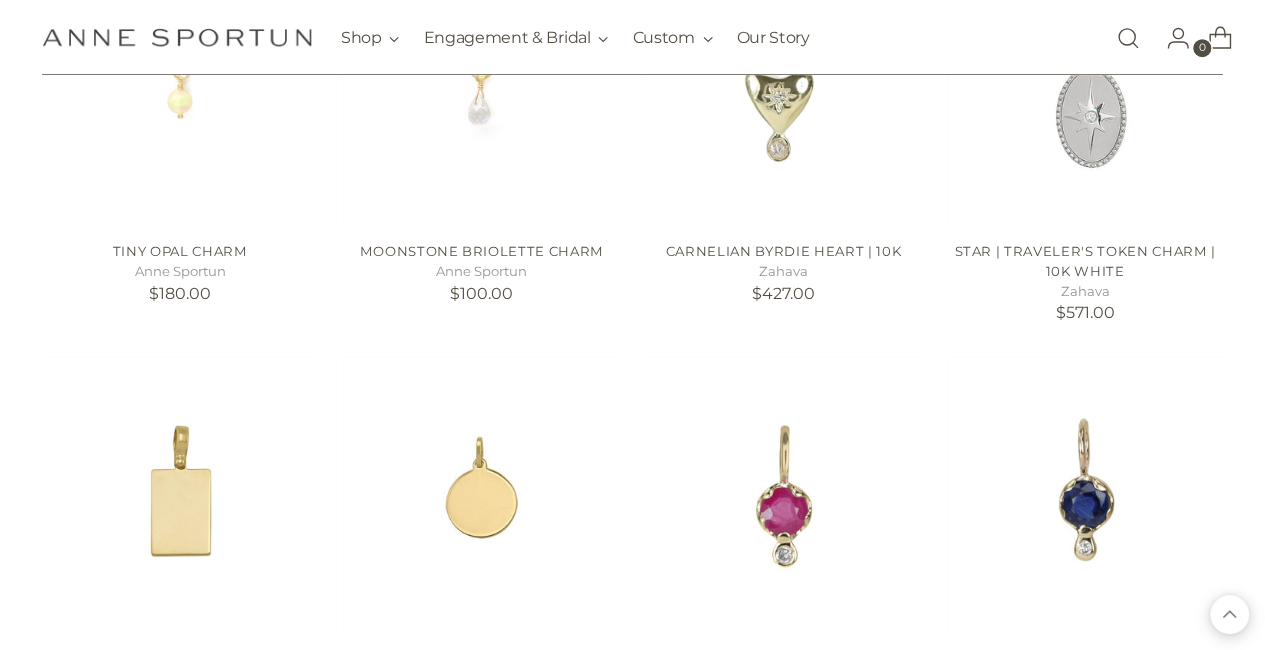 scroll, scrollTop: 8253, scrollLeft: 0, axis: vertical 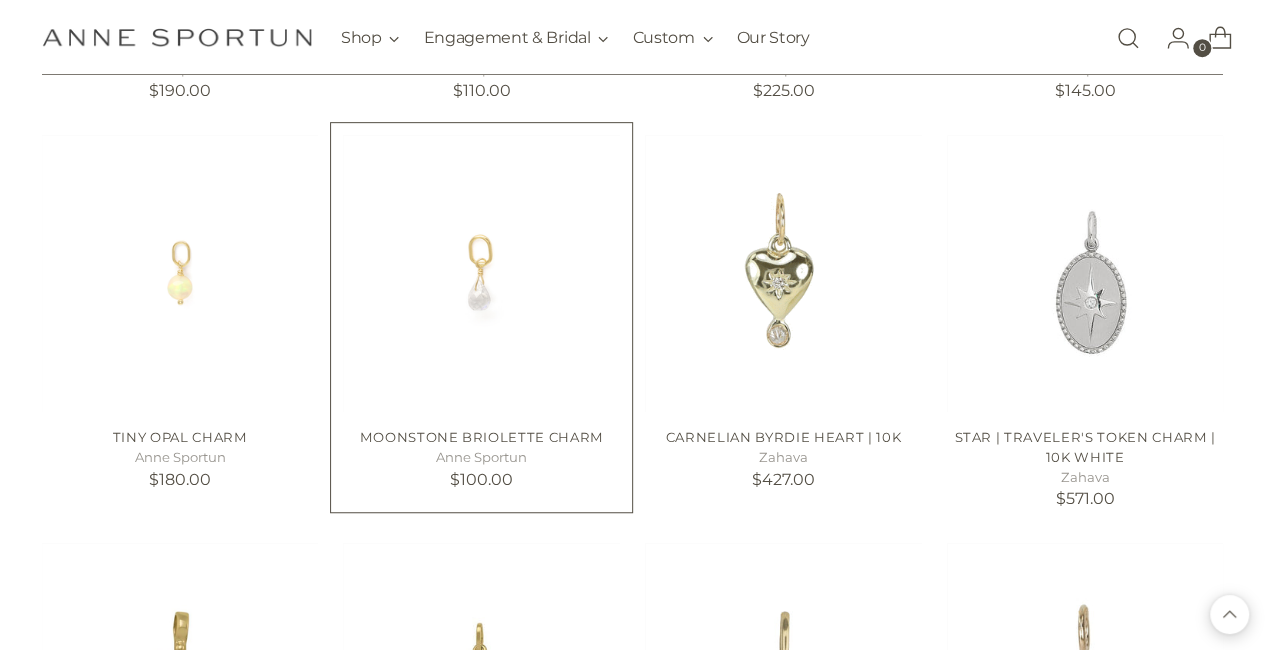 click at bounding box center (0, 0) 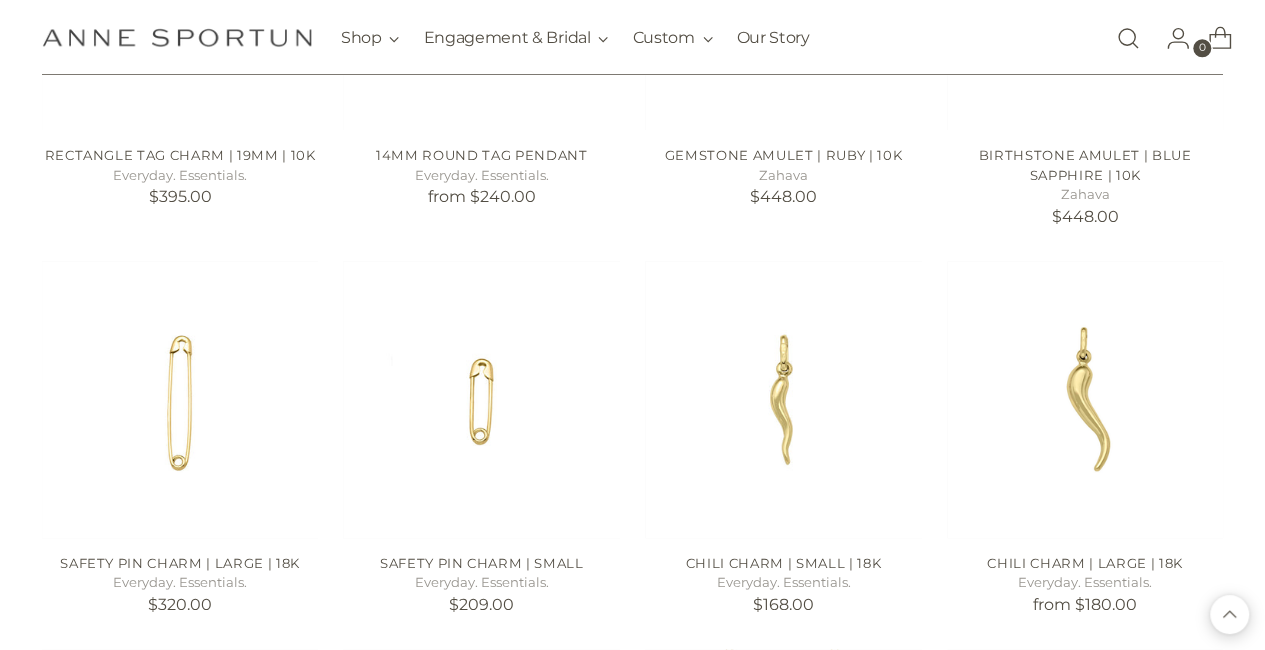 scroll, scrollTop: 8873, scrollLeft: 0, axis: vertical 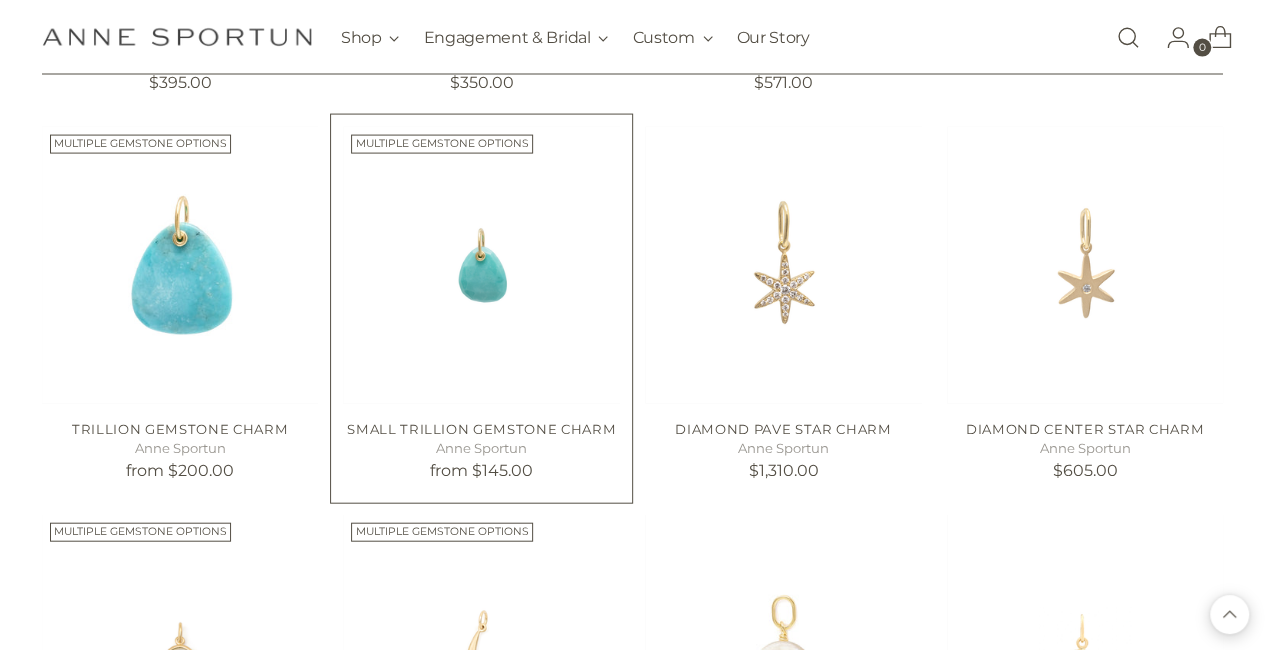 click at bounding box center (0, 0) 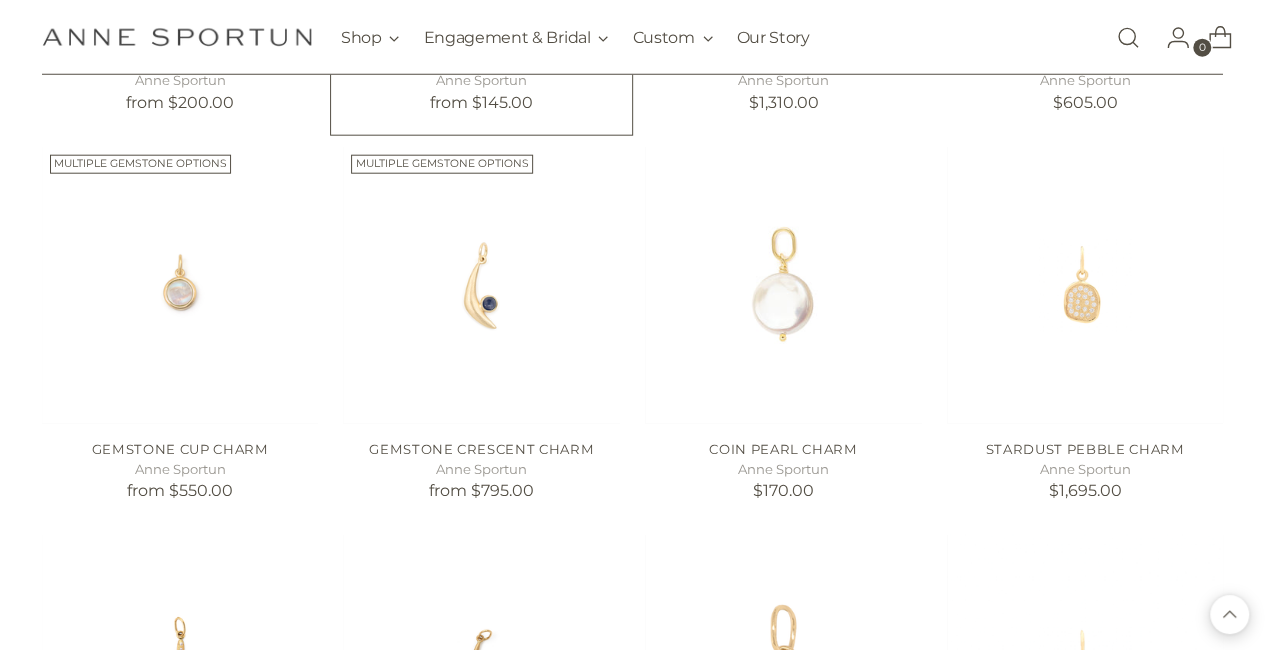 scroll, scrollTop: 10076, scrollLeft: 0, axis: vertical 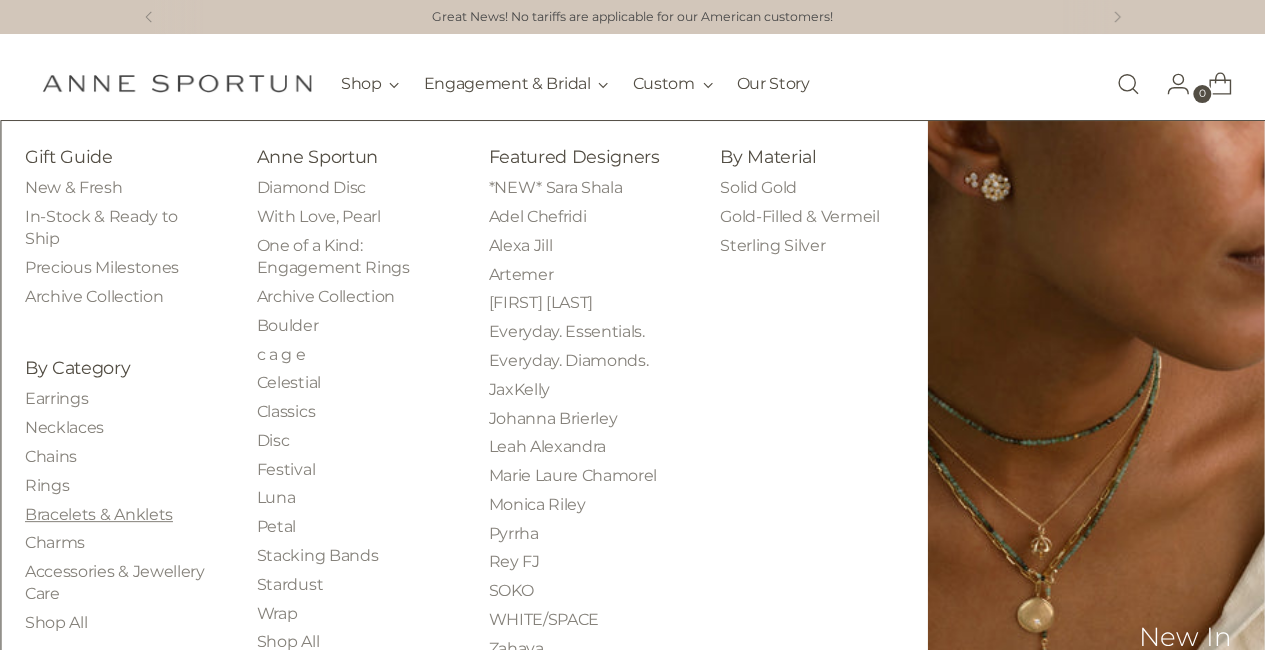 click on "Bracelets & Anklets" at bounding box center [99, 514] 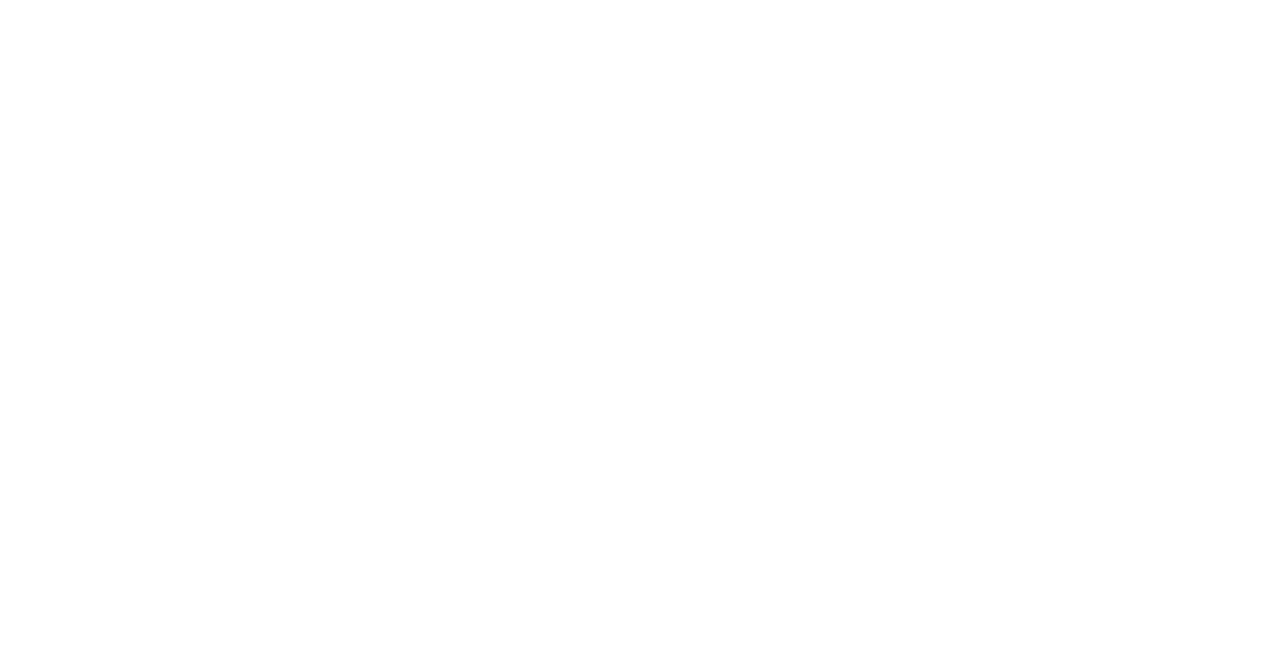 scroll, scrollTop: 0, scrollLeft: 0, axis: both 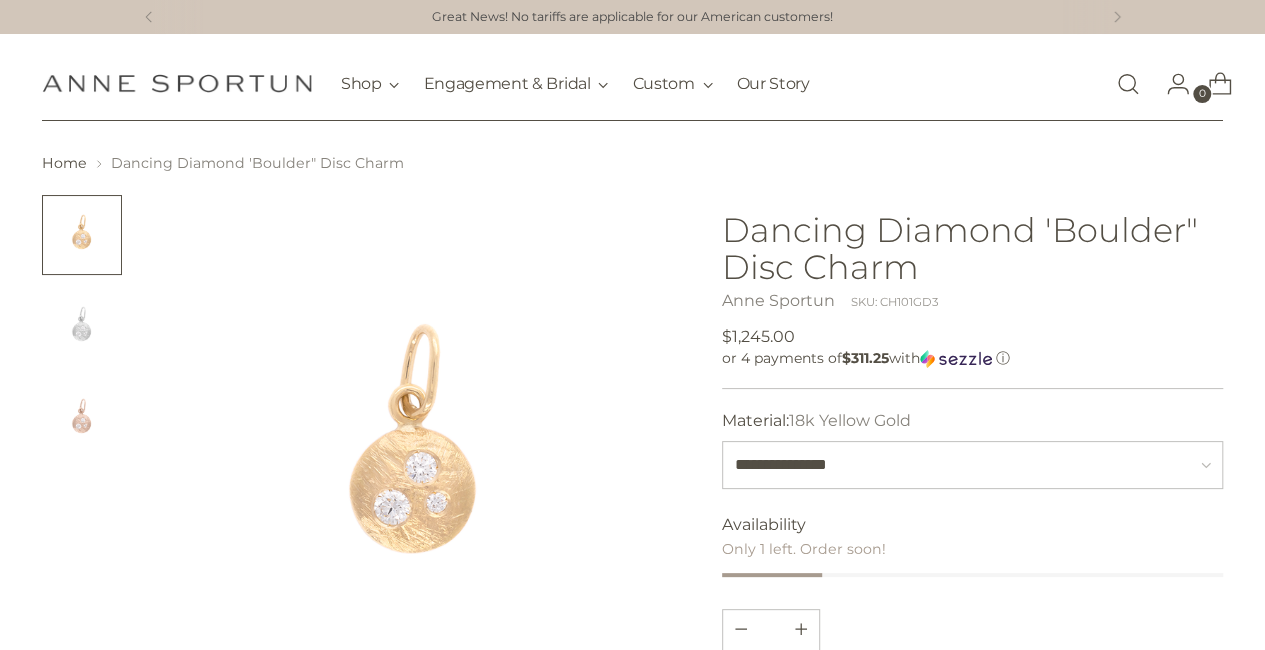 click at bounding box center [82, 327] 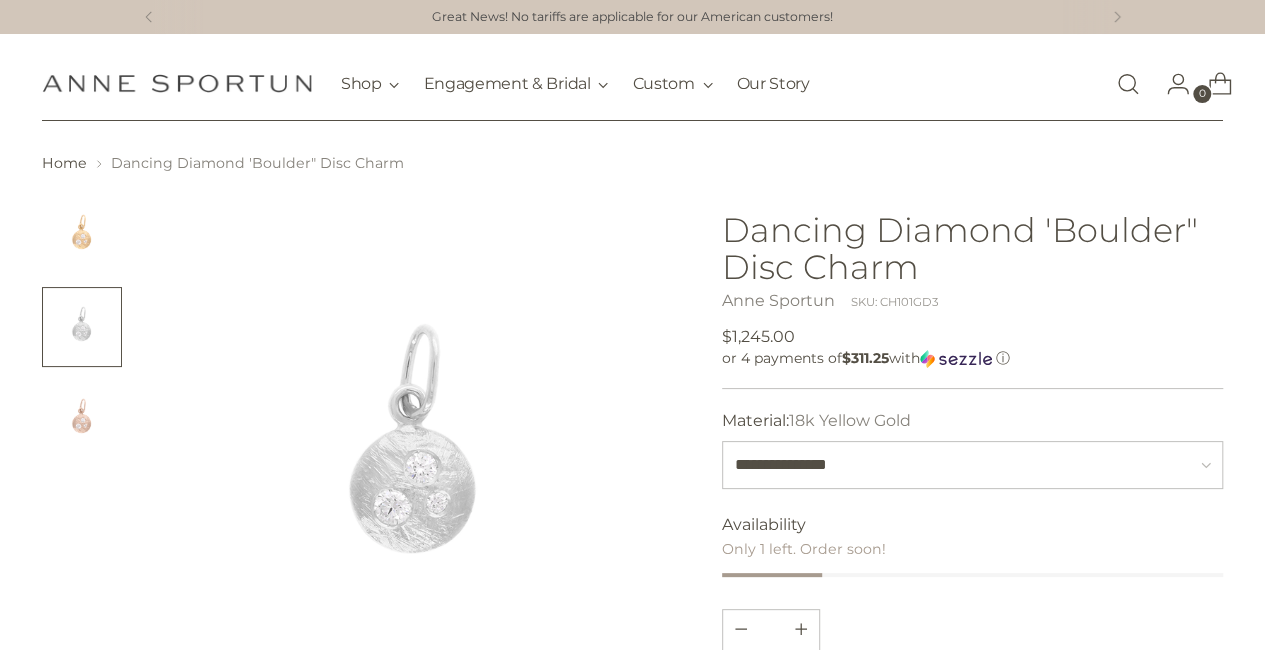 click at bounding box center [82, 419] 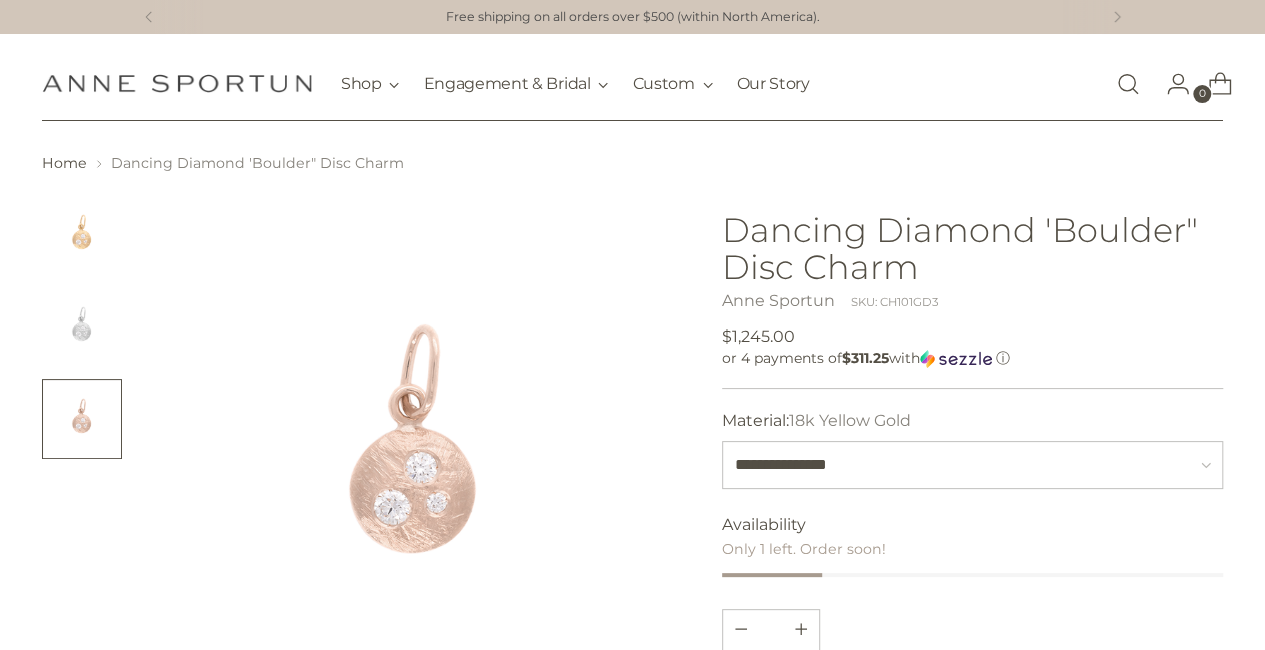 click at bounding box center (82, 327) 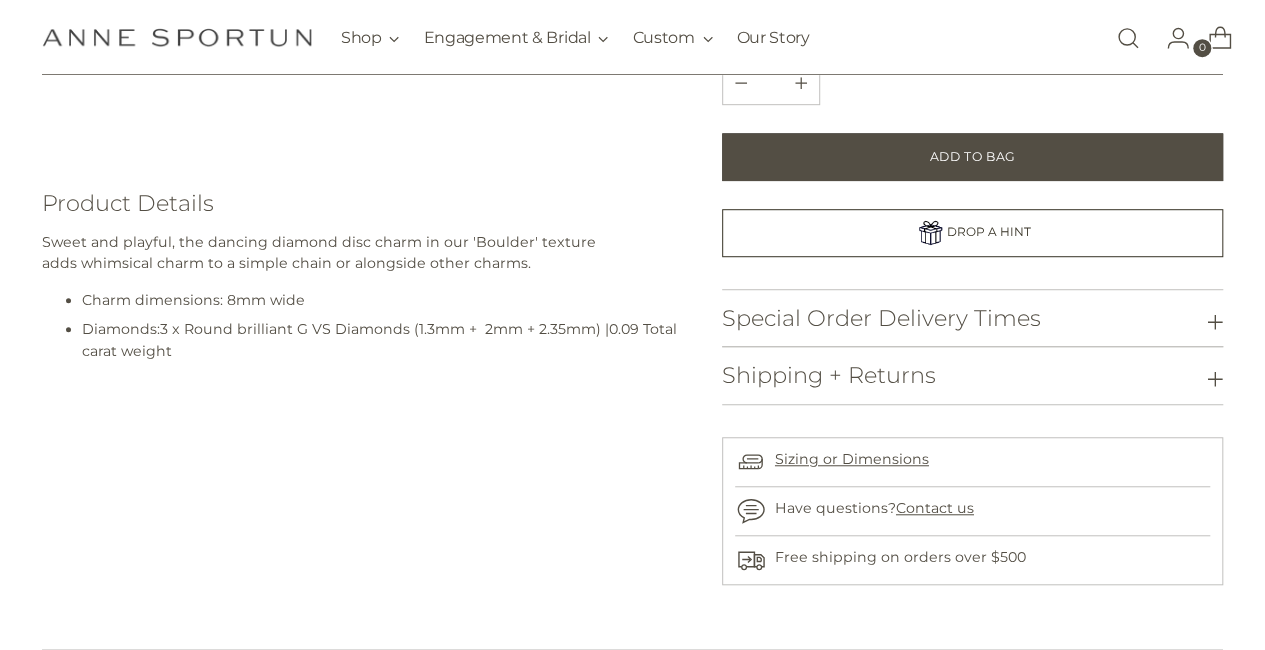 scroll, scrollTop: 576, scrollLeft: 0, axis: vertical 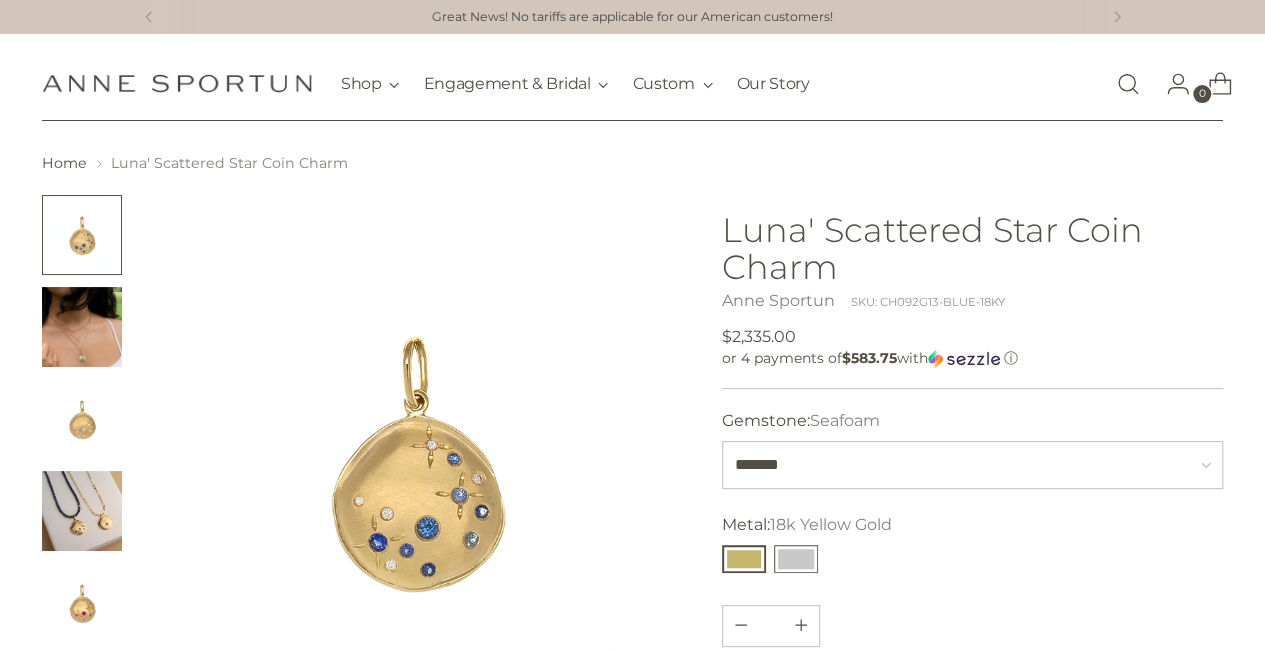 click at bounding box center [796, 559] 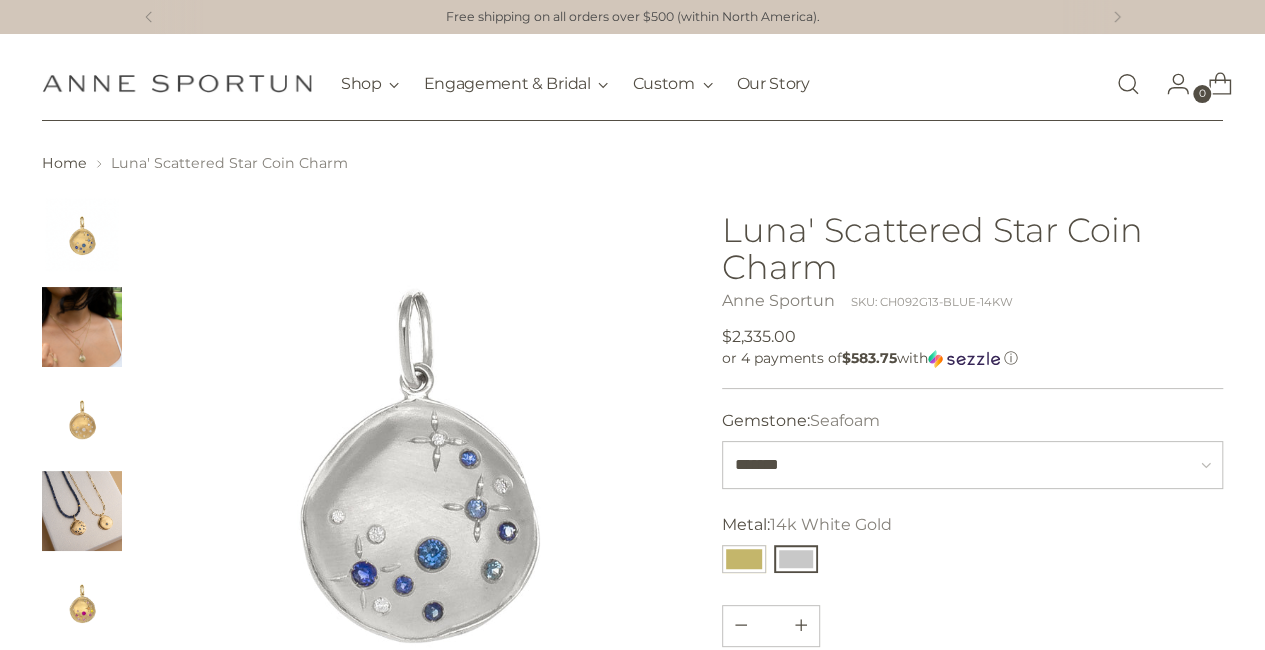 click at bounding box center (82, 327) 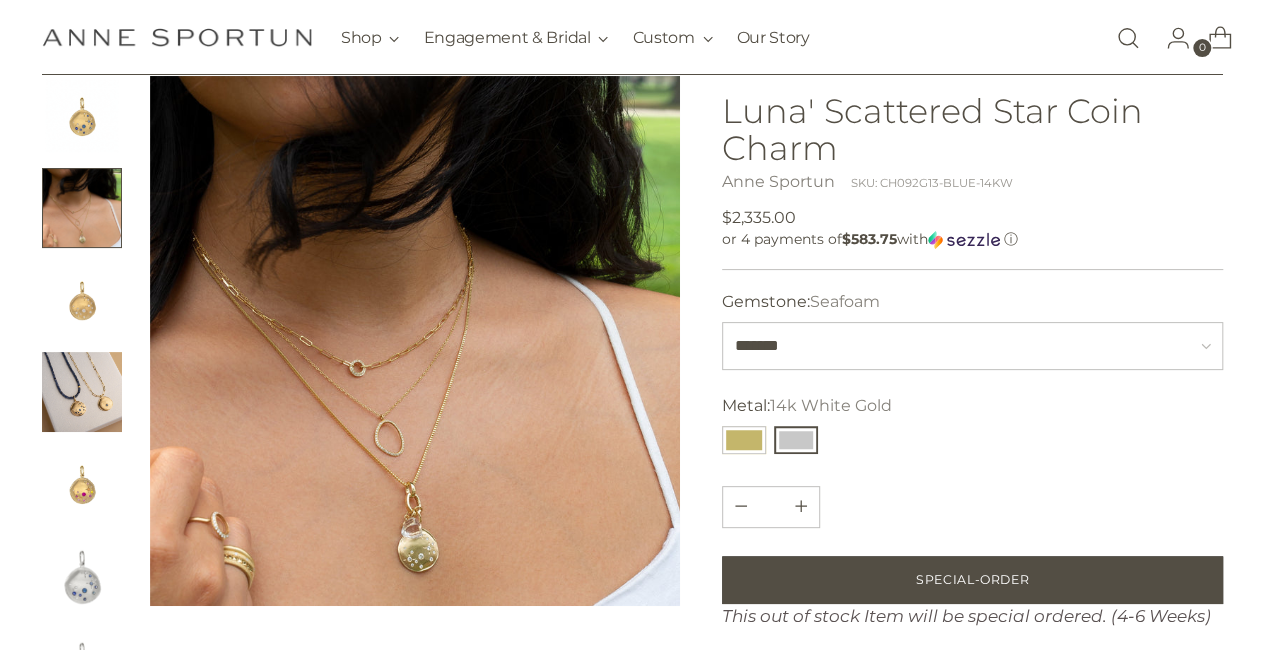 scroll, scrollTop: 100, scrollLeft: 0, axis: vertical 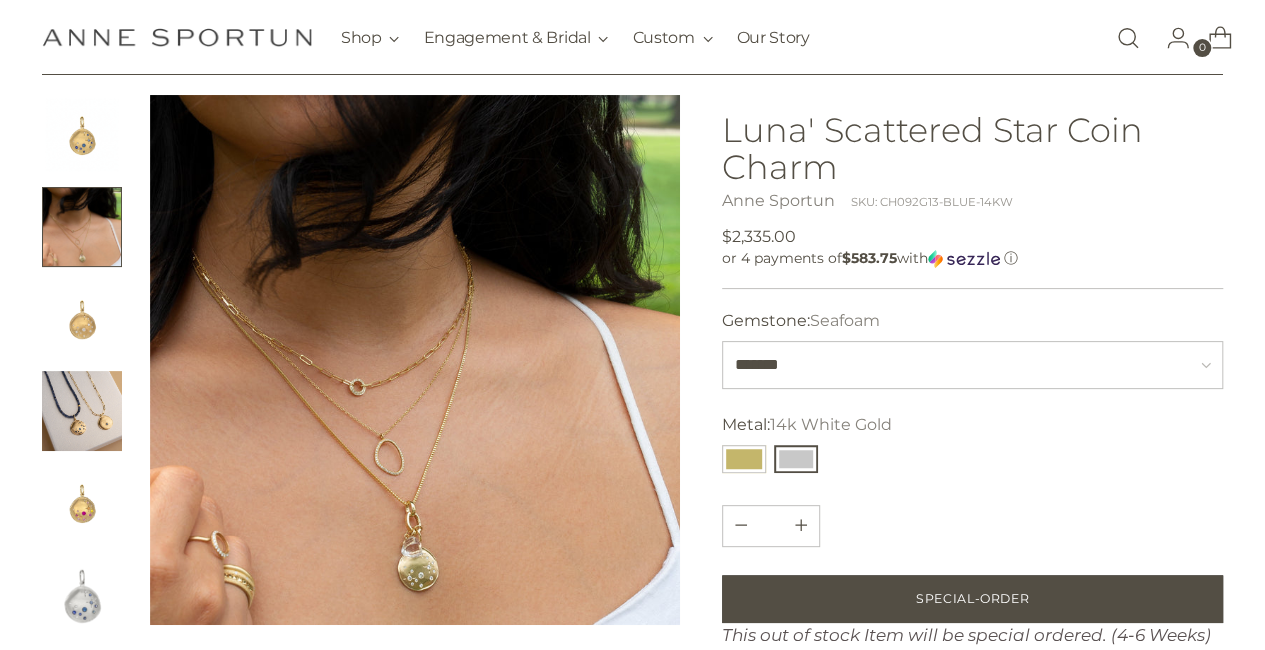 click at bounding box center [415, 360] 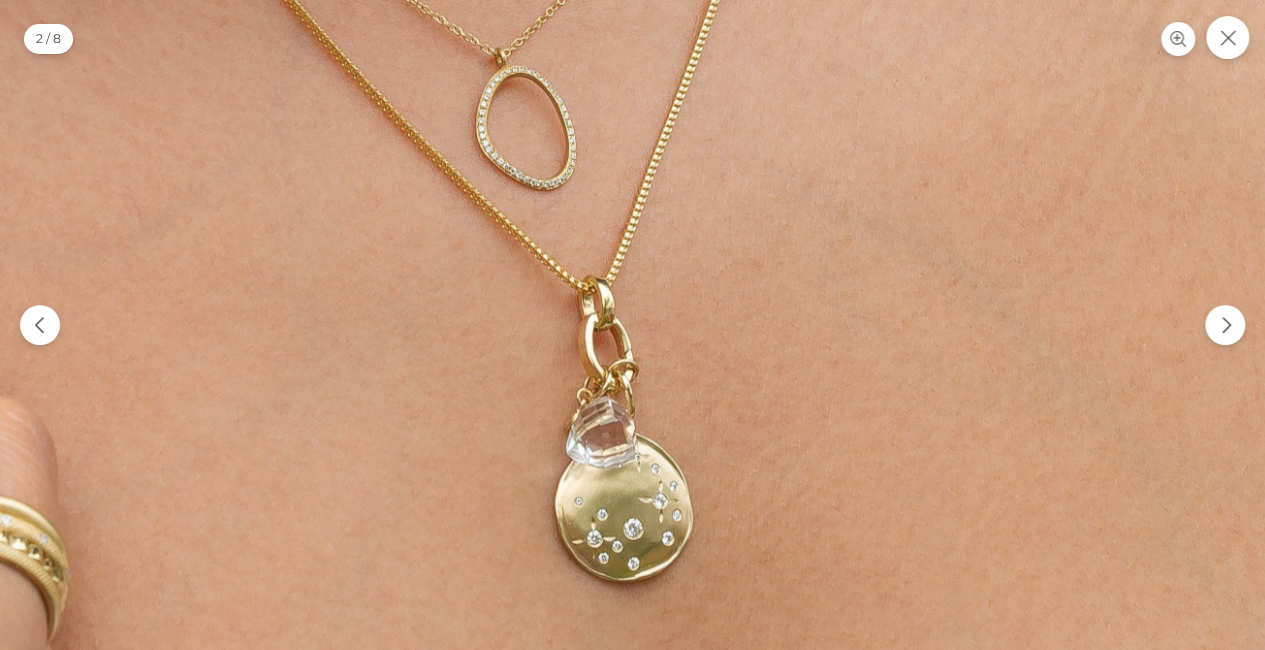 scroll, scrollTop: 0, scrollLeft: 0, axis: both 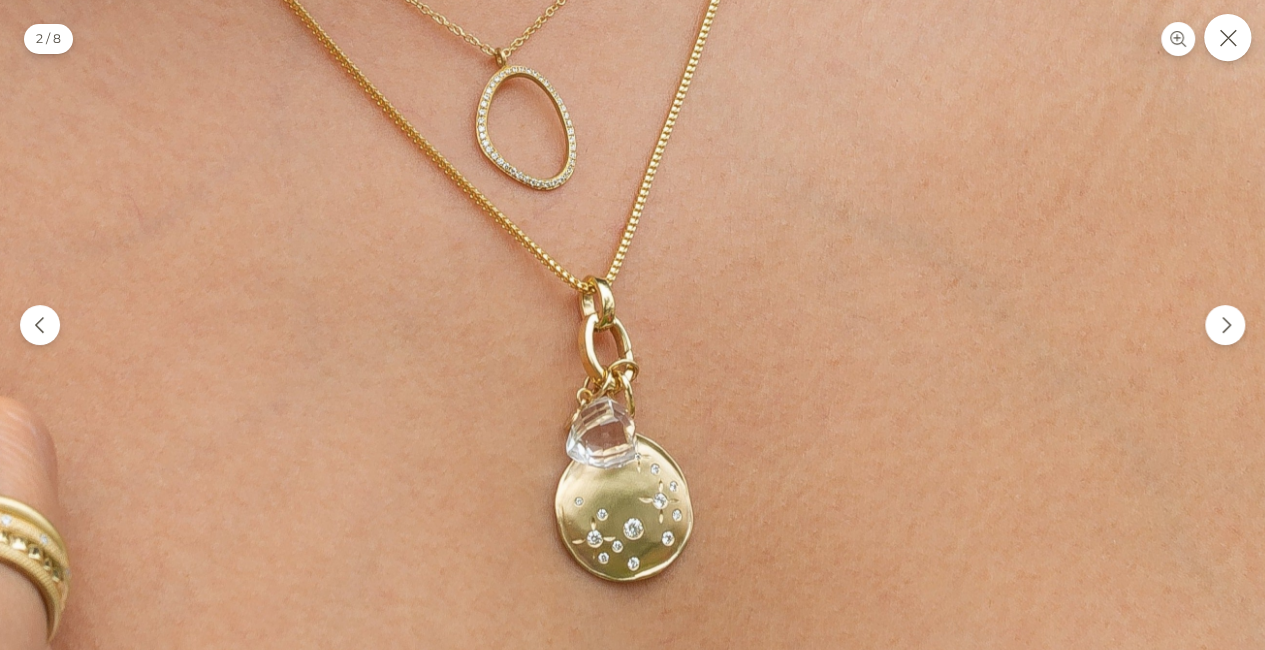 click 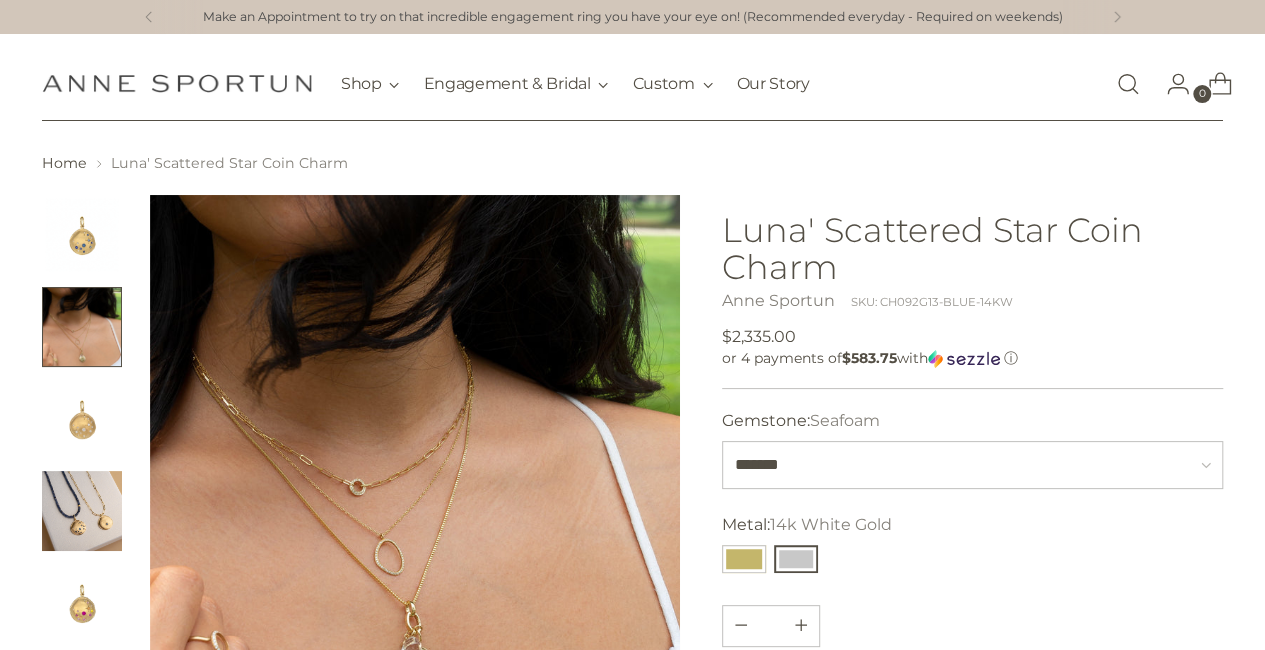 click at bounding box center (82, 603) 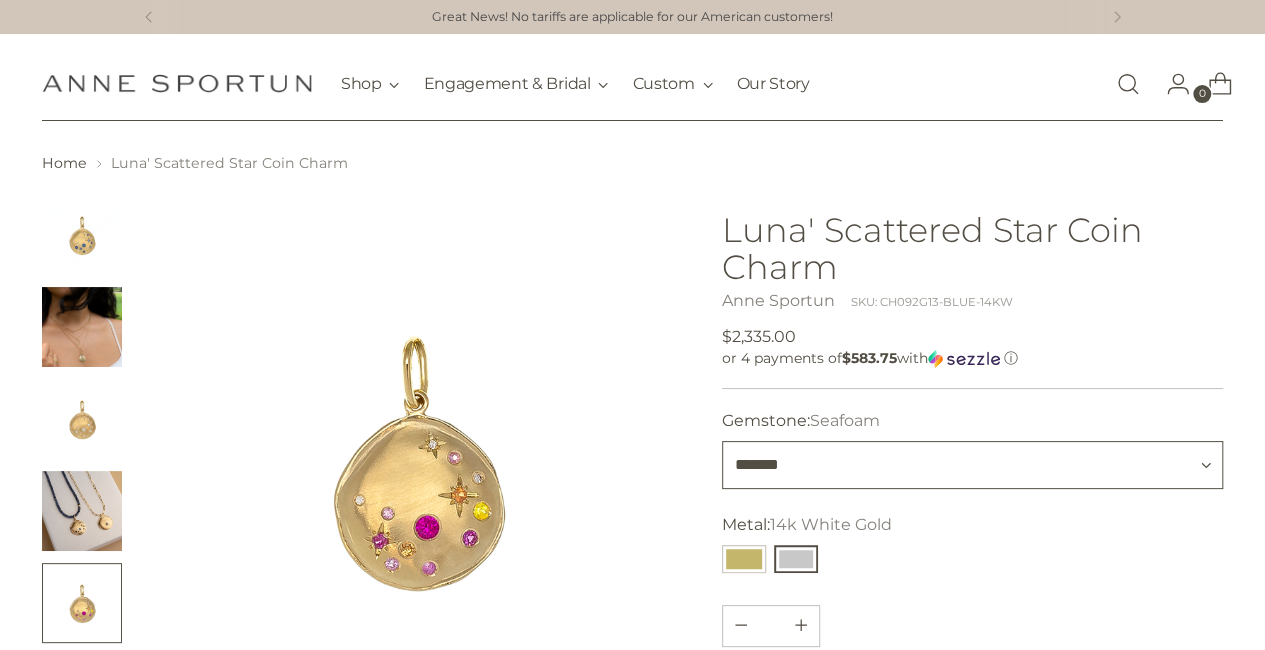 click on "******* ******* ********" at bounding box center [973, 465] 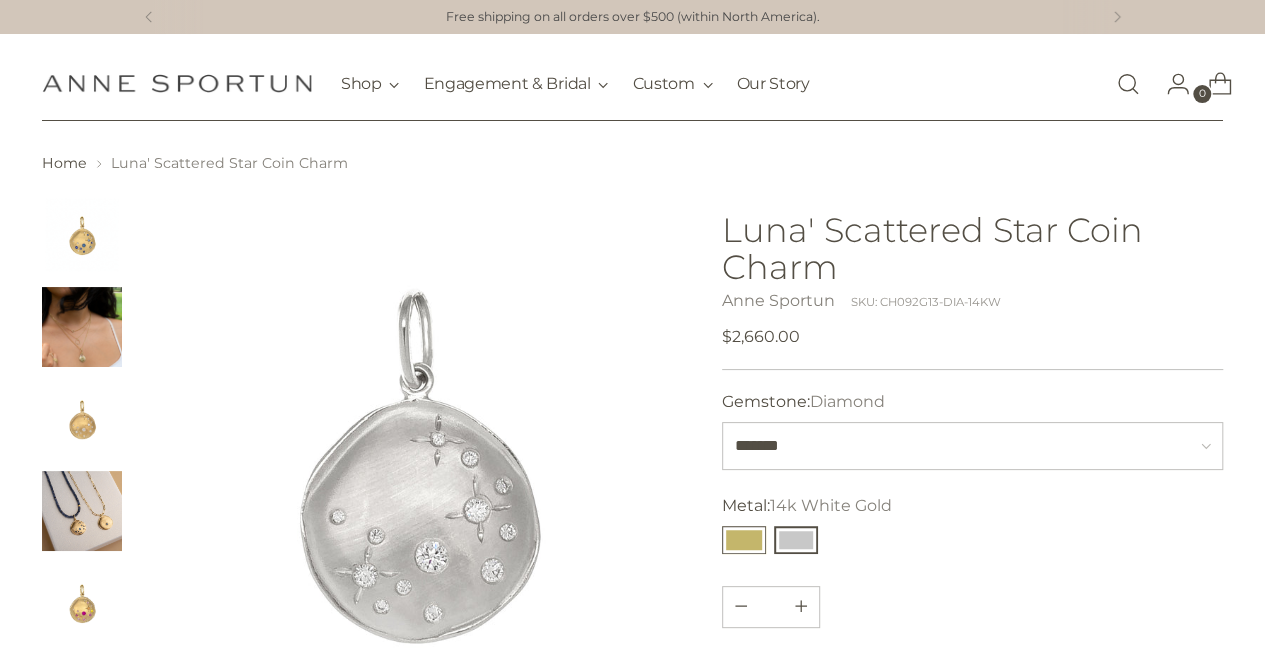 click at bounding box center (744, 540) 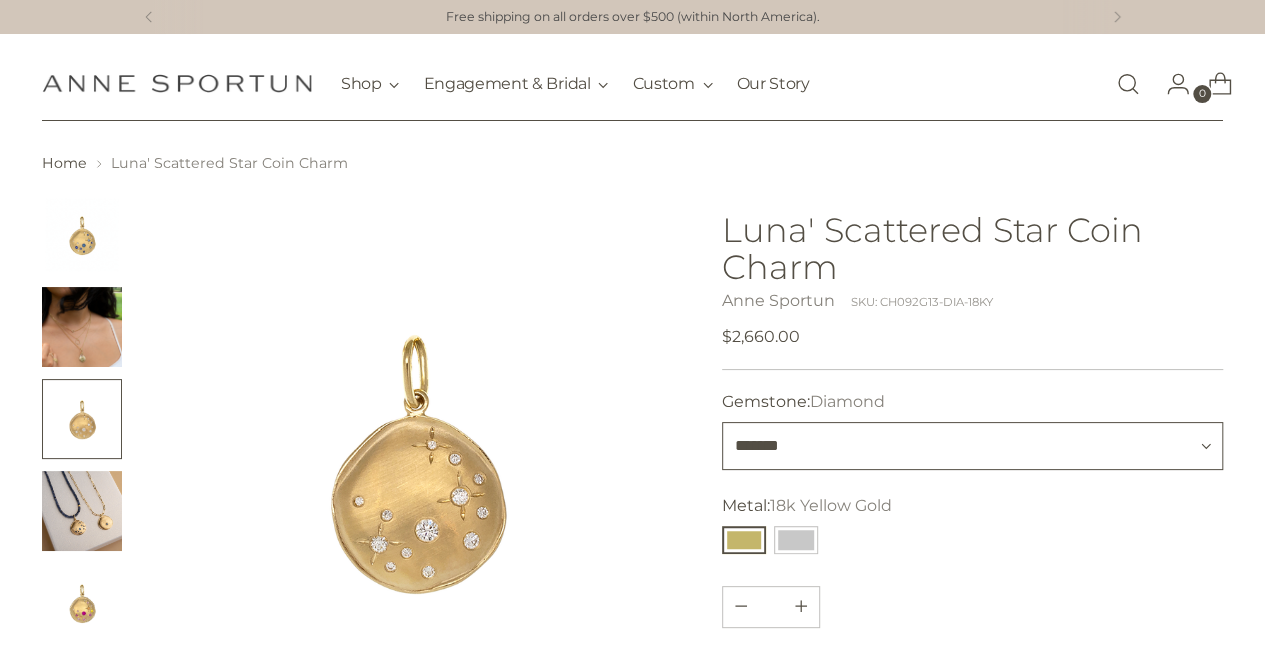click on "******* ******* ********" at bounding box center (973, 446) 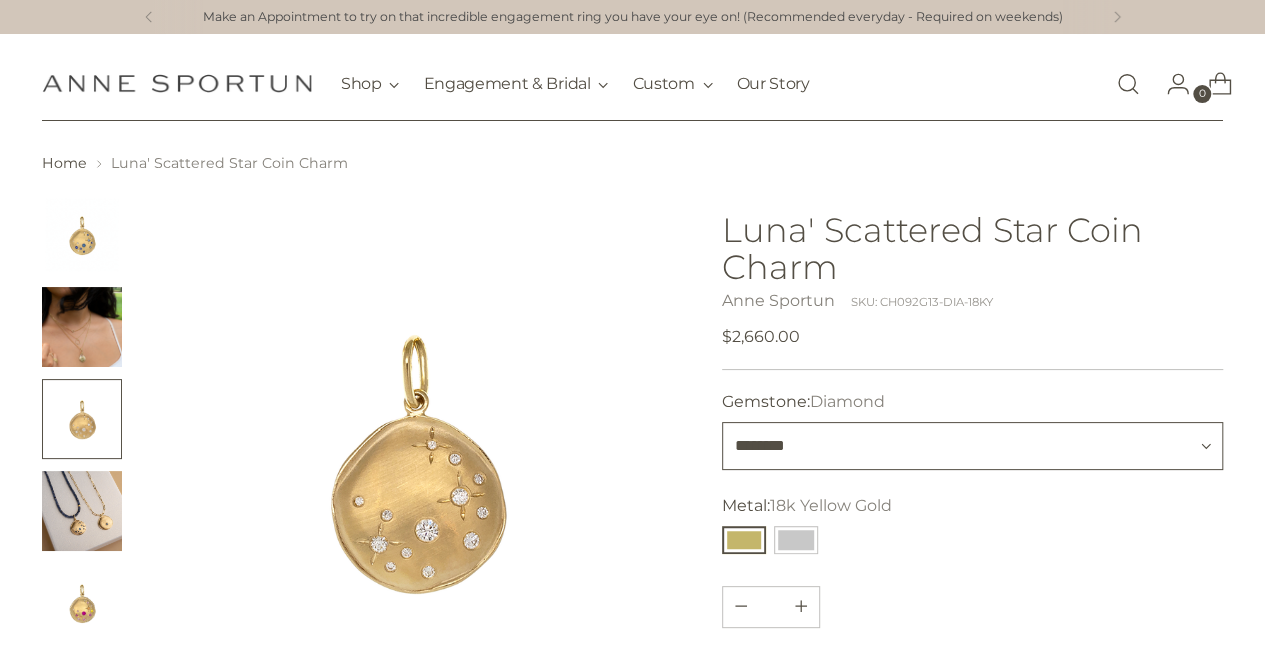 click on "******* ******* ********" at bounding box center (973, 446) 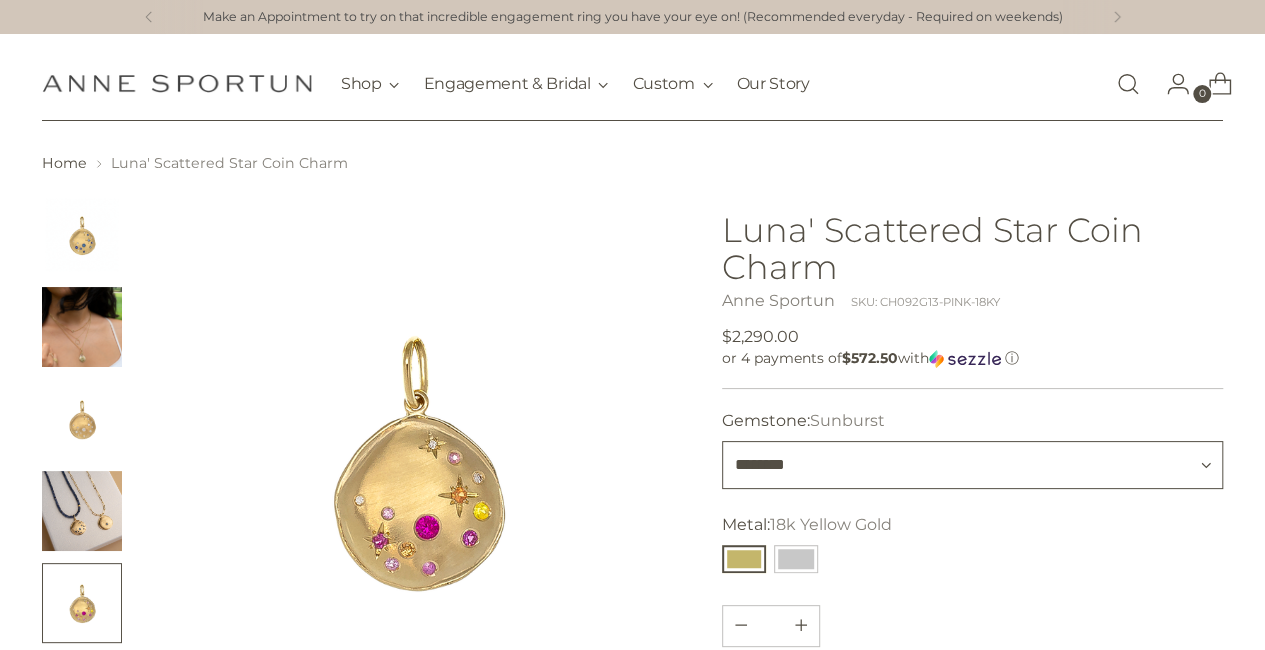 click on "******* ******* ********" at bounding box center [973, 465] 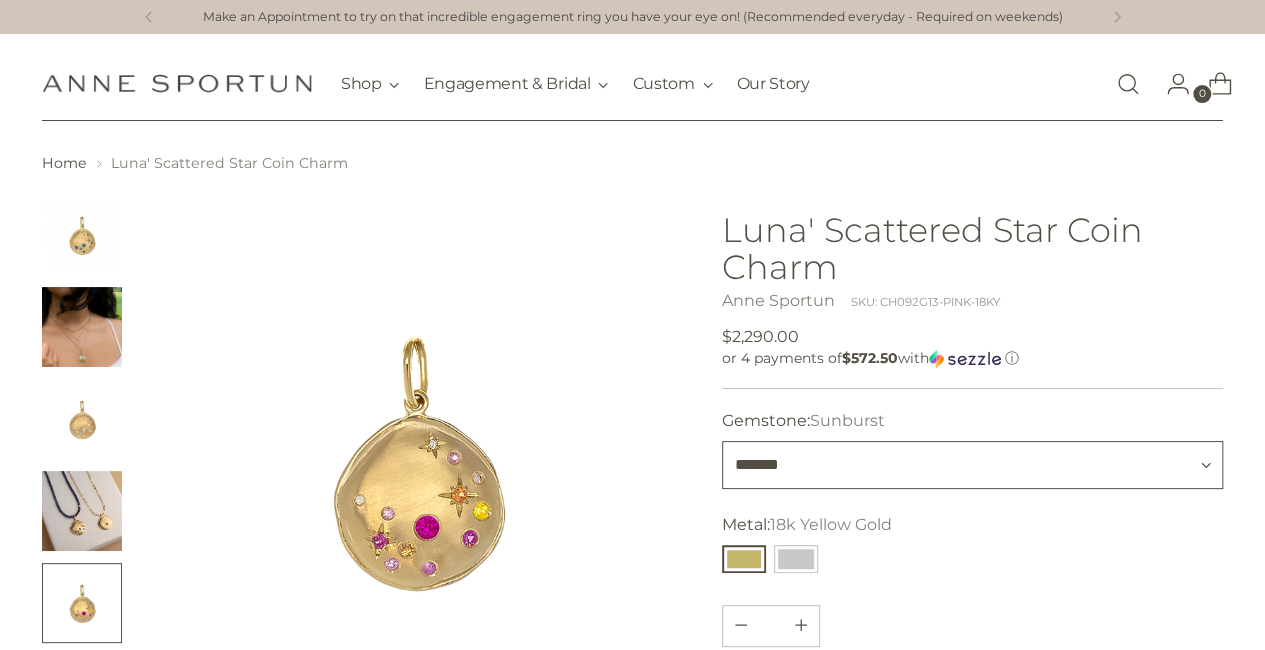 click on "******* ******* ********" at bounding box center (973, 465) 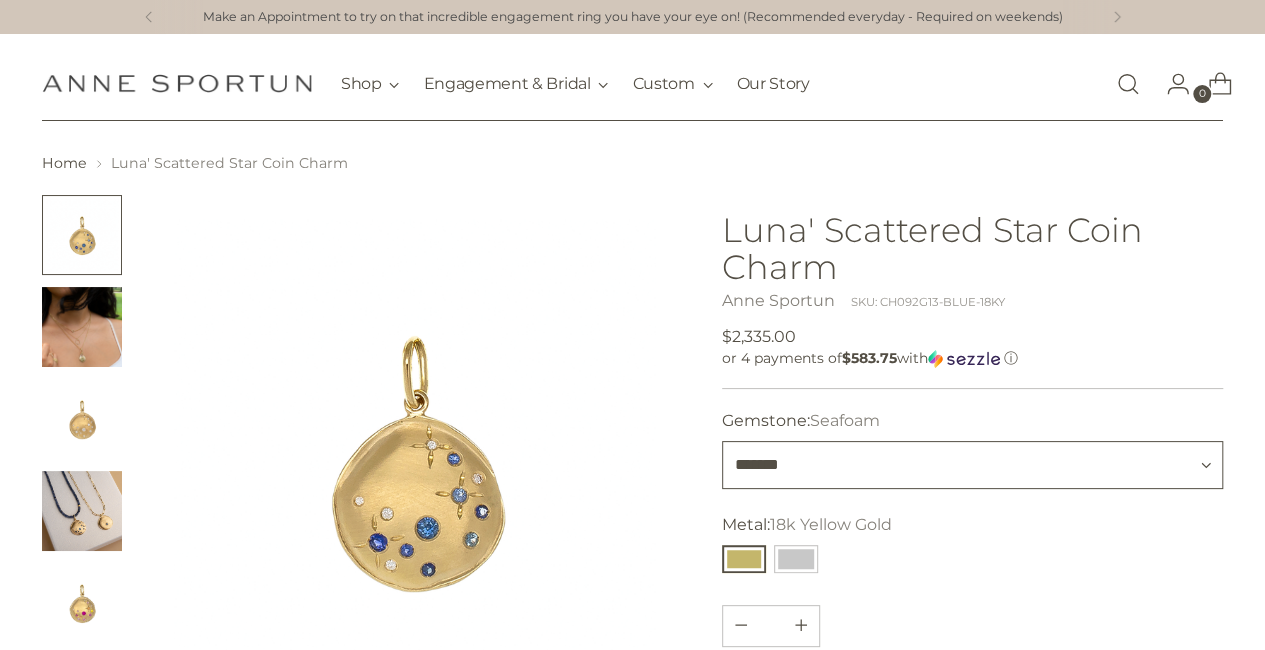 click on "******* ******* ********" at bounding box center (973, 465) 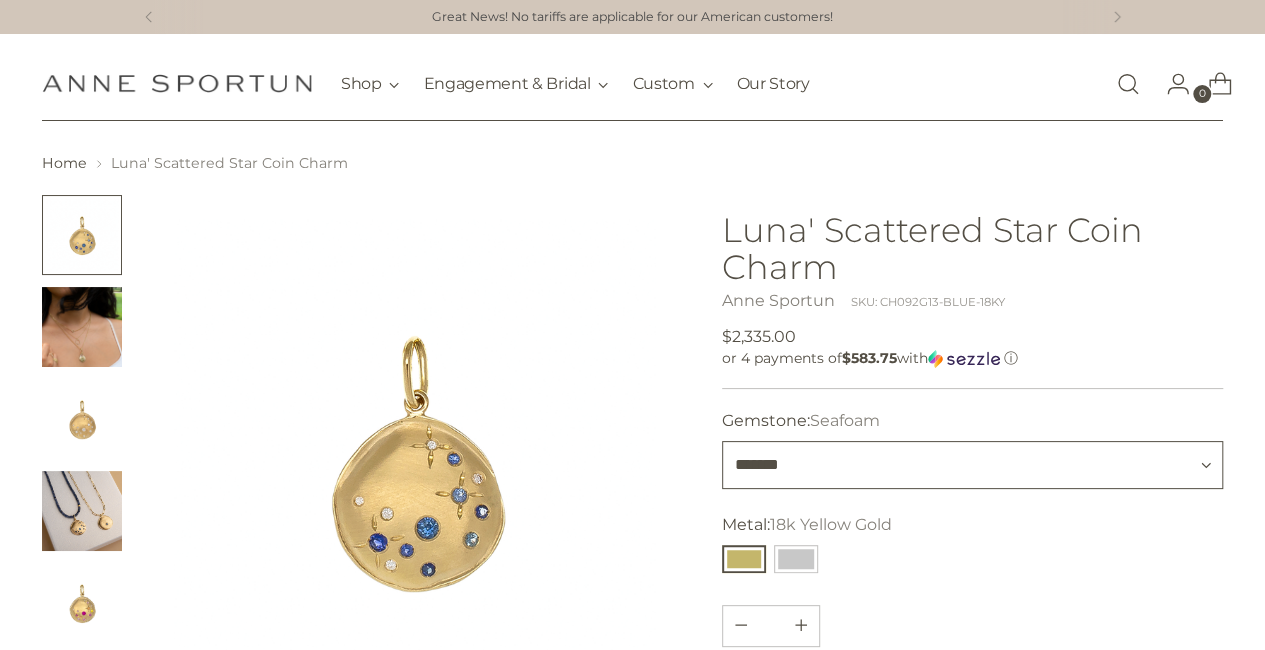 select on "********" 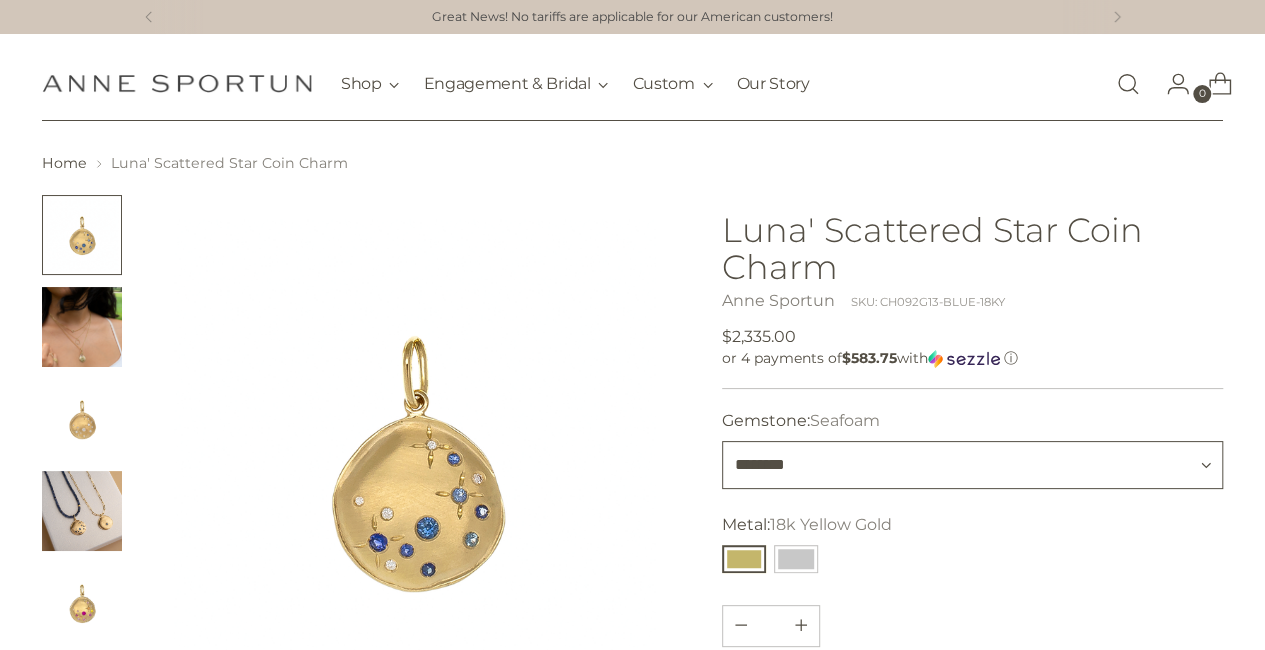 click on "******* ******* ********" at bounding box center (973, 465) 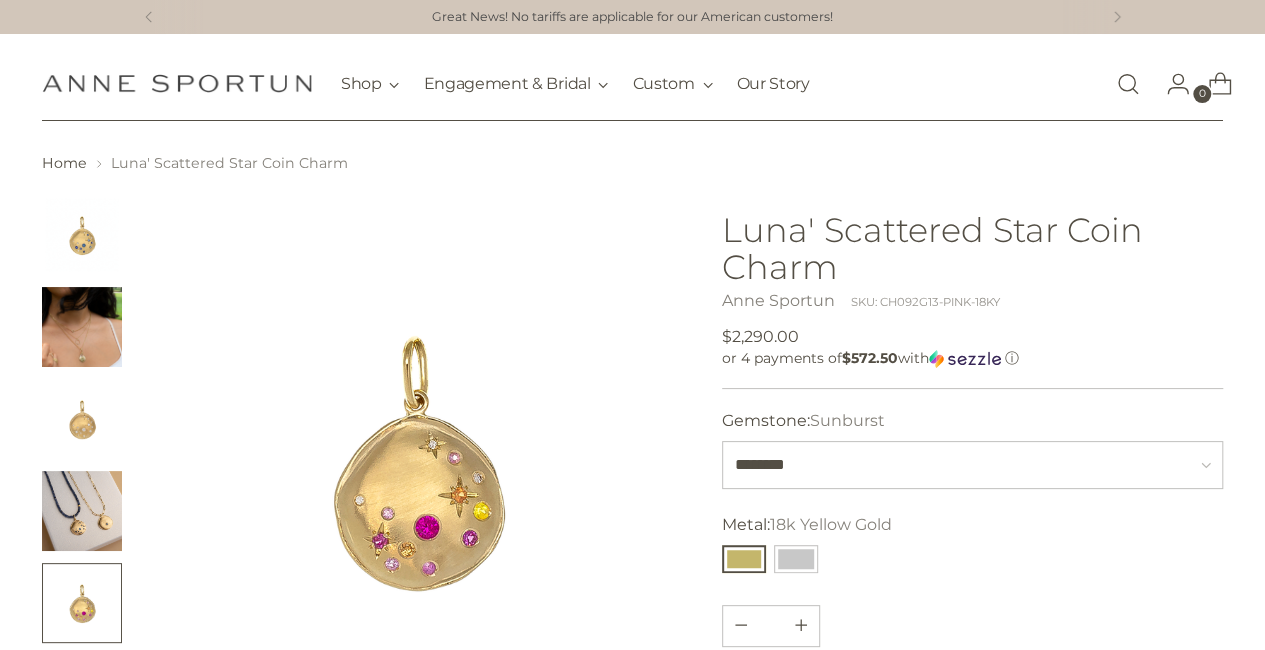 click at bounding box center [82, 511] 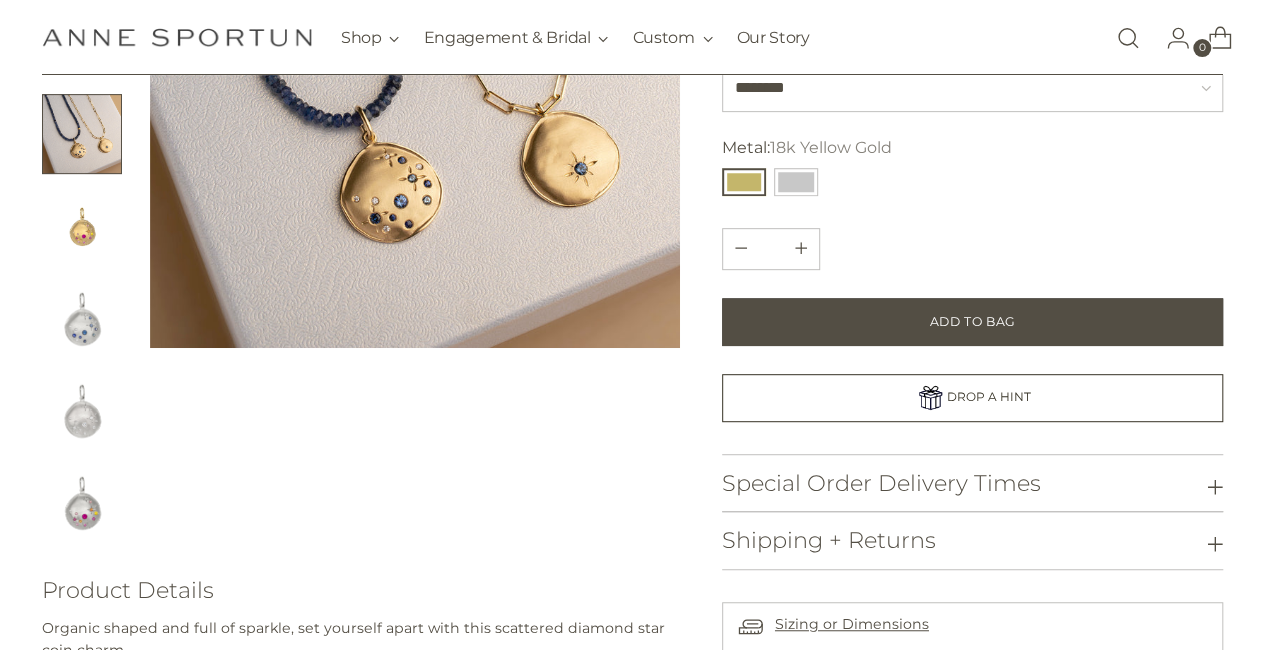 scroll, scrollTop: 386, scrollLeft: 0, axis: vertical 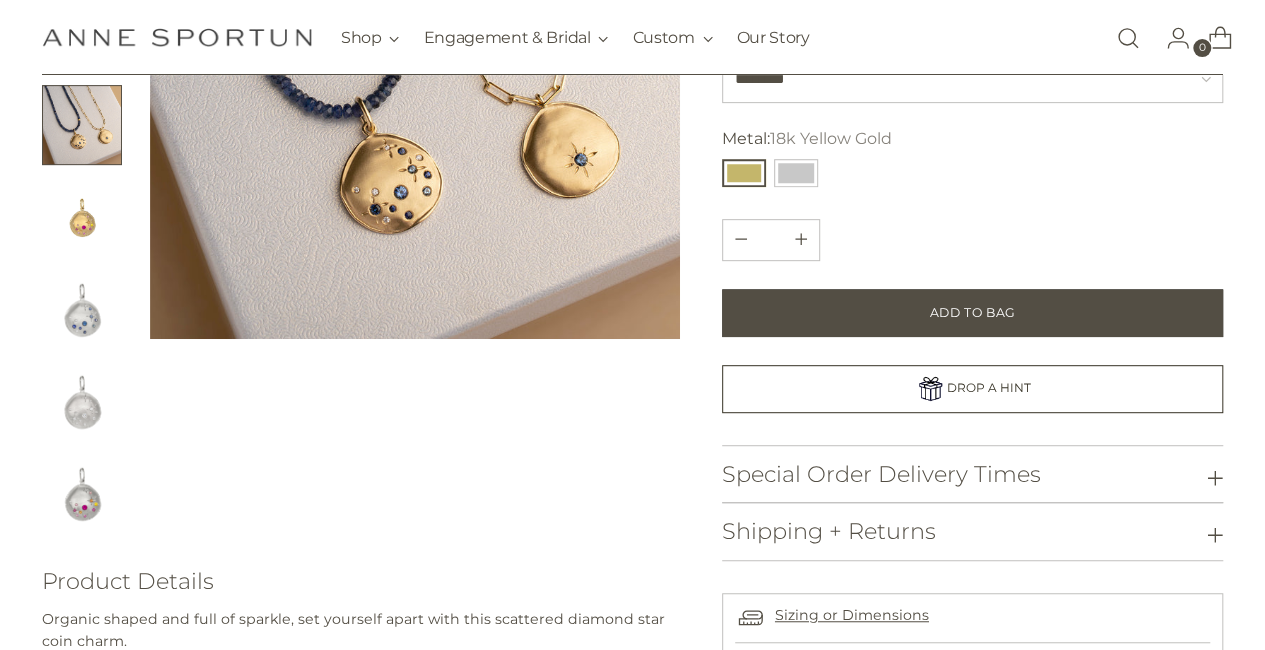 click at bounding box center [82, 493] 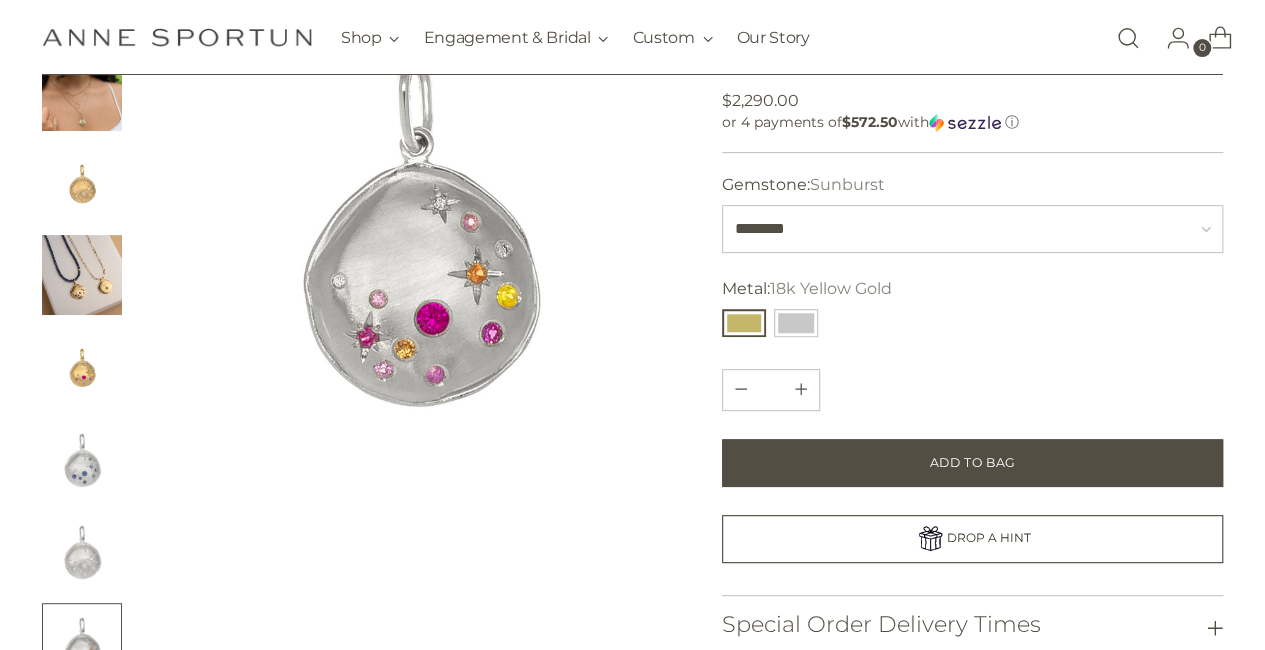 scroll, scrollTop: 176, scrollLeft: 0, axis: vertical 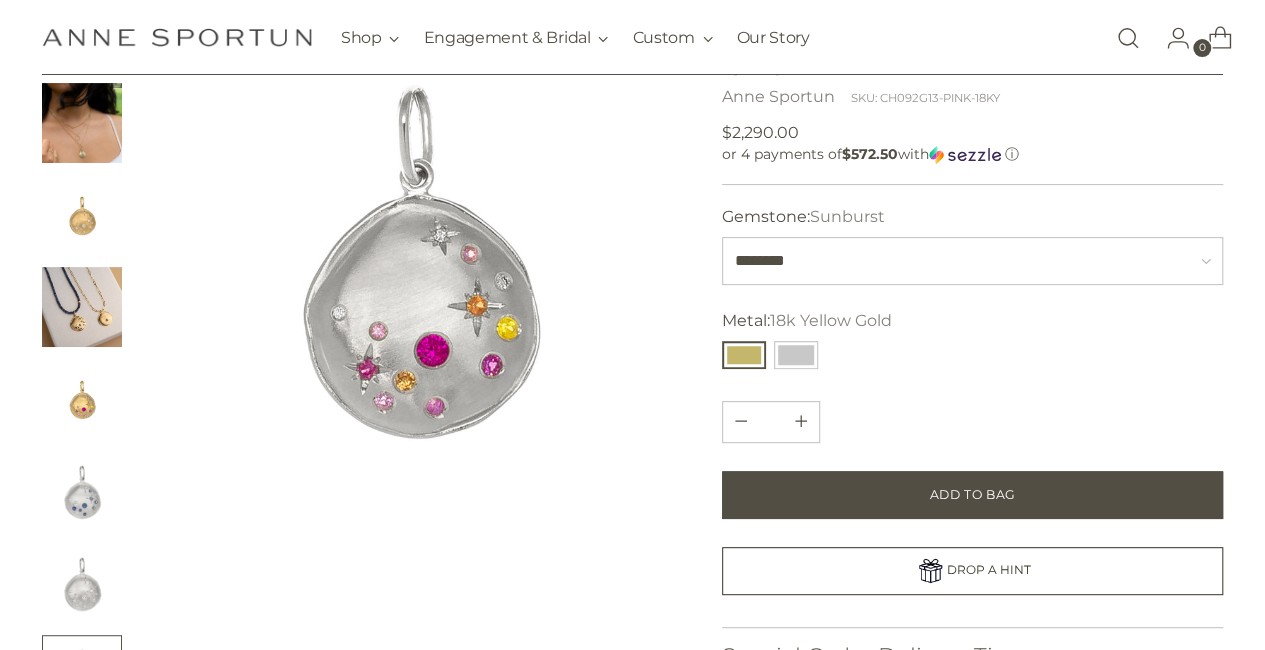 click at bounding box center (82, 491) 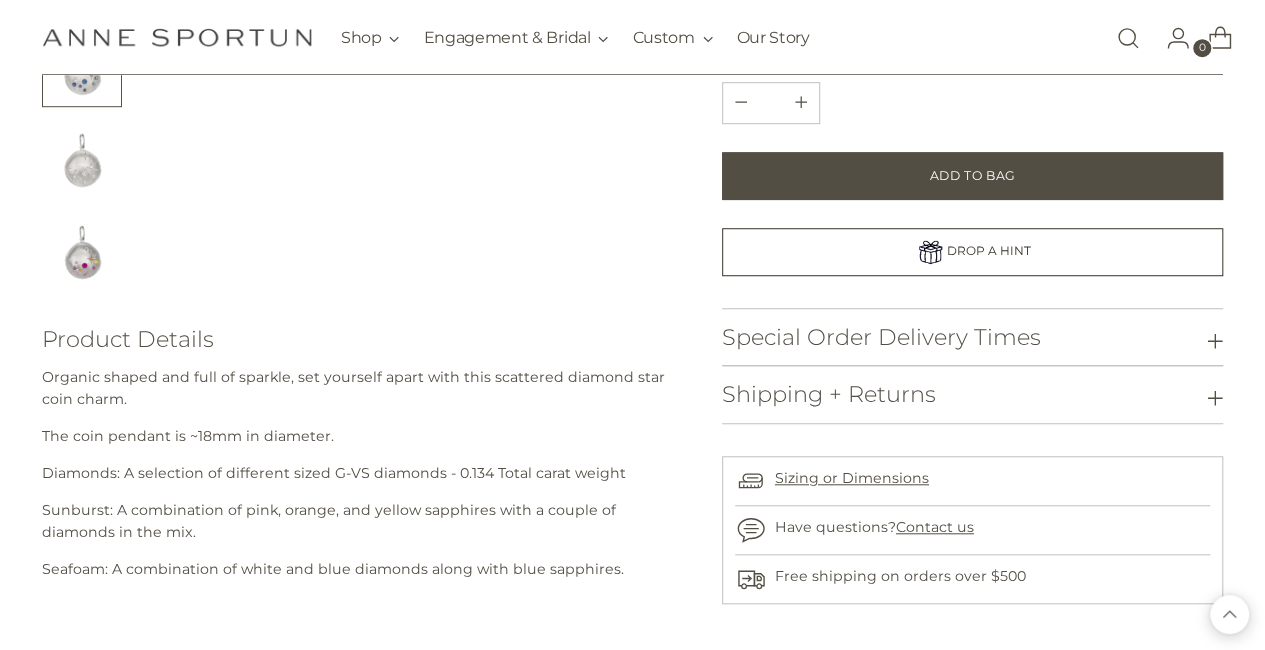 scroll, scrollTop: 0, scrollLeft: 0, axis: both 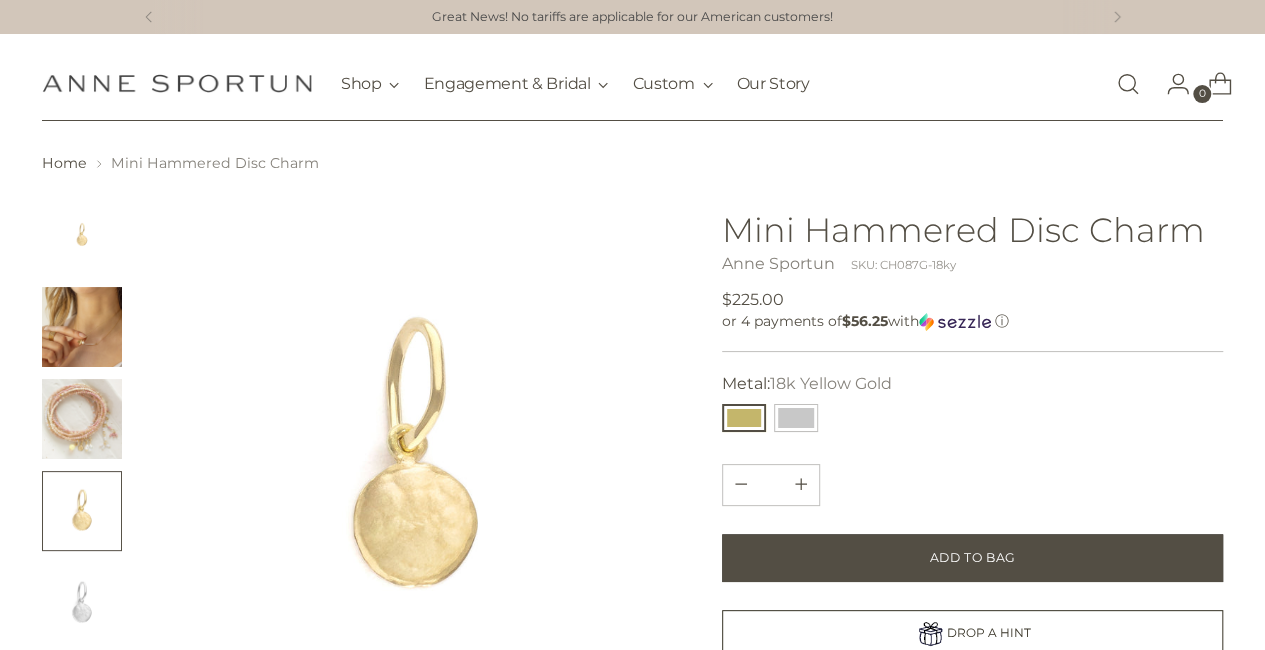 click at bounding box center [82, 327] 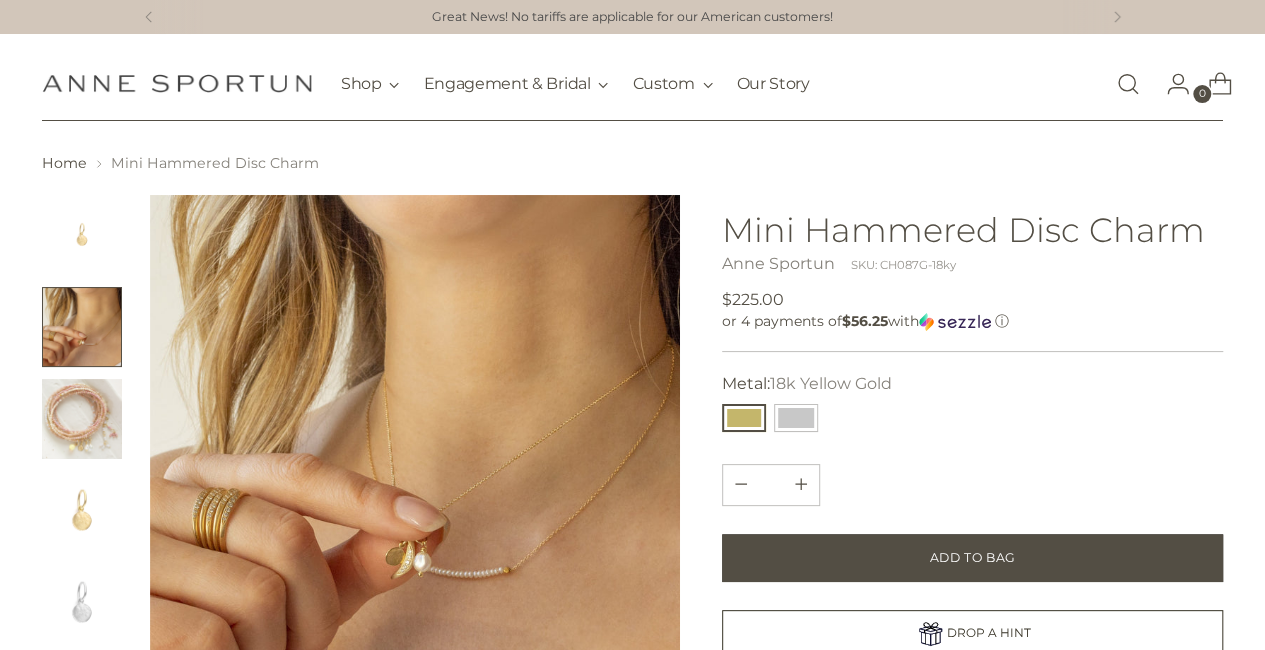 click at bounding box center (415, 460) 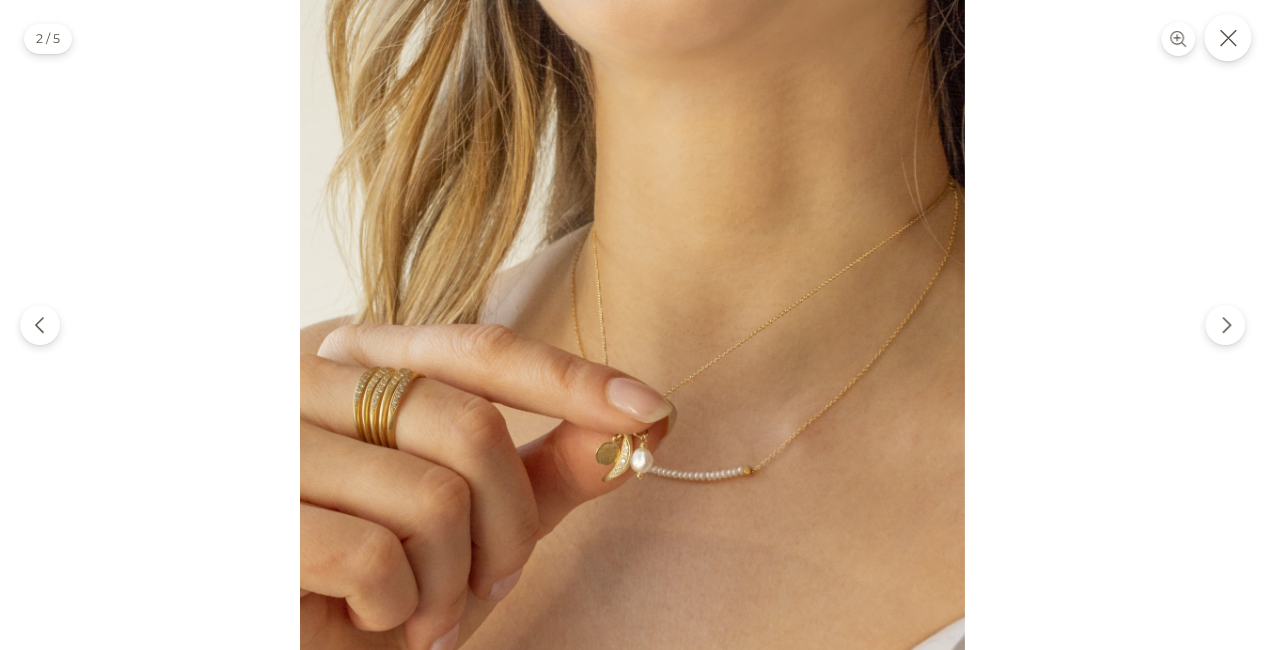 click 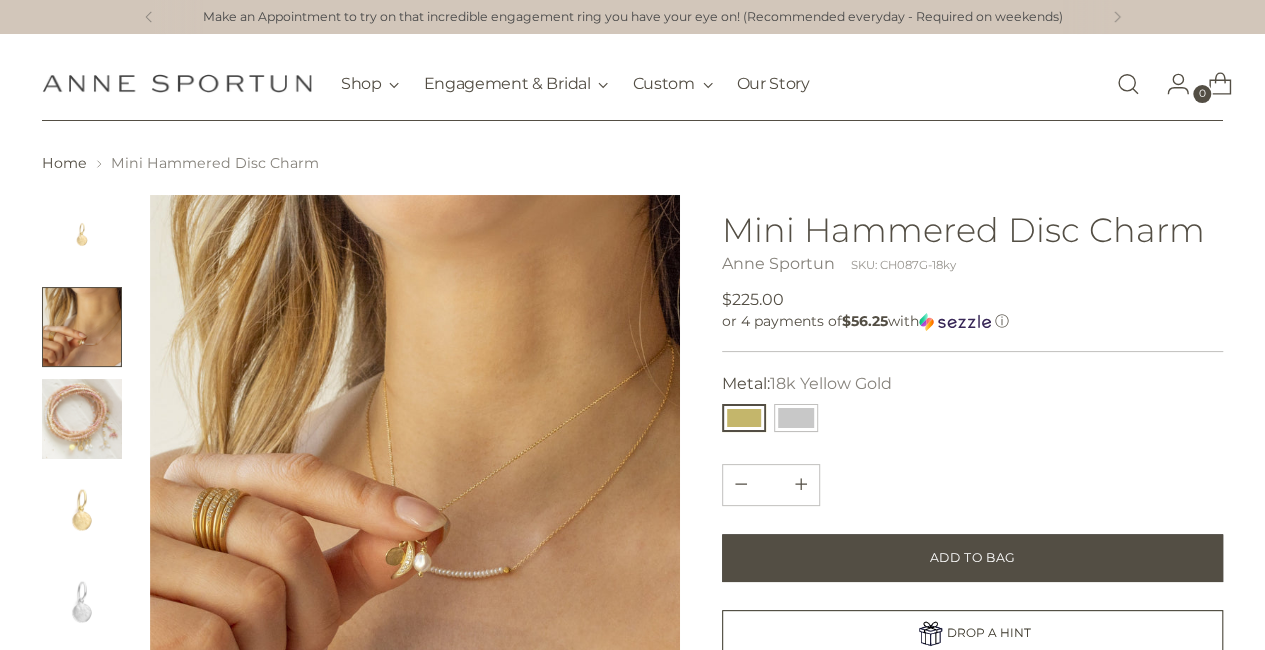 click at bounding box center (82, 603) 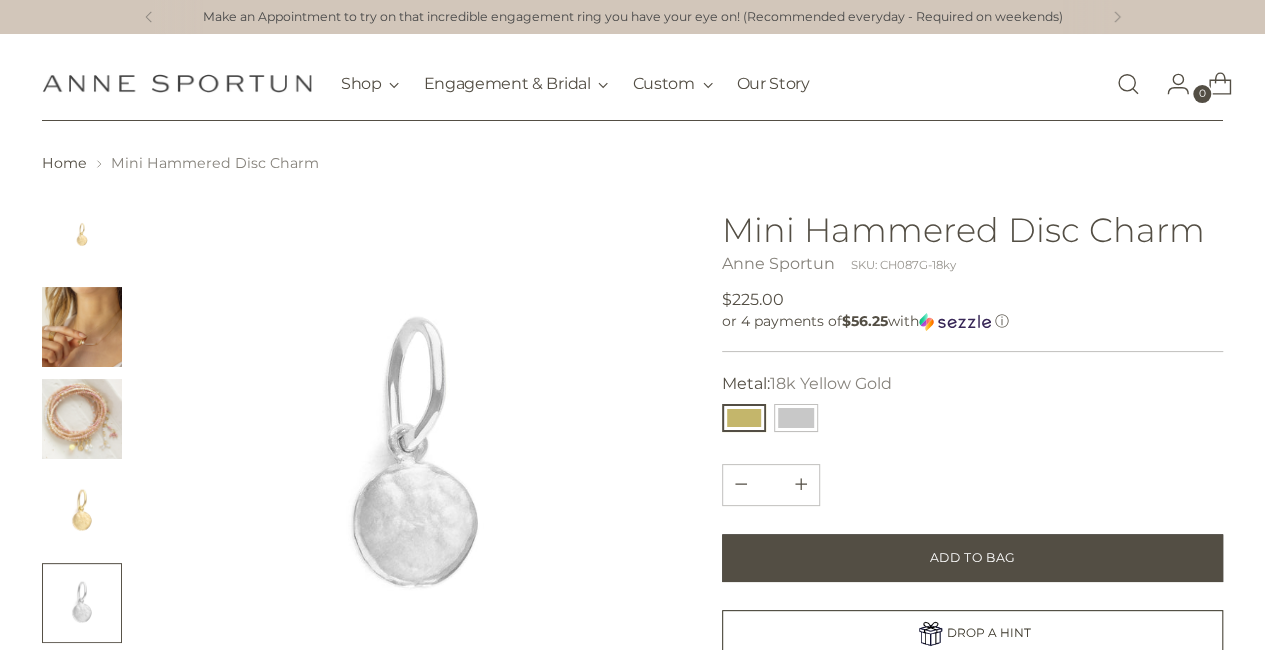 click at bounding box center (82, 419) 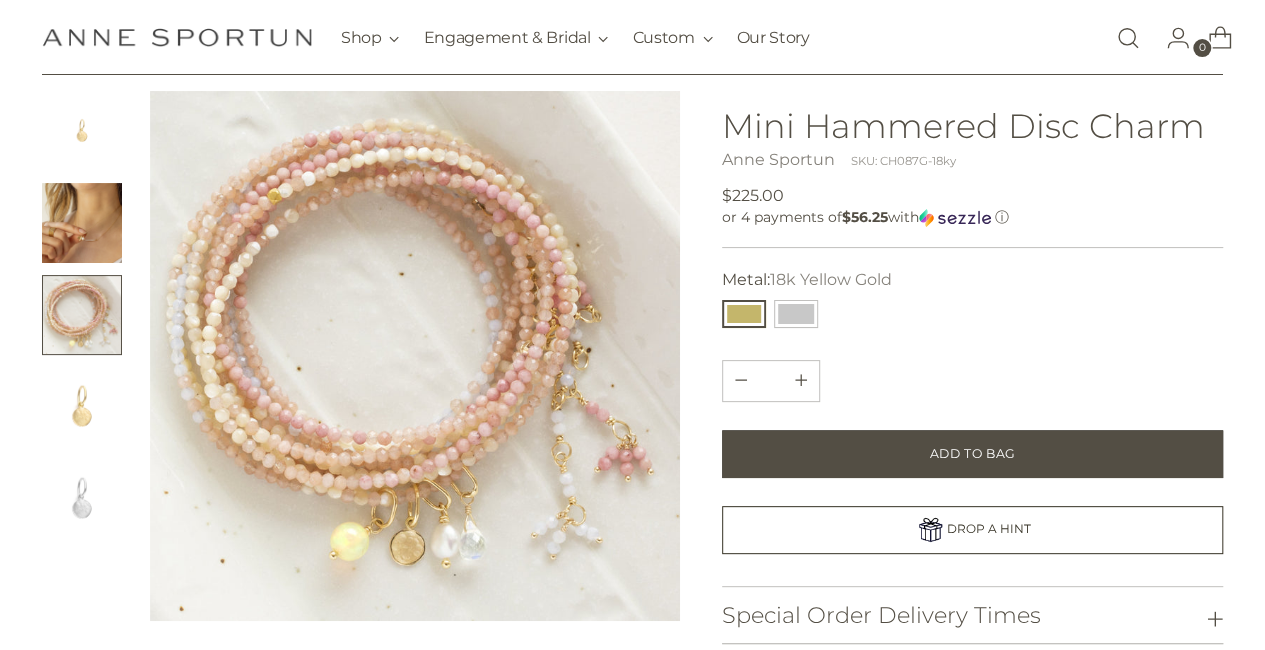 scroll, scrollTop: 107, scrollLeft: 0, axis: vertical 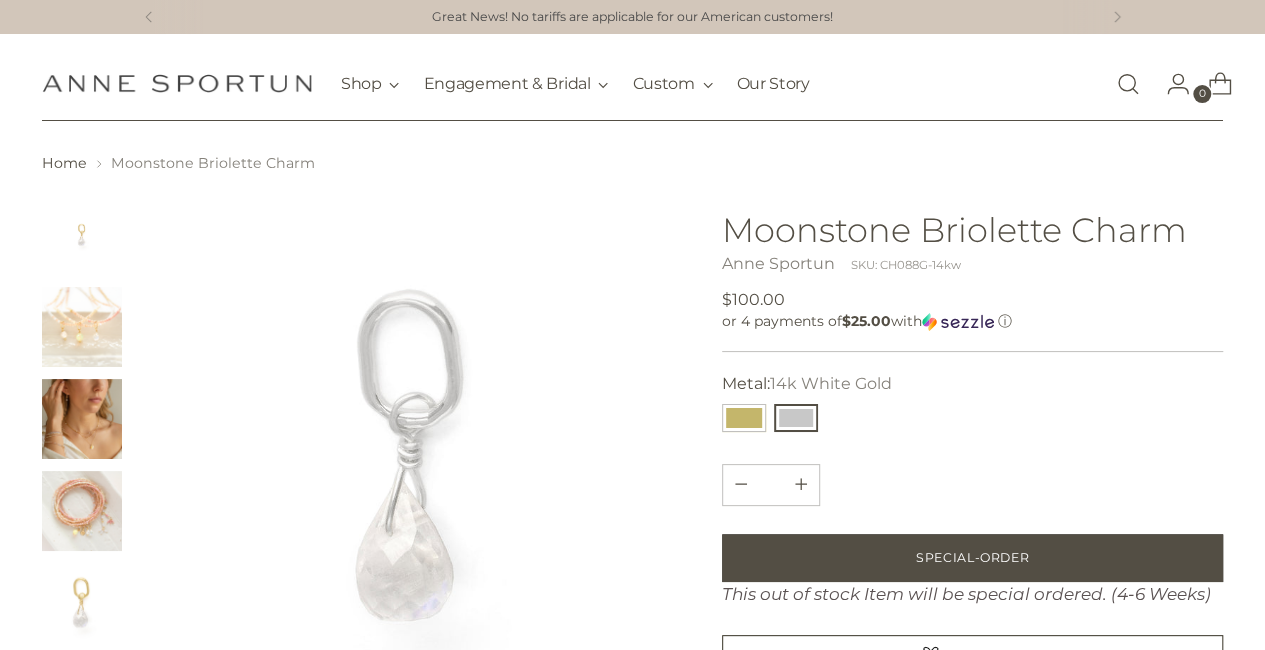 click at bounding box center (82, 419) 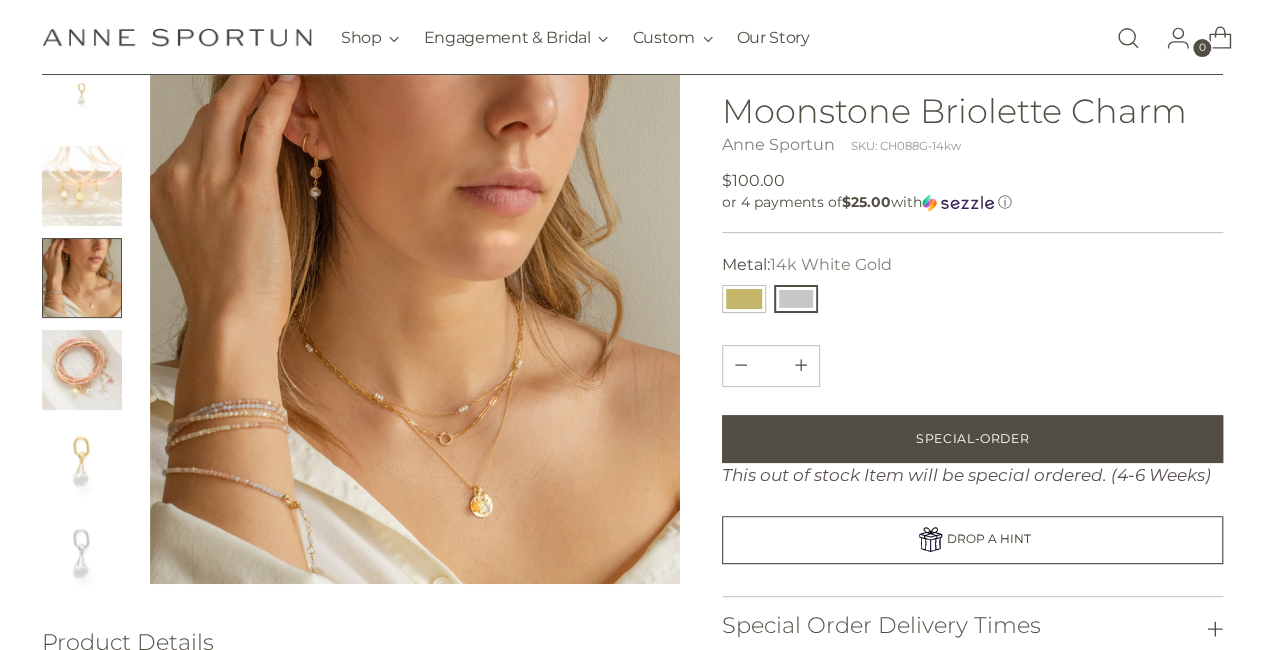 scroll, scrollTop: 154, scrollLeft: 0, axis: vertical 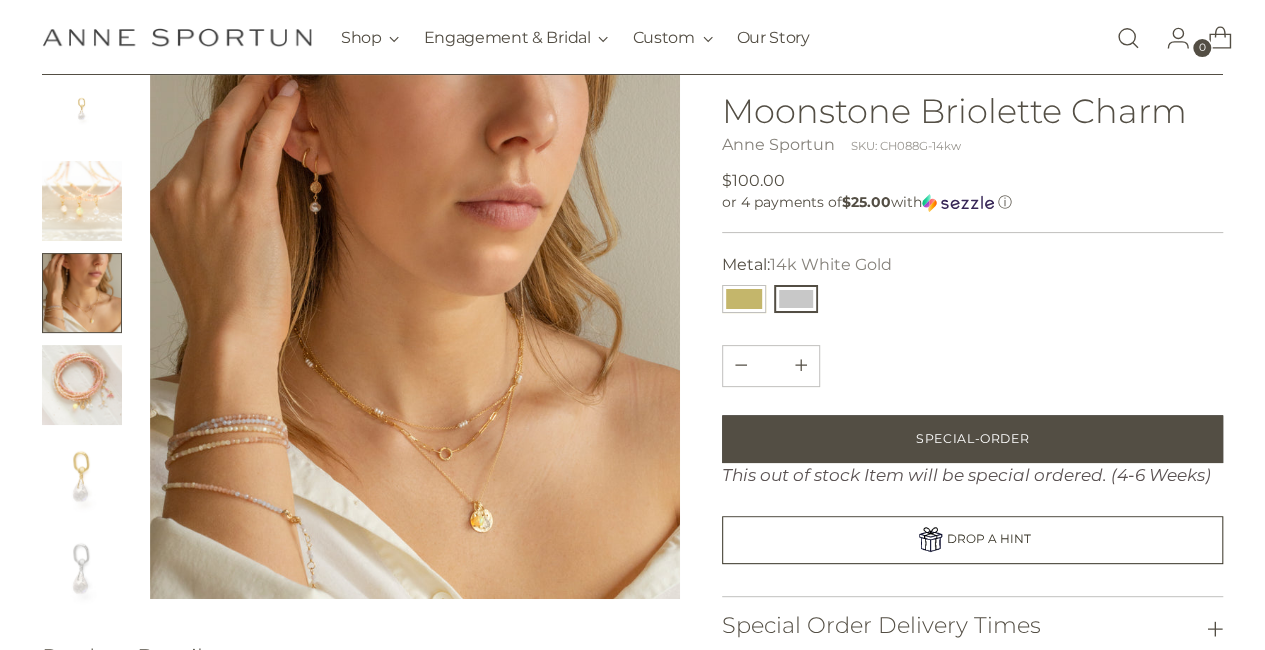 click at bounding box center [415, 334] 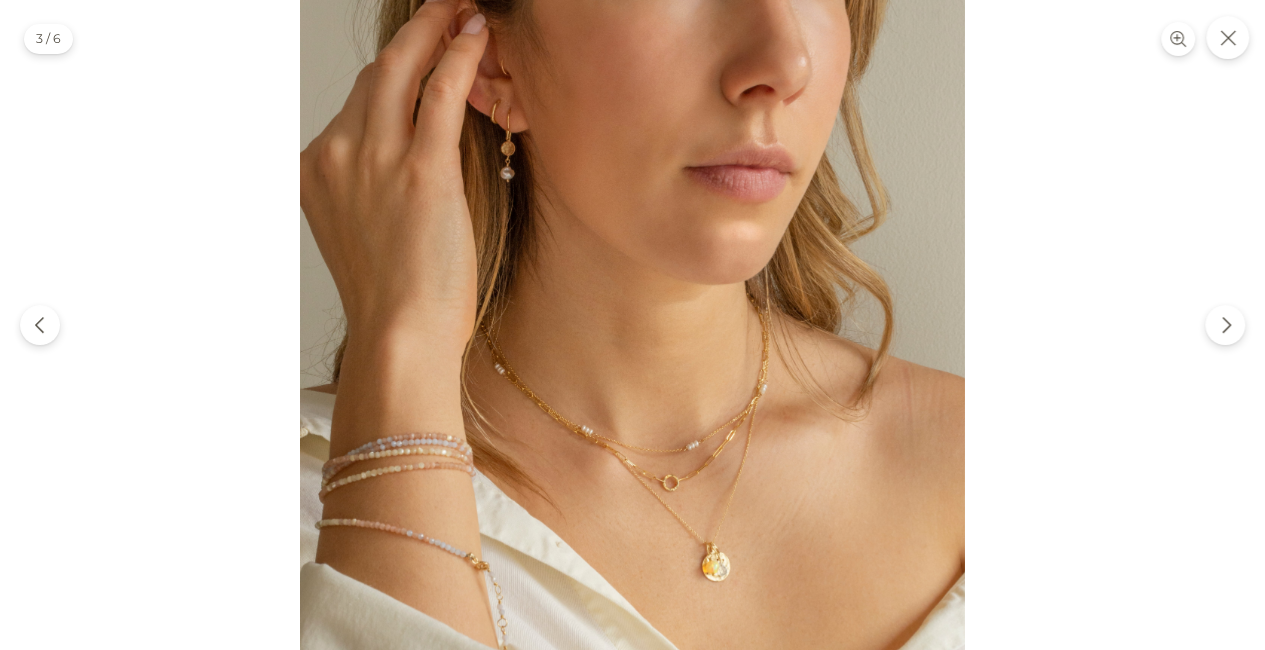 click at bounding box center [632, 332] 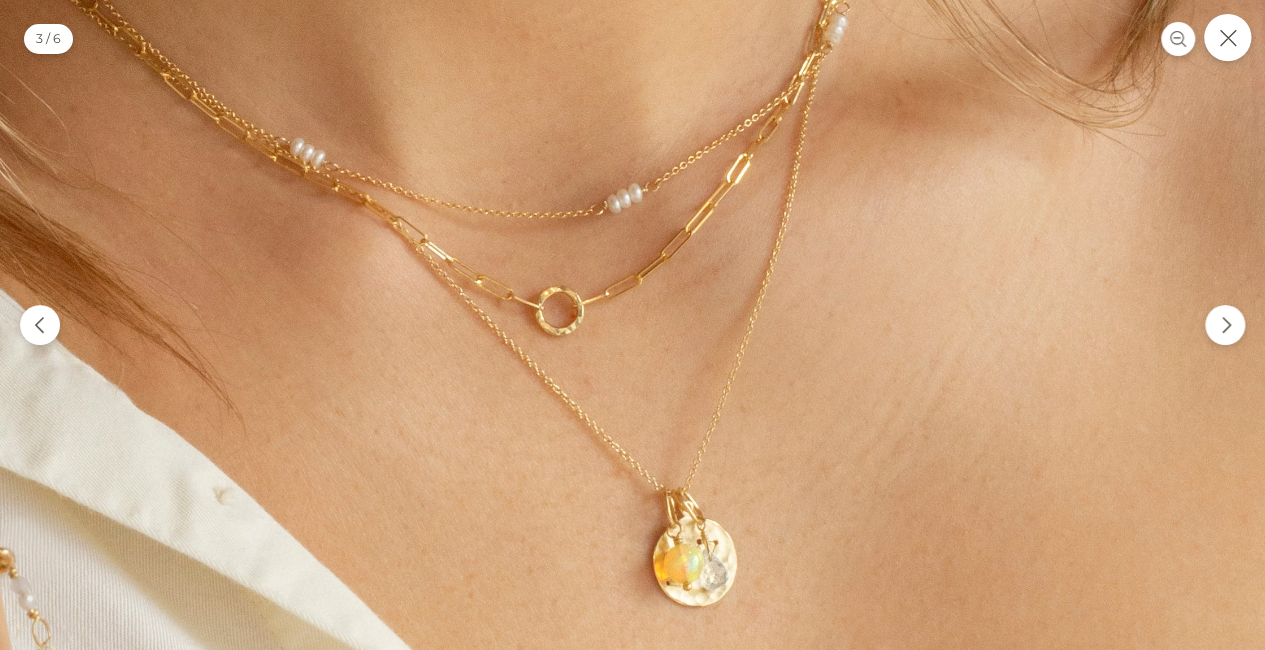 click 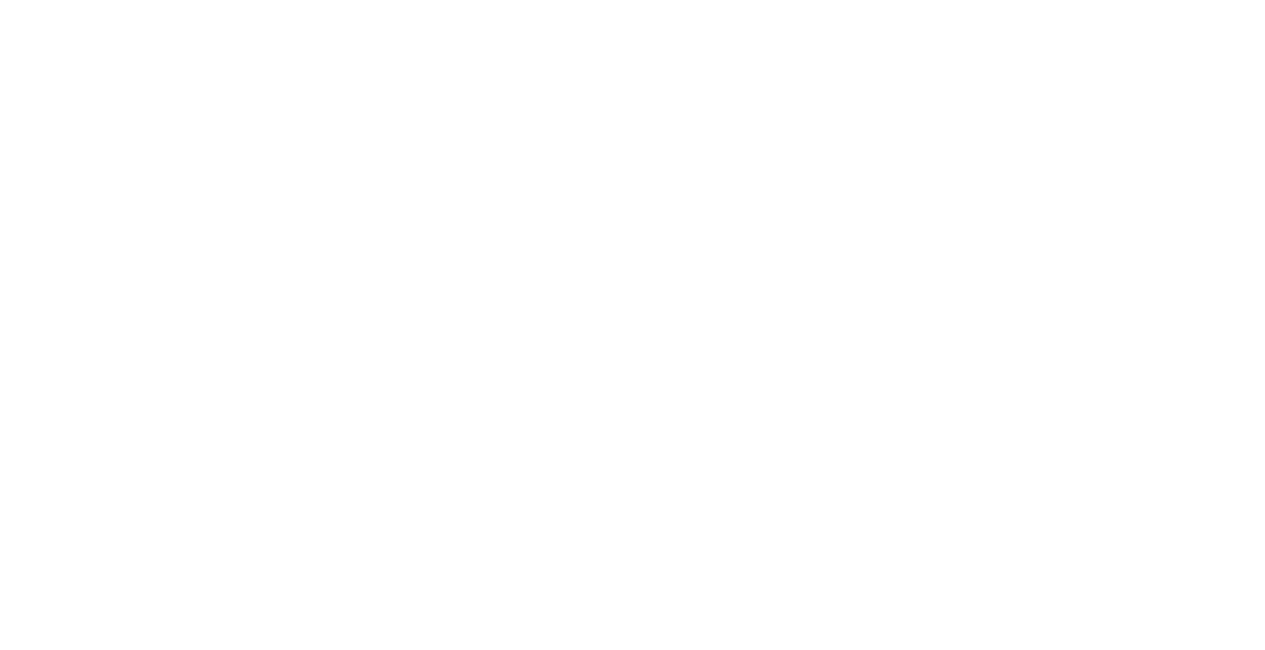 scroll, scrollTop: 0, scrollLeft: 0, axis: both 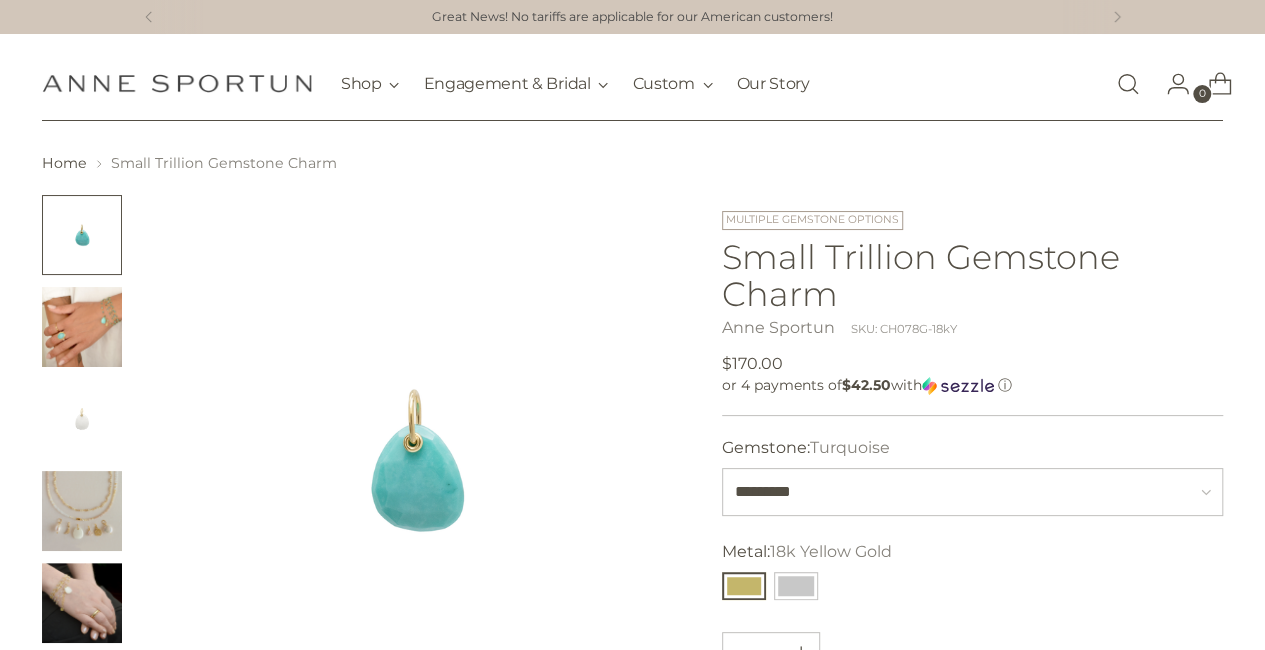 click at bounding box center [82, 511] 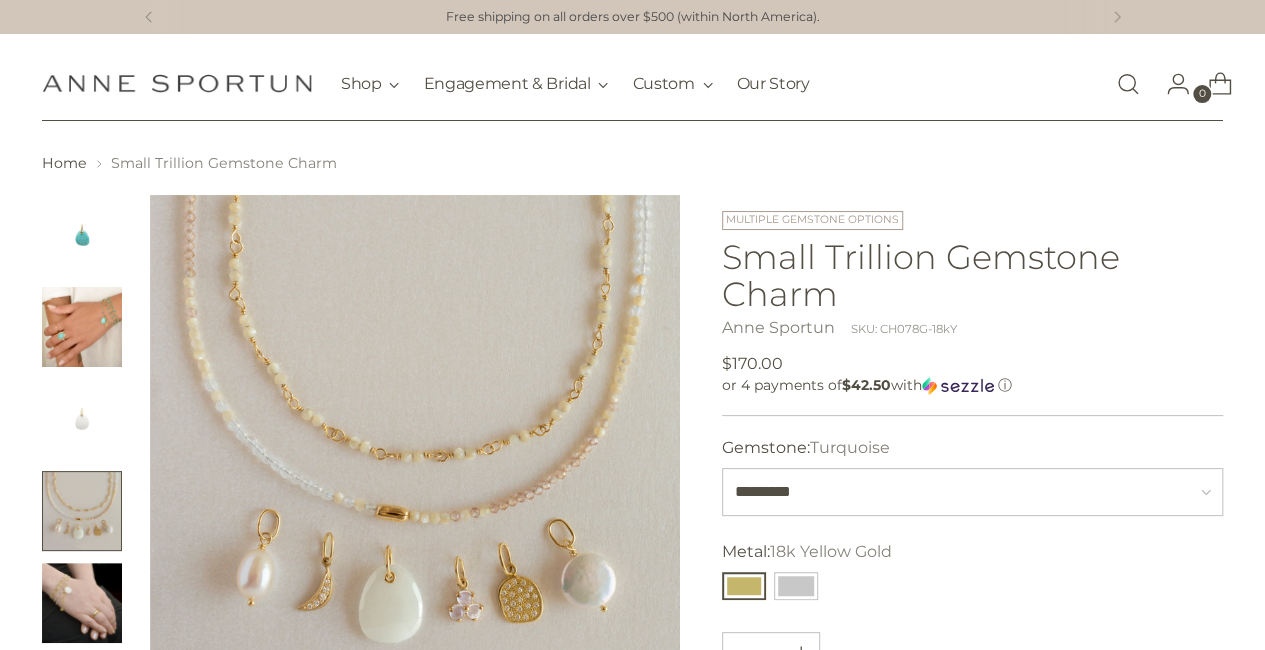 click at bounding box center (82, 603) 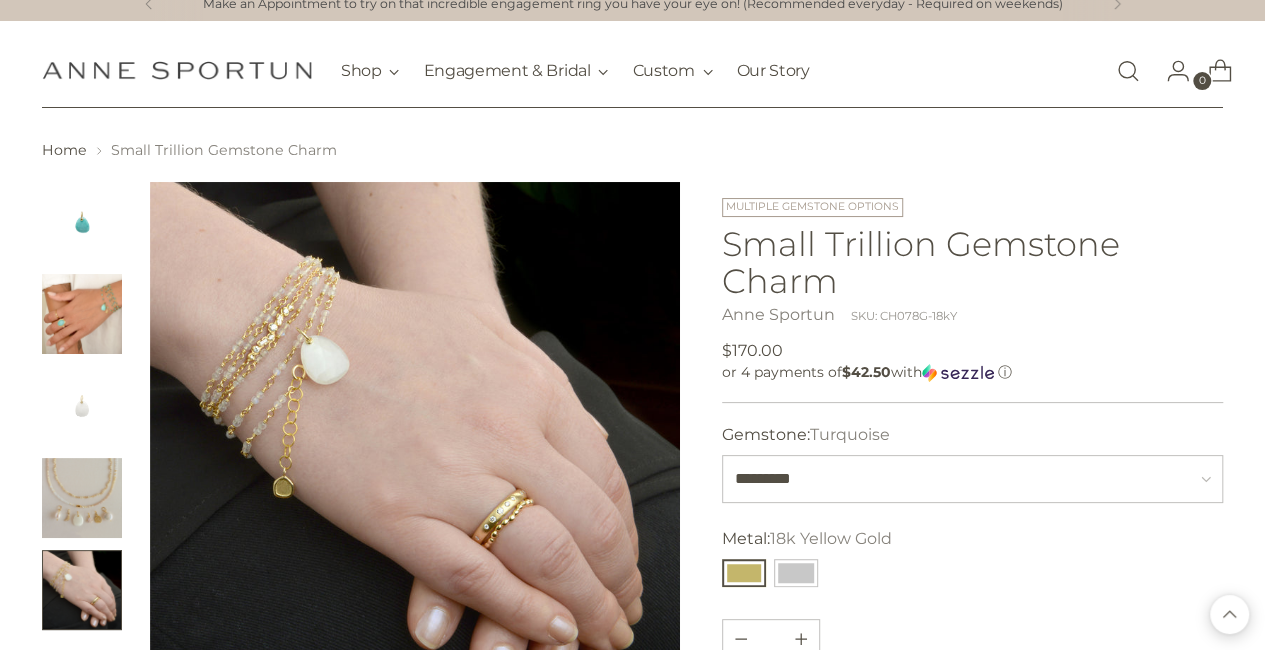 scroll, scrollTop: 0, scrollLeft: 0, axis: both 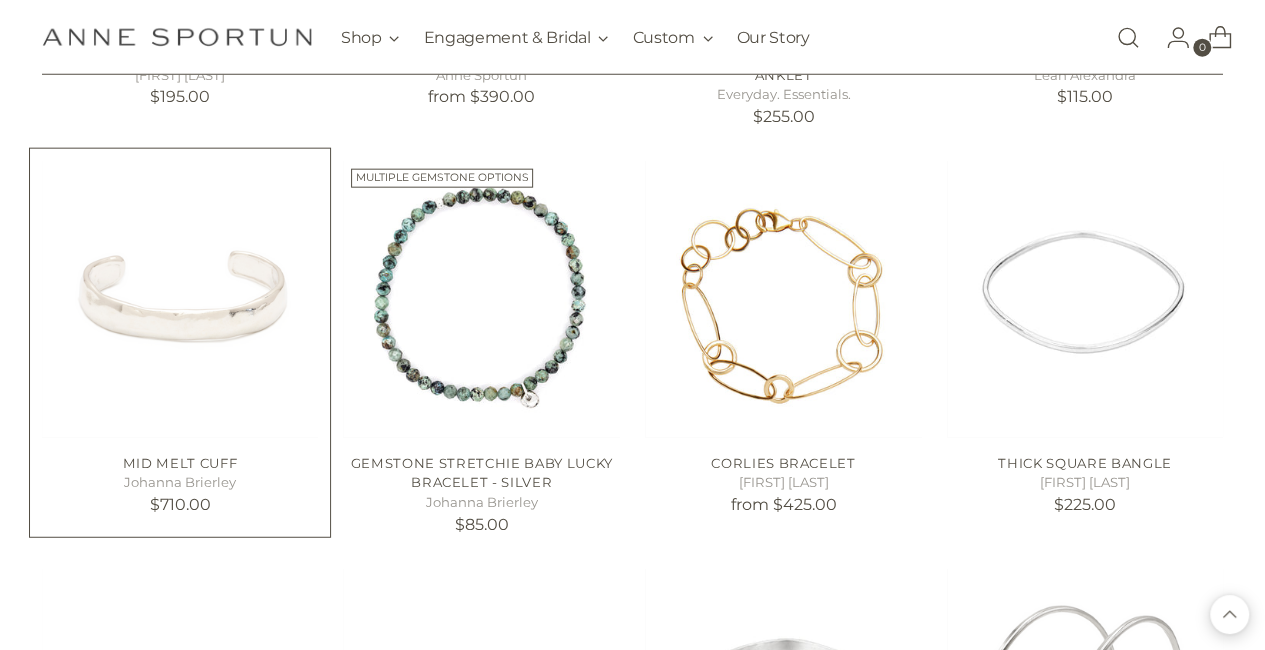 click at bounding box center (0, 0) 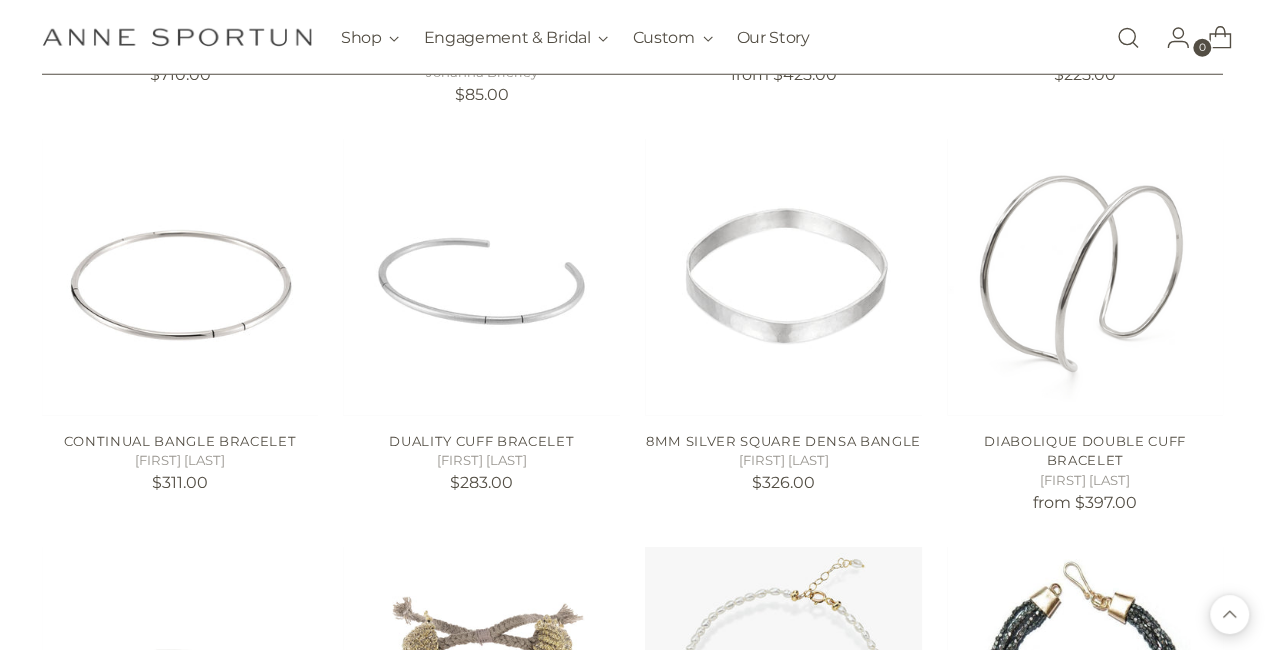 scroll, scrollTop: 2812, scrollLeft: 0, axis: vertical 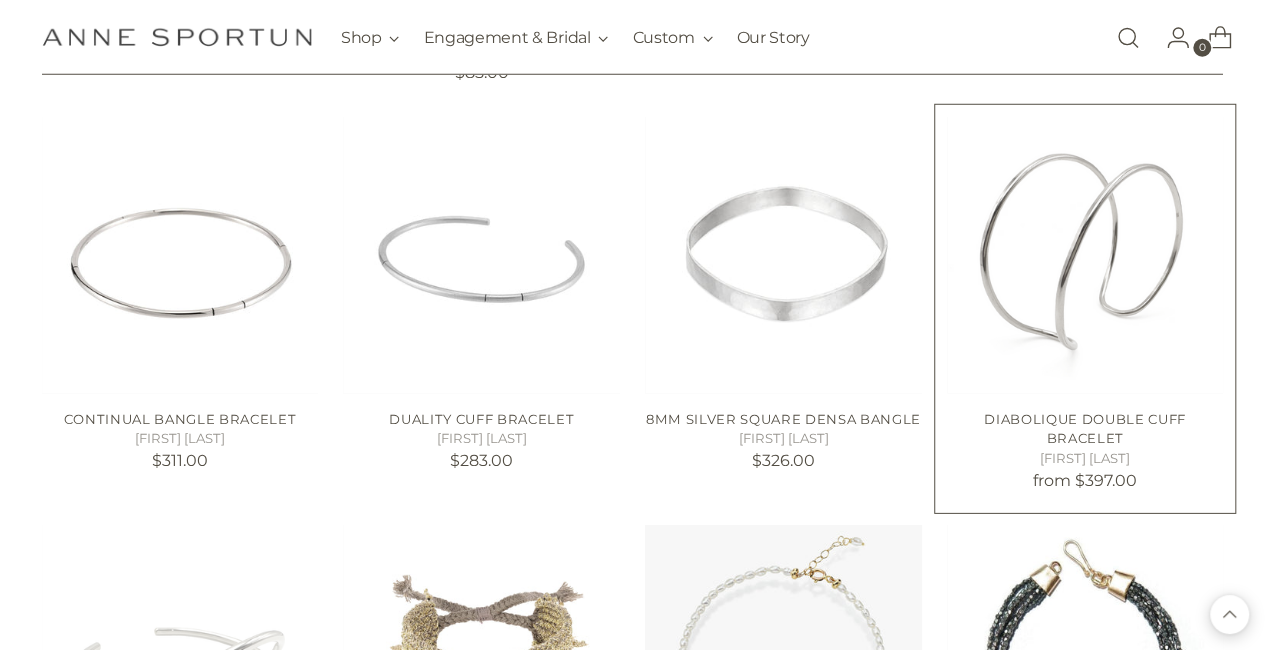 click on "[FIRST] [LAST]" at bounding box center [1085, 459] 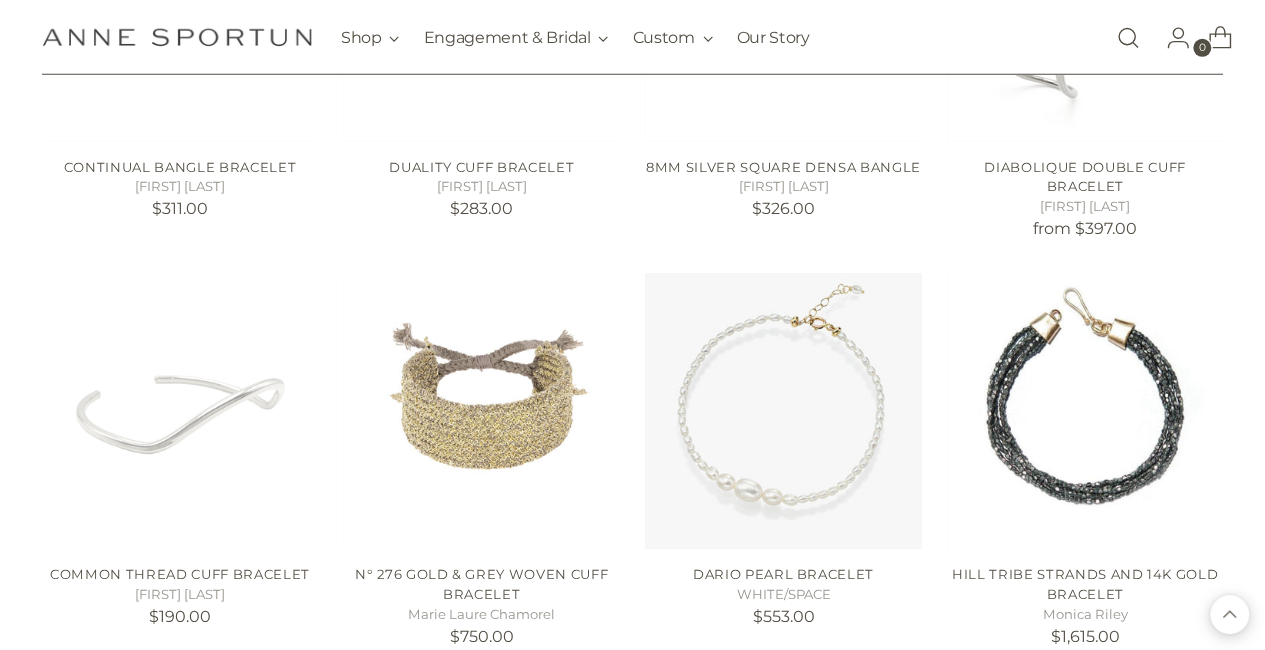 scroll, scrollTop: 3078, scrollLeft: 0, axis: vertical 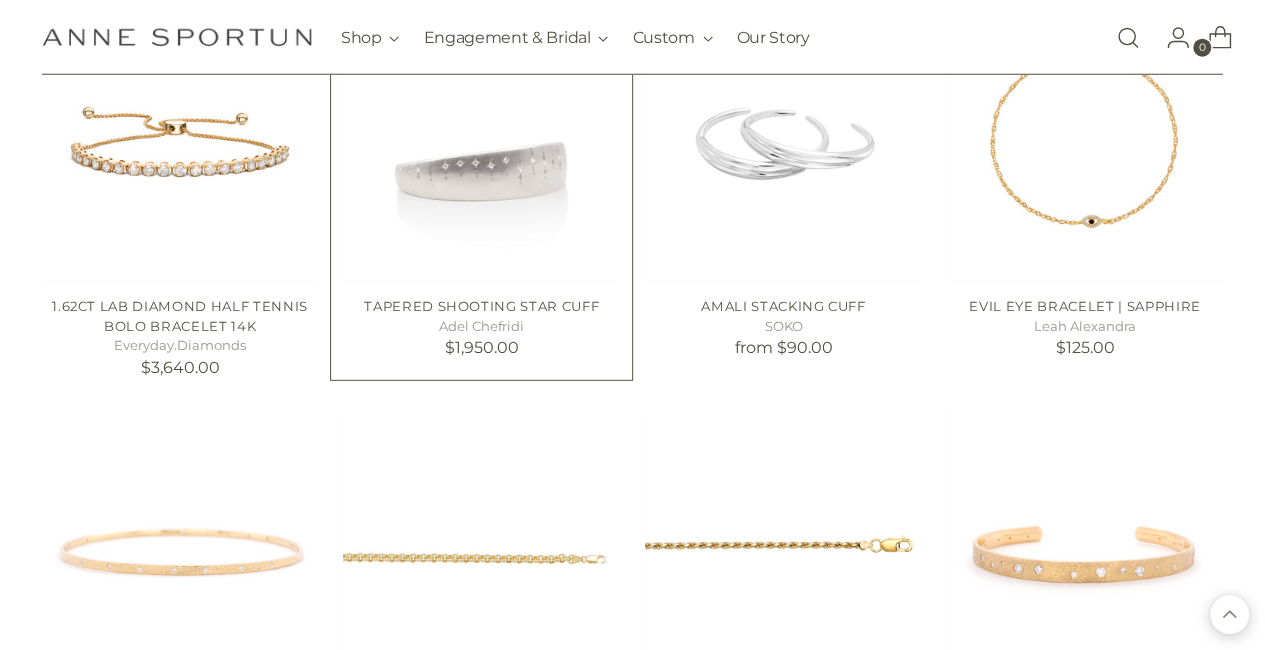 click on "Tapered Shooting Star Cuff" at bounding box center [481, 306] 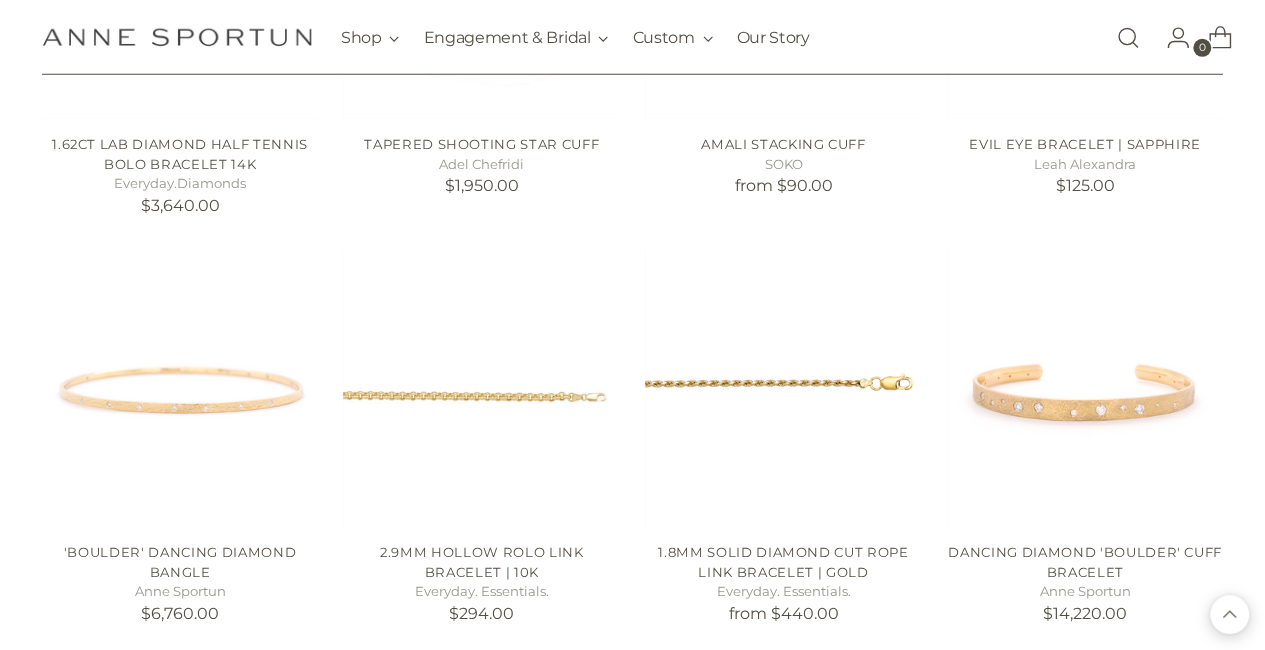 scroll, scrollTop: 6728, scrollLeft: 0, axis: vertical 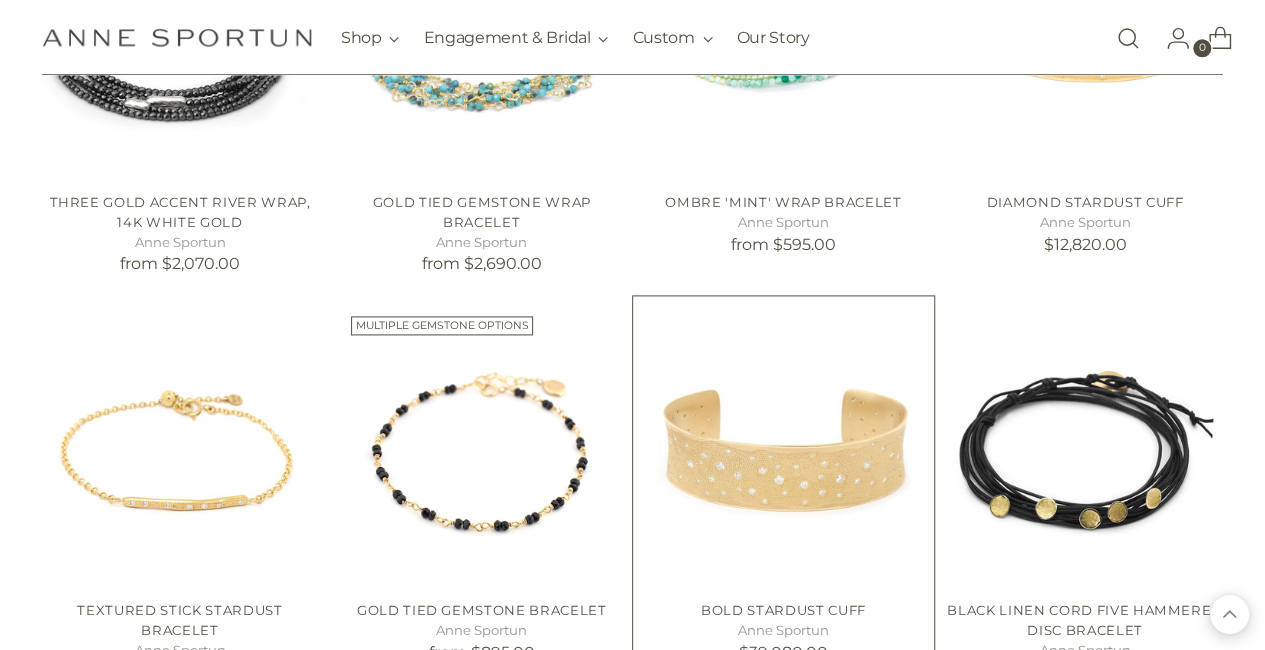click at bounding box center (0, 0) 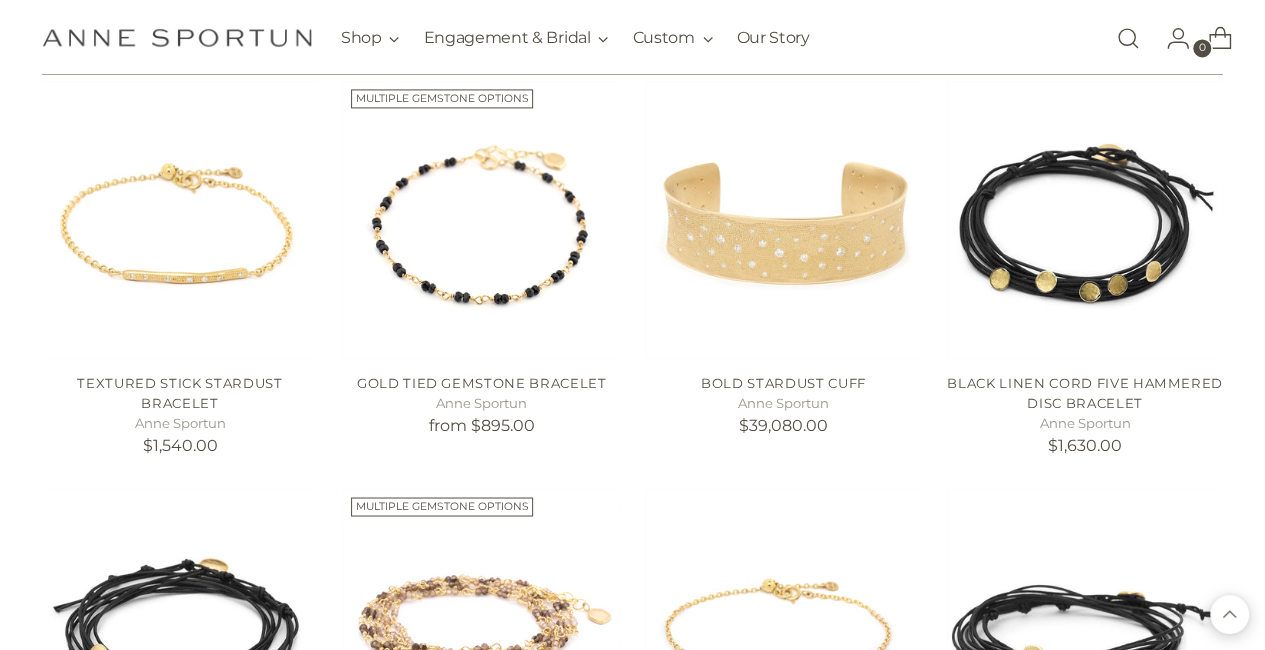 scroll, scrollTop: 16775, scrollLeft: 0, axis: vertical 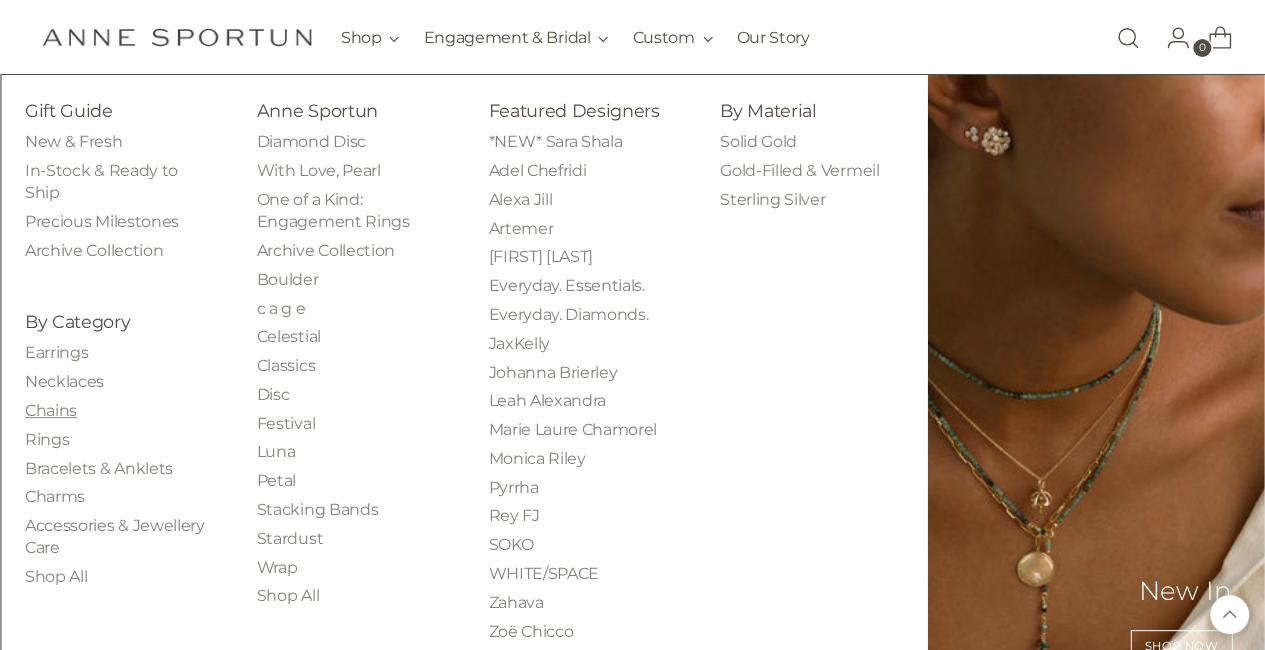 click on "Chains" at bounding box center [51, 410] 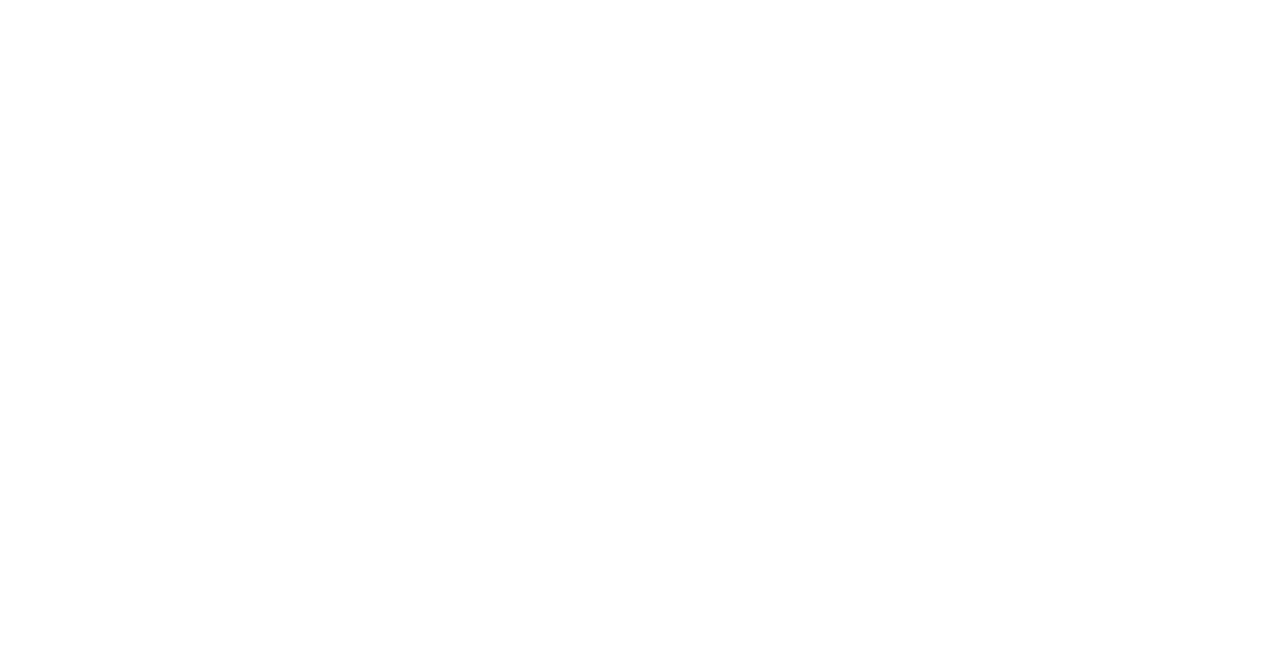 scroll, scrollTop: 0, scrollLeft: 0, axis: both 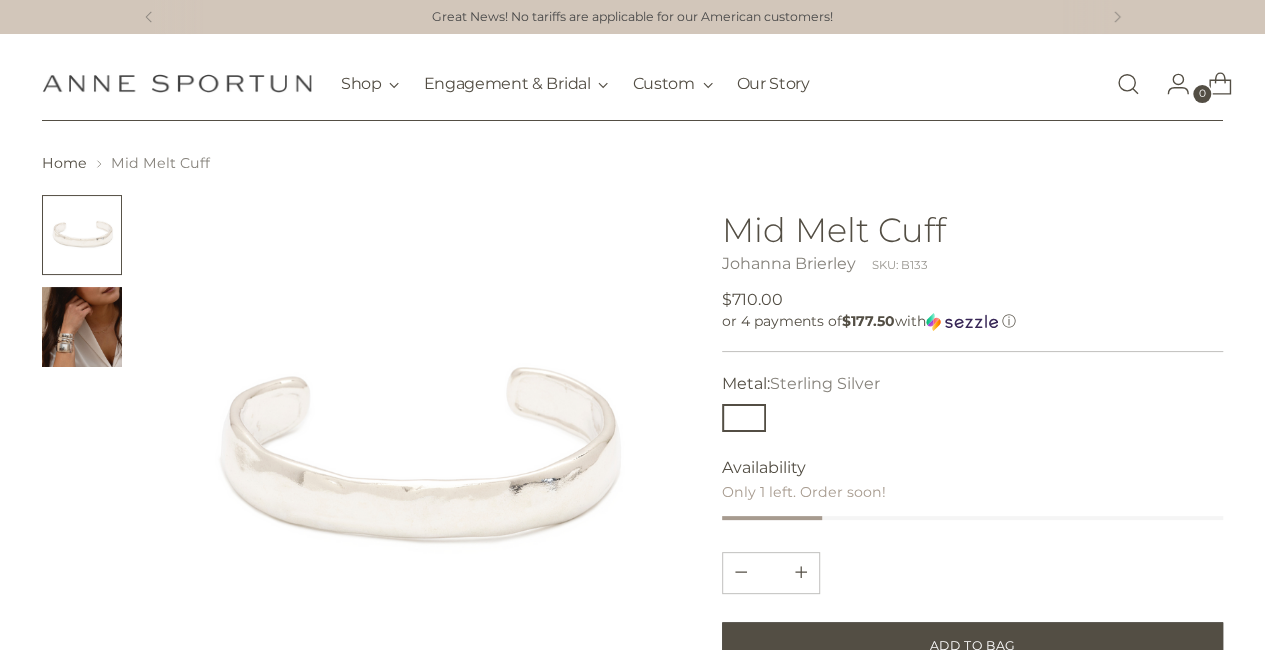 click at bounding box center (82, 327) 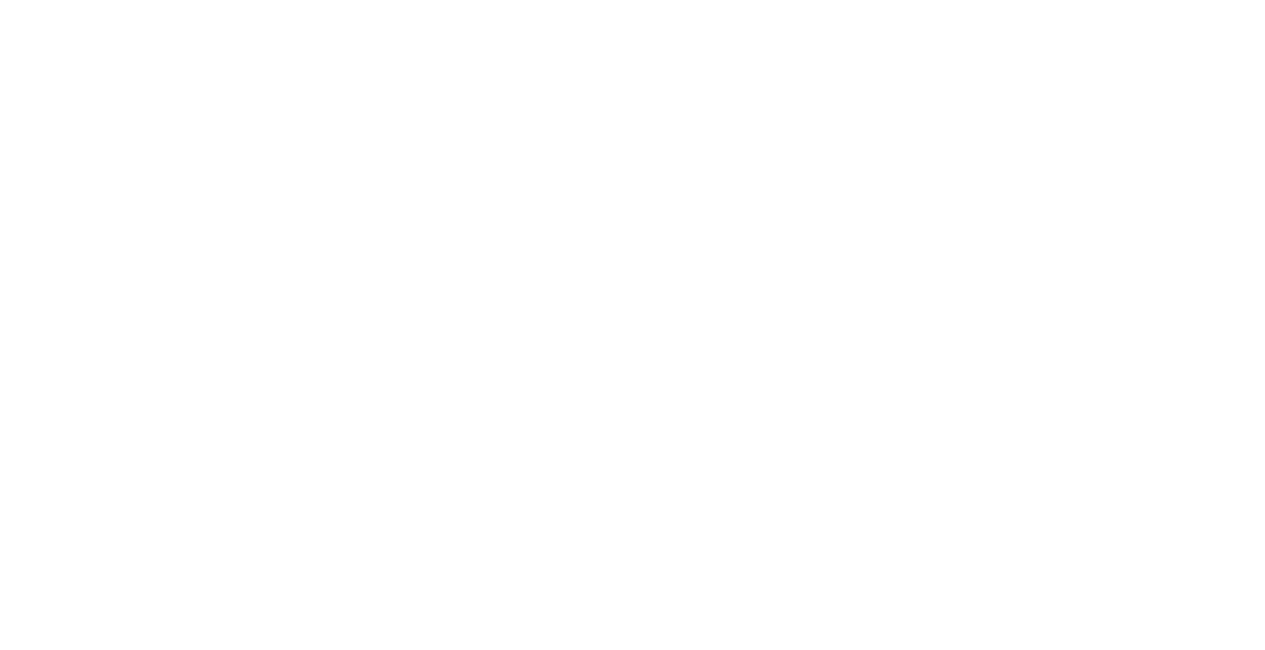 scroll, scrollTop: 0, scrollLeft: 0, axis: both 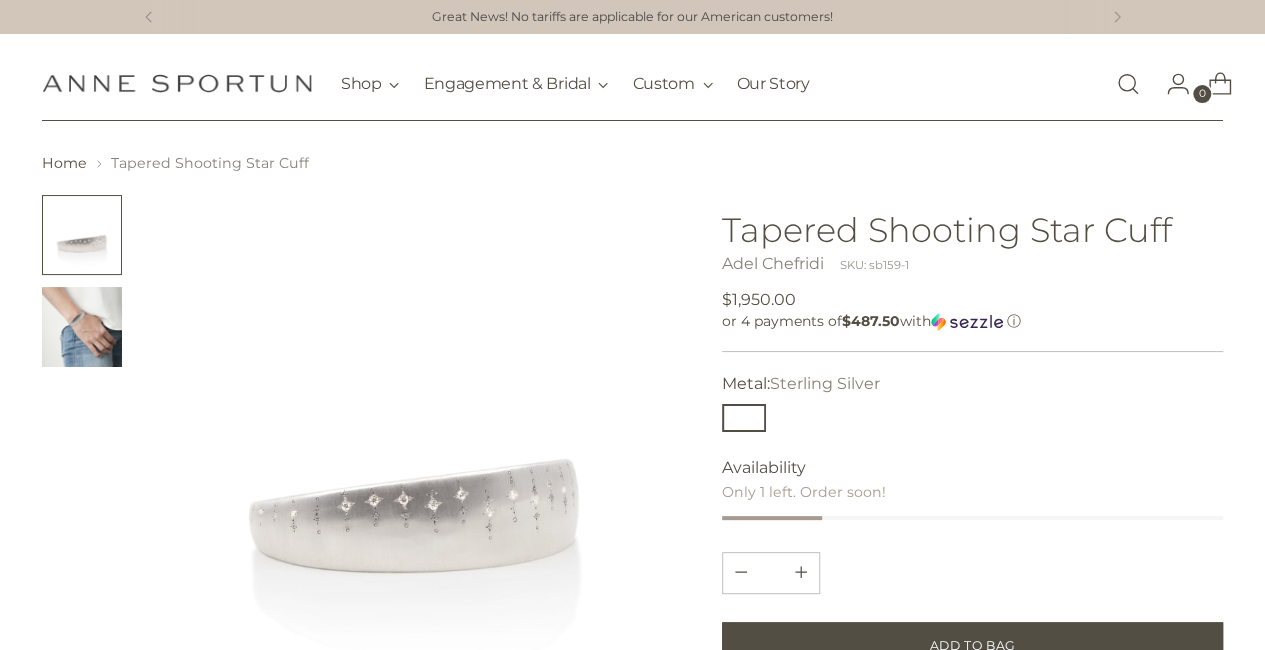 click at bounding box center (82, 327) 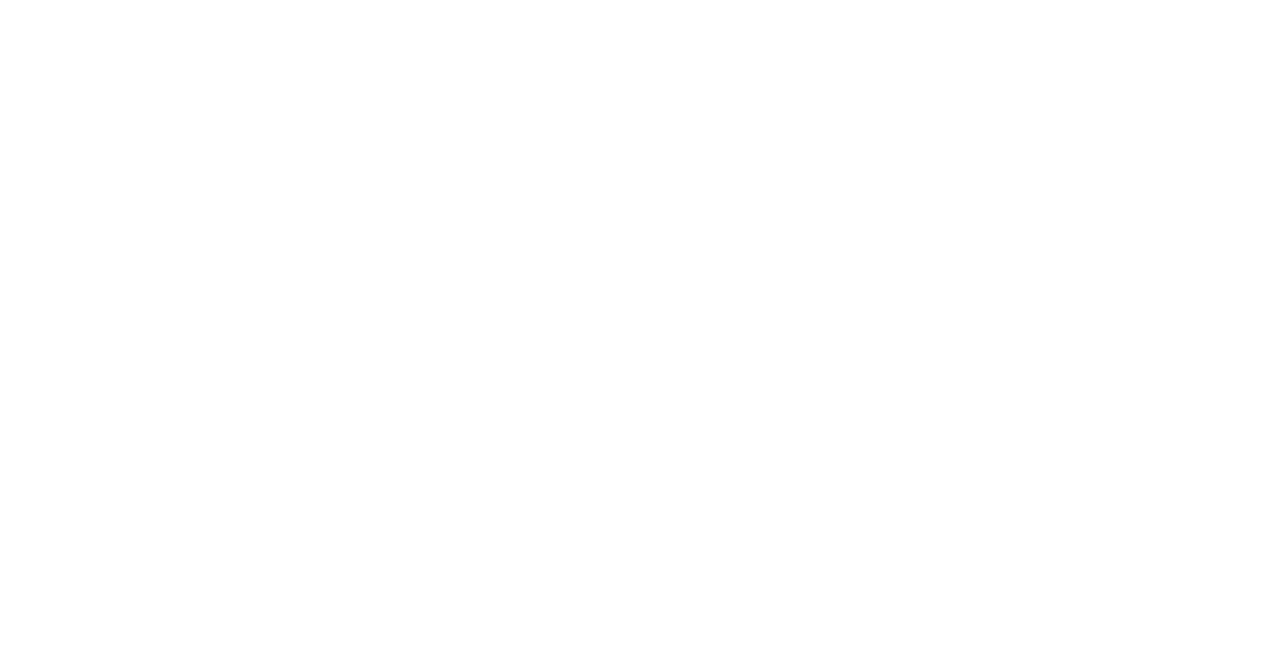 scroll, scrollTop: 0, scrollLeft: 0, axis: both 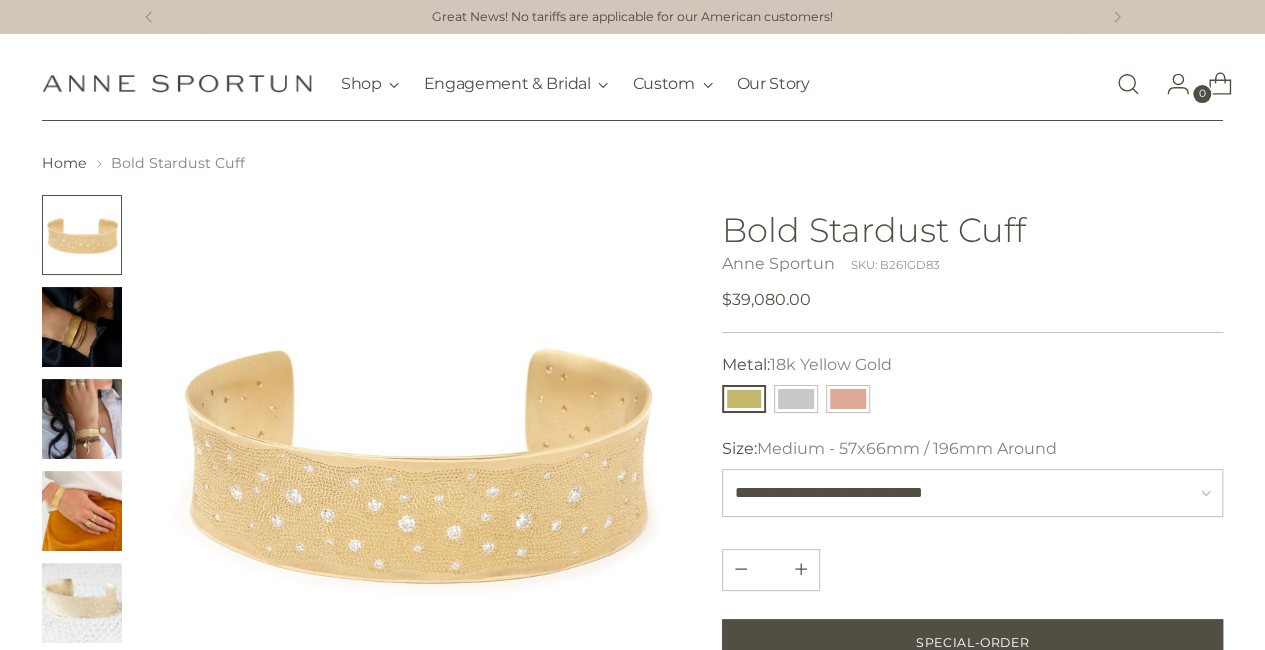 click at bounding box center [82, 511] 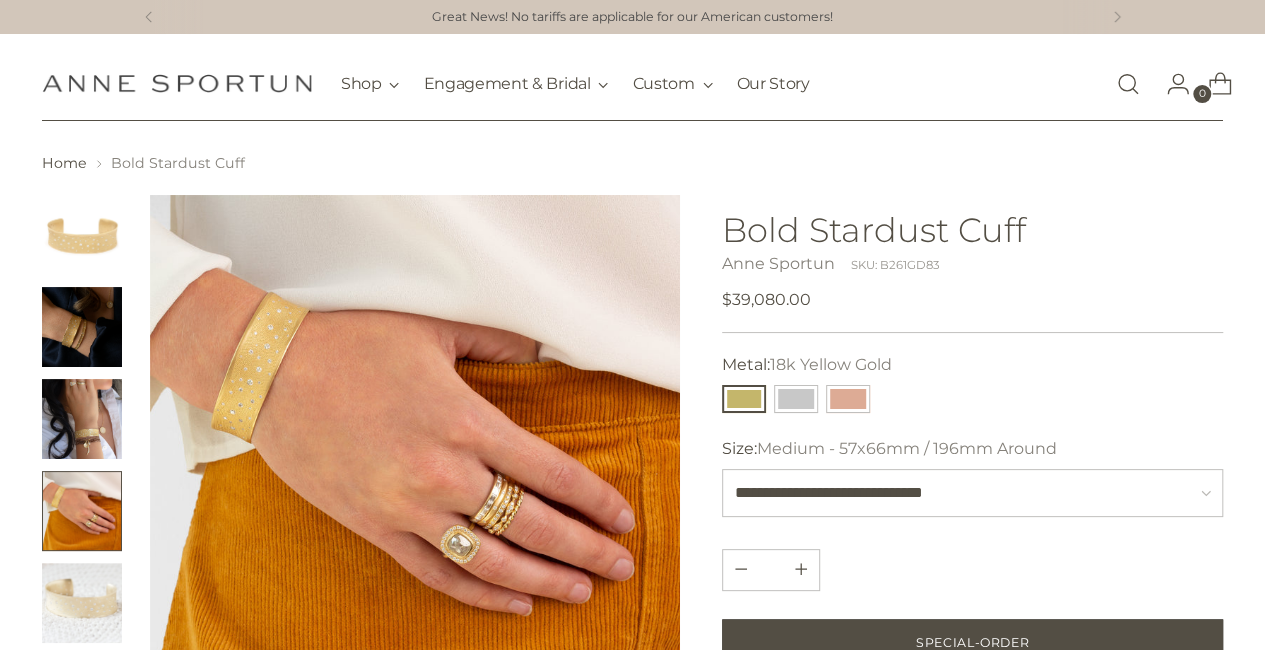 click at bounding box center (82, 419) 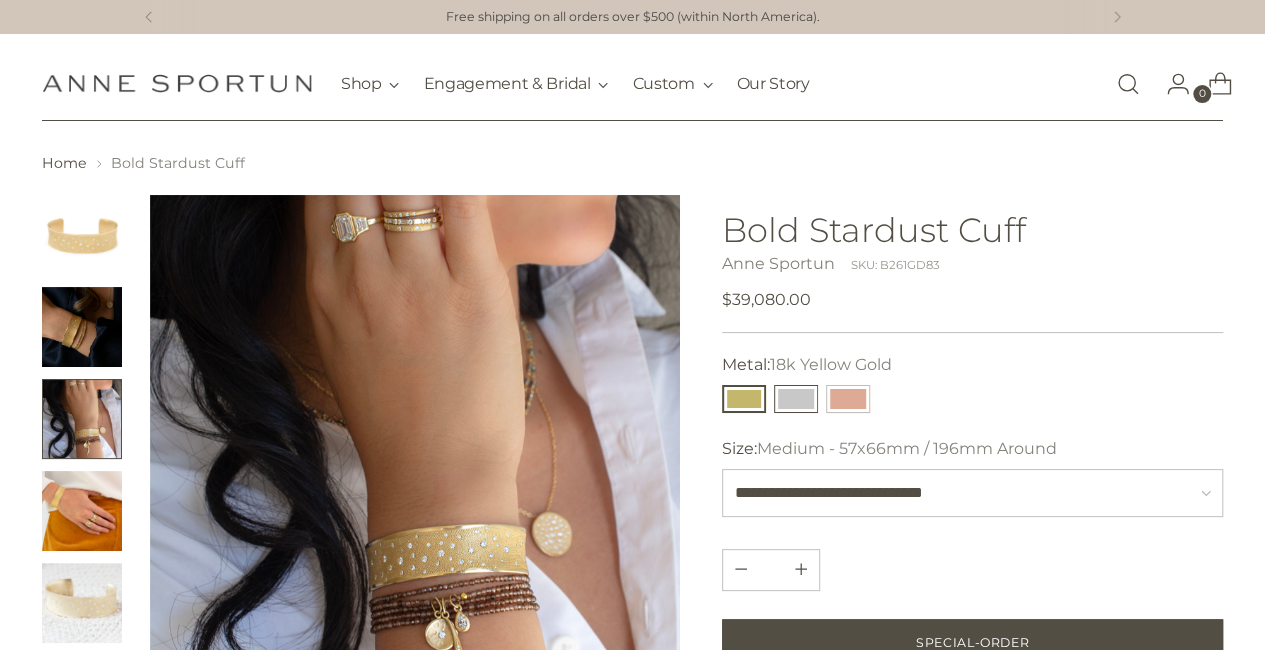 click at bounding box center (796, 399) 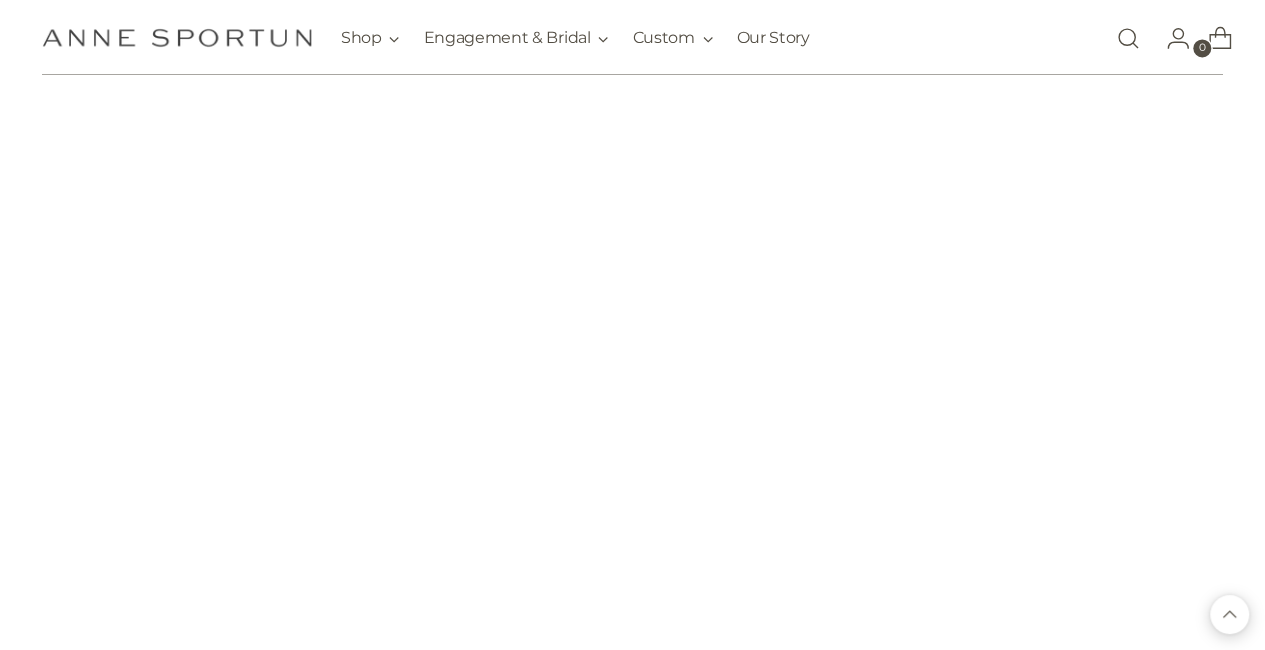 scroll, scrollTop: 1520, scrollLeft: 0, axis: vertical 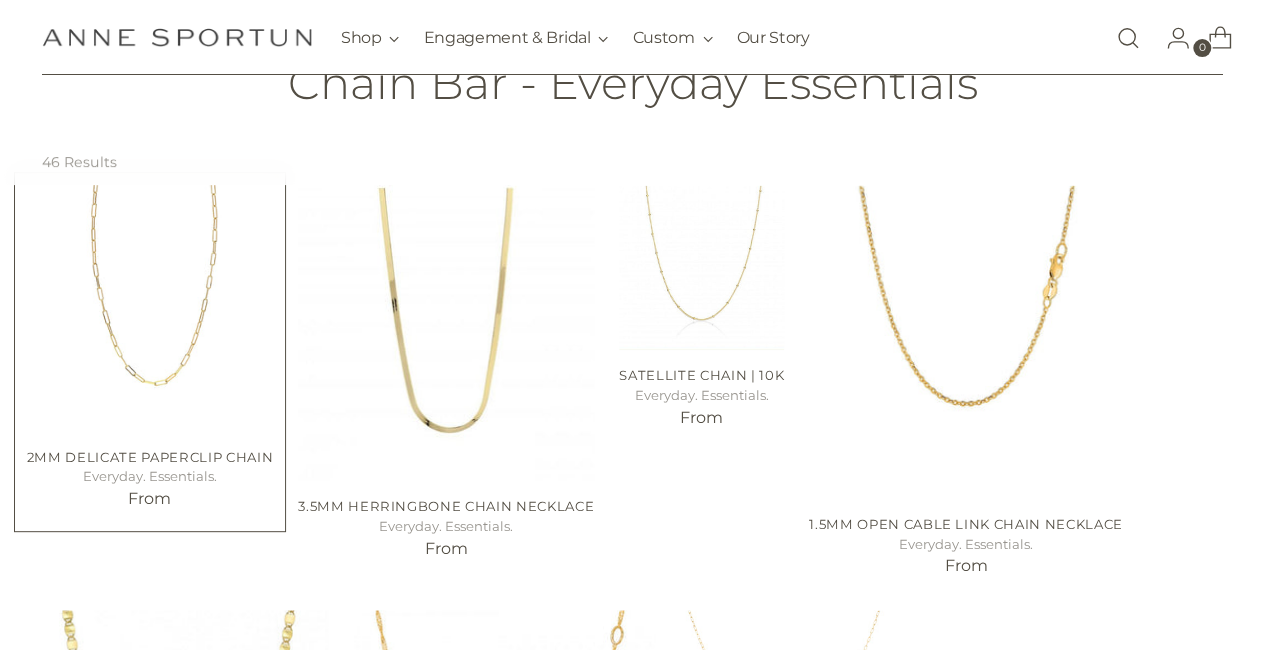 click on "2mm Delicate Paperclip Chain" at bounding box center (150, 457) 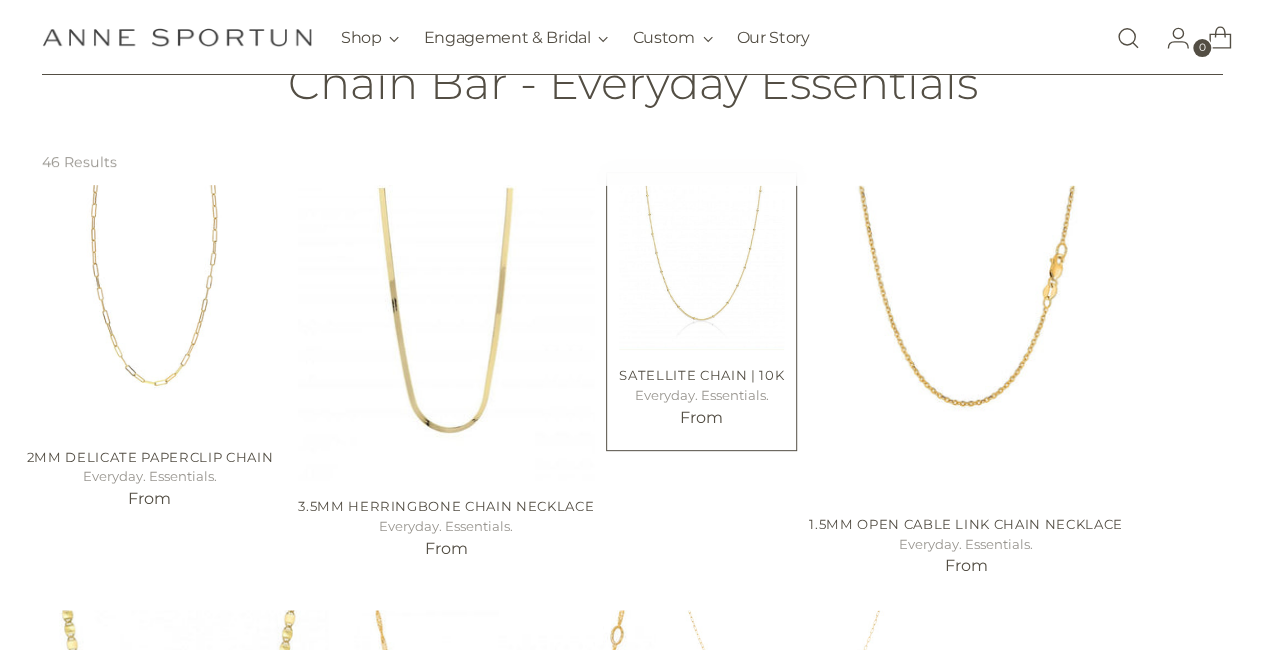 click on "Everyday. Essentials." at bounding box center (701, 396) 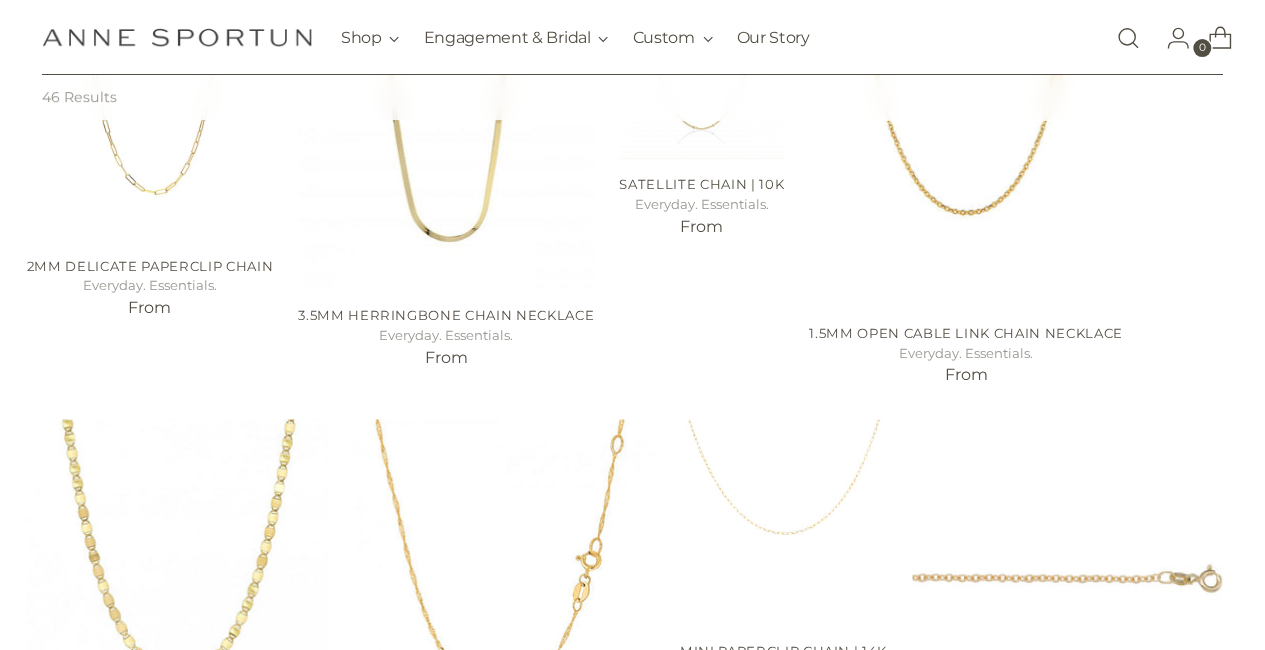 scroll, scrollTop: 474, scrollLeft: 0, axis: vertical 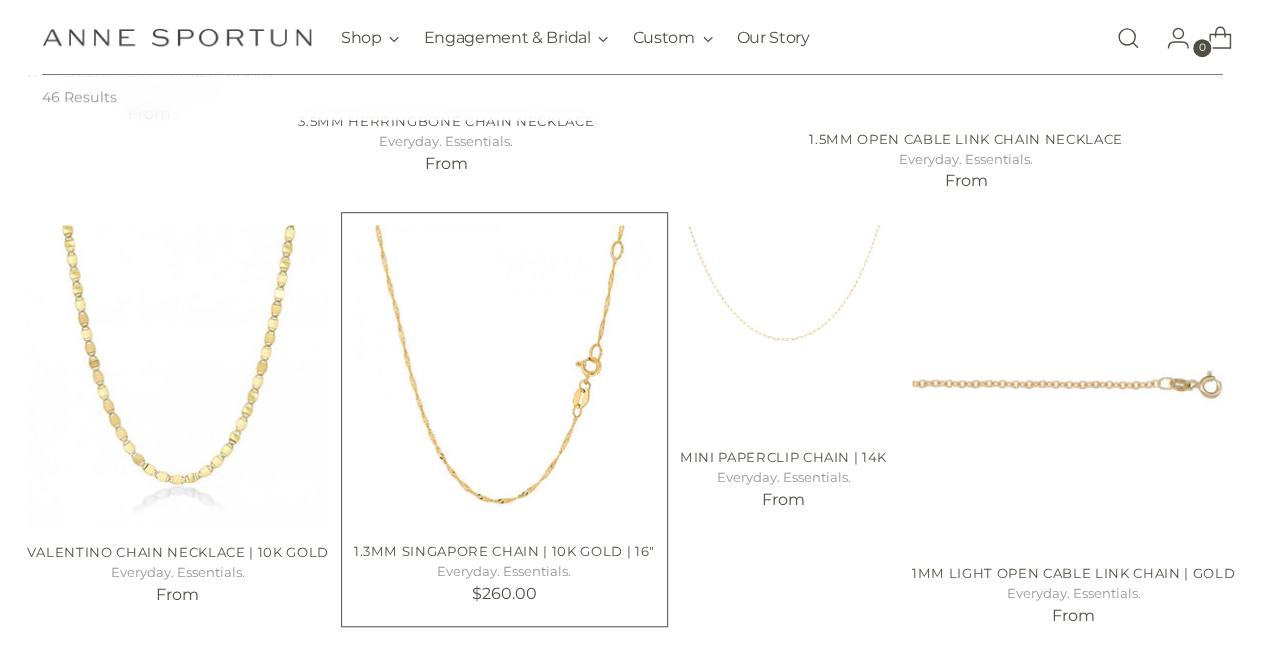 click on "1.3mm Singapore Chain | 10k Gold | 16"" at bounding box center [504, 551] 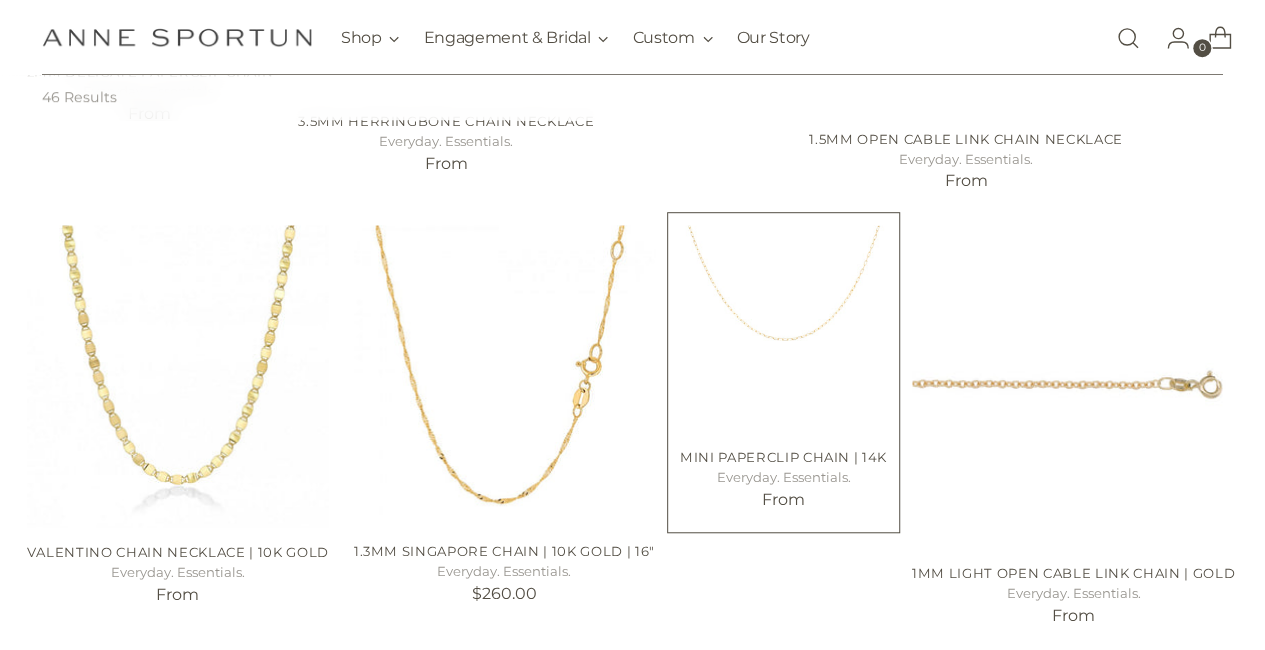 click on "Everyday. Essentials." at bounding box center (783, 478) 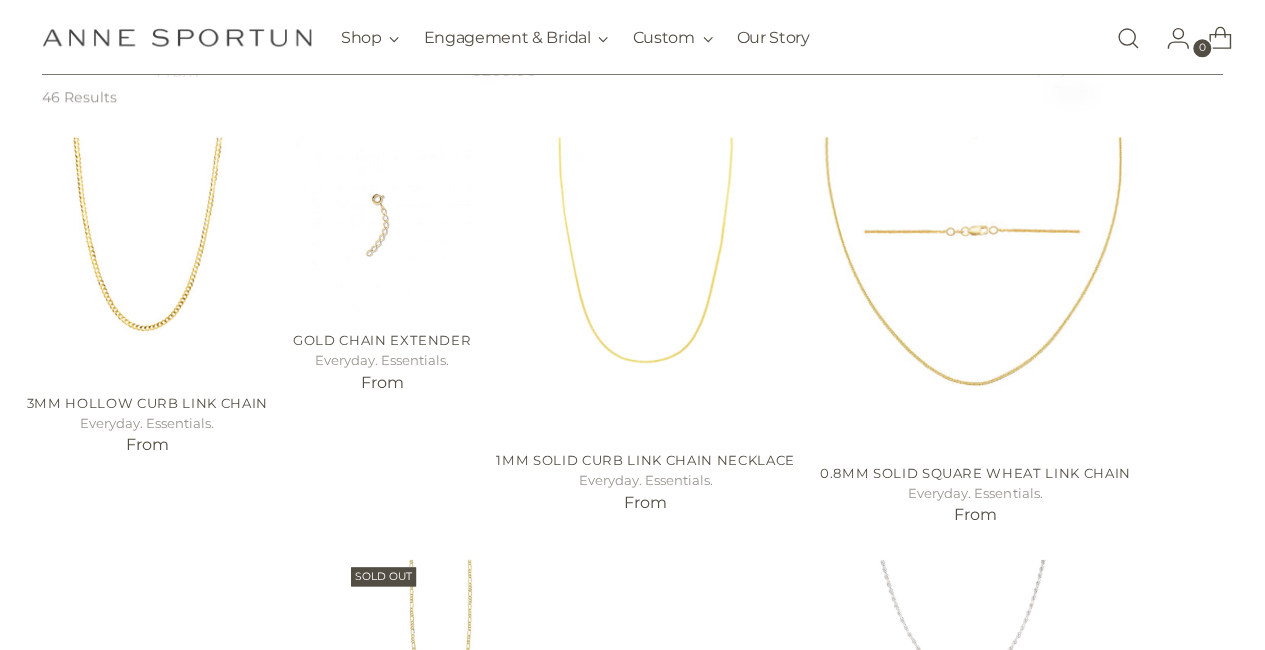 scroll, scrollTop: 1104, scrollLeft: 0, axis: vertical 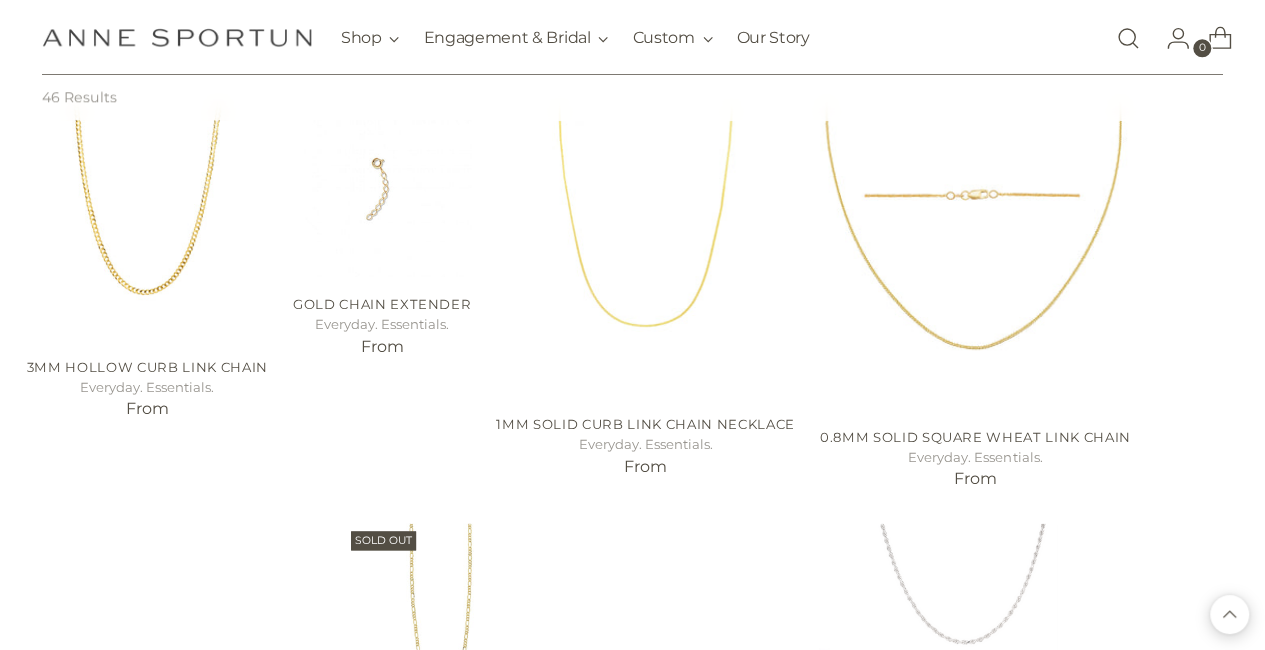 click on "2mm Delicate Paperclip Chain
Everyday. Essentials.
From
Unit price
/ per
/" at bounding box center [632, 1197] 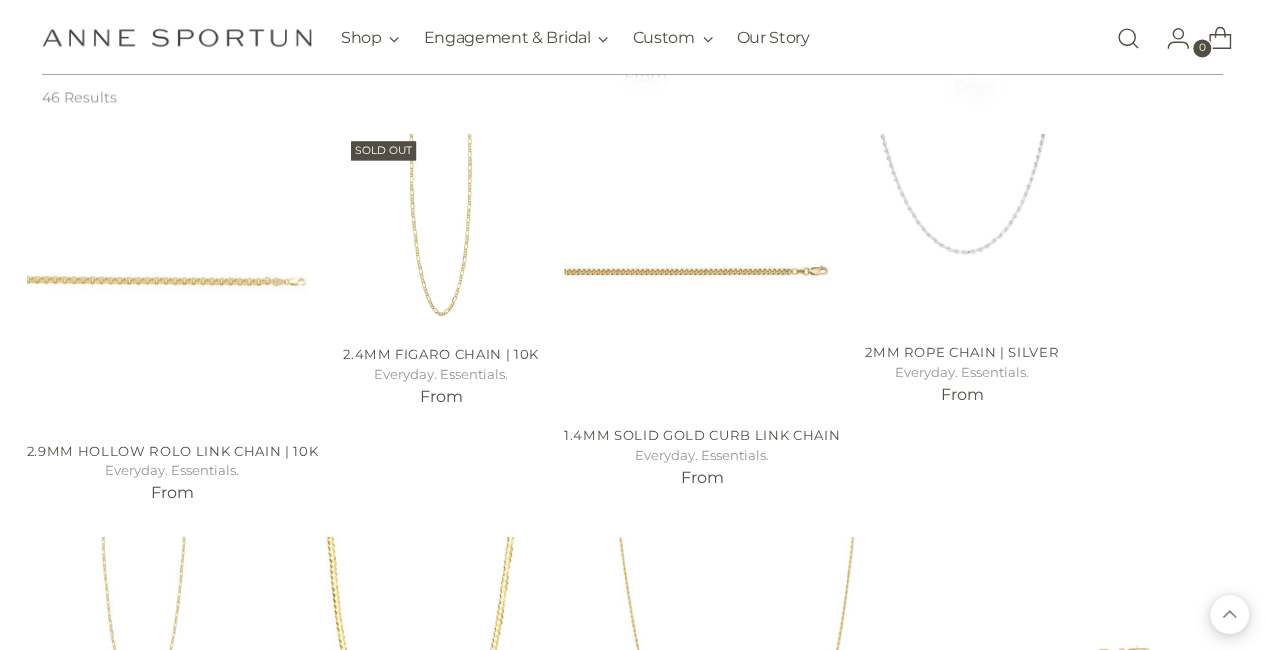 scroll, scrollTop: 1489, scrollLeft: 0, axis: vertical 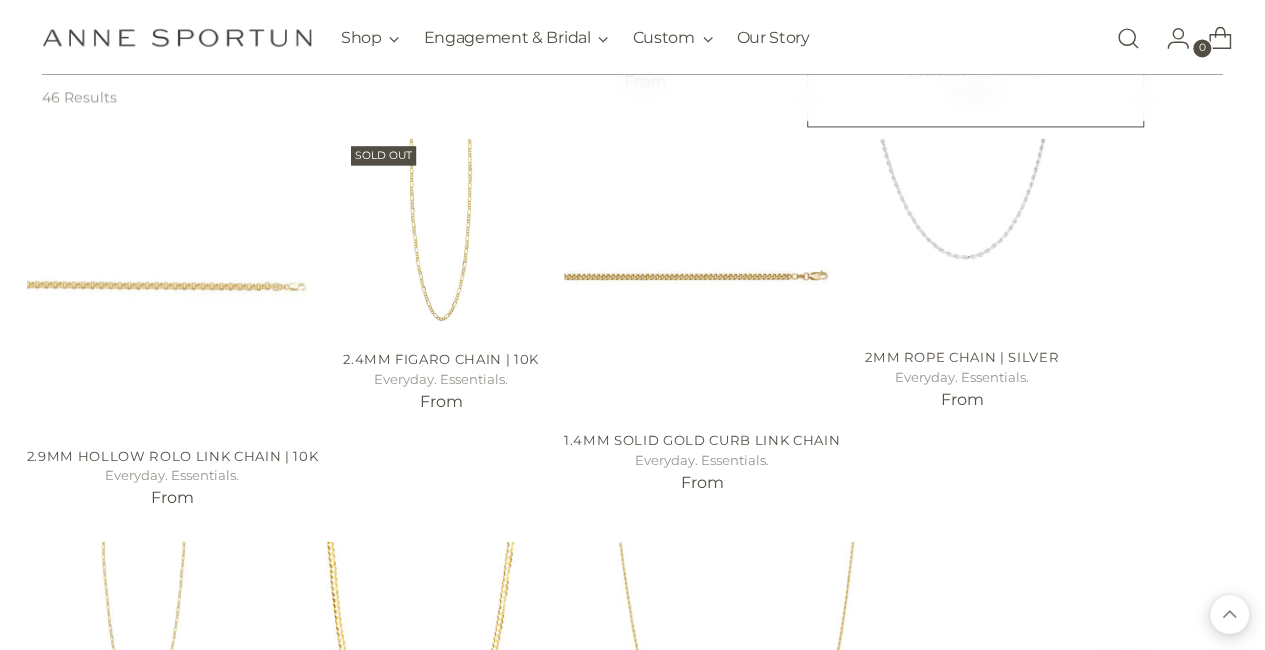 click at bounding box center (975, -129) 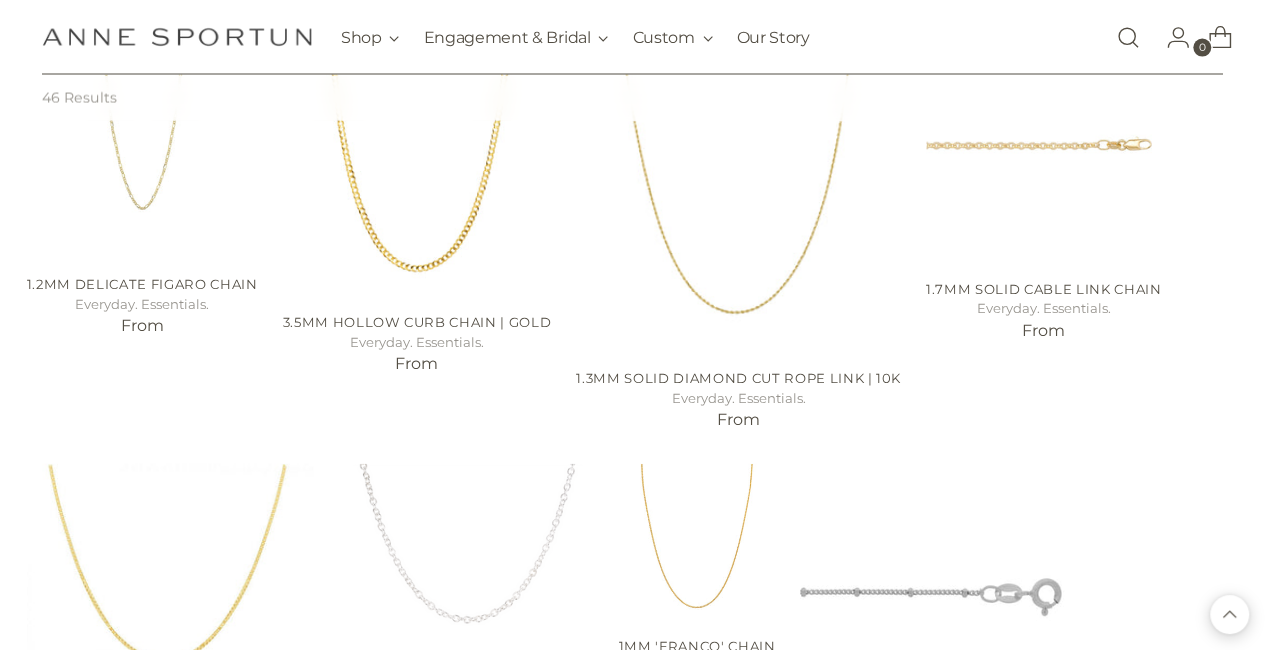 scroll, scrollTop: 2038, scrollLeft: 0, axis: vertical 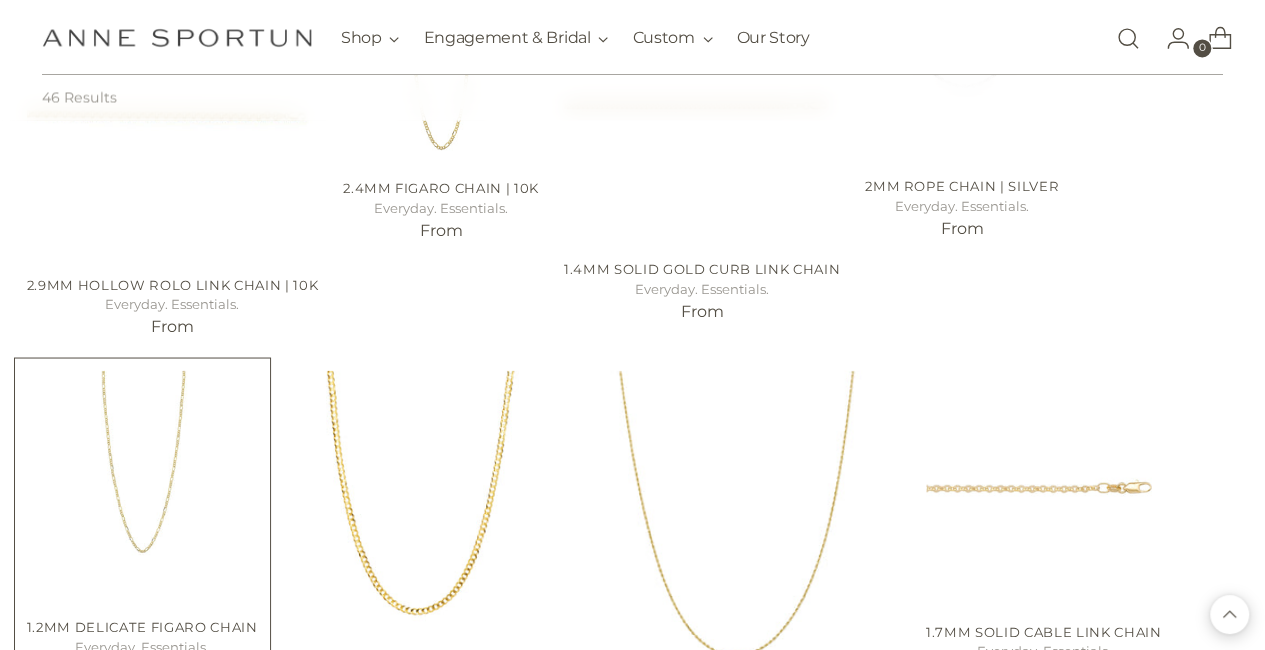 click at bounding box center [0, 0] 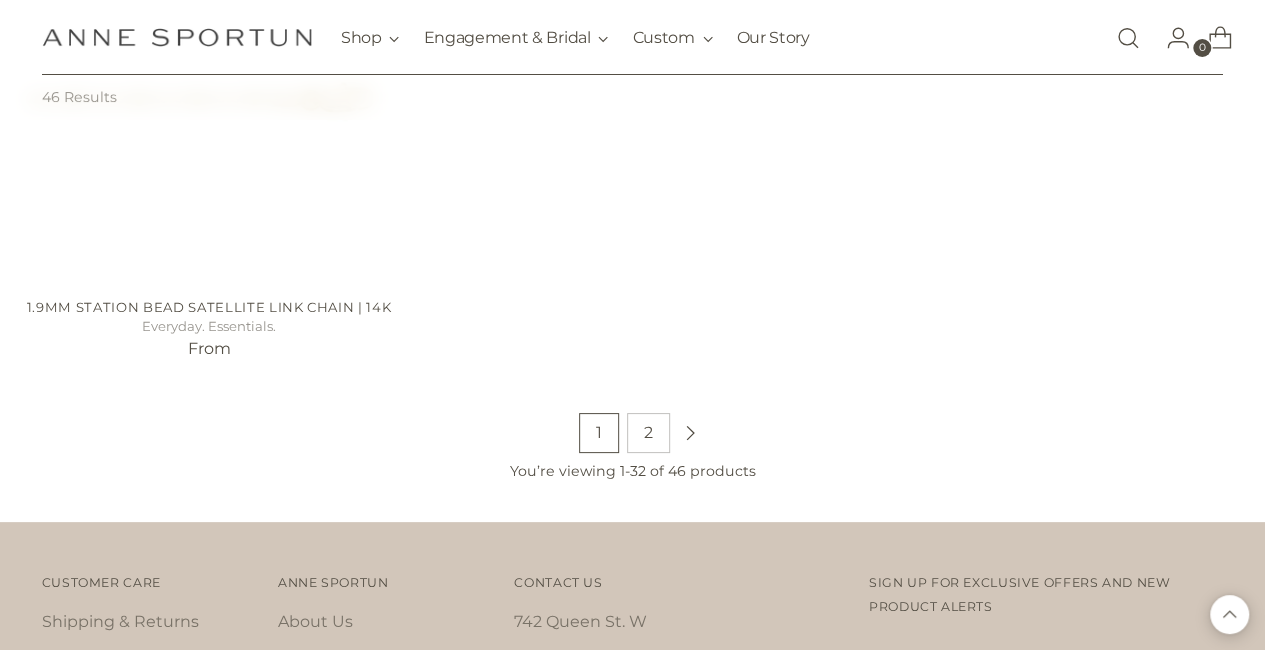scroll, scrollTop: 3780, scrollLeft: 0, axis: vertical 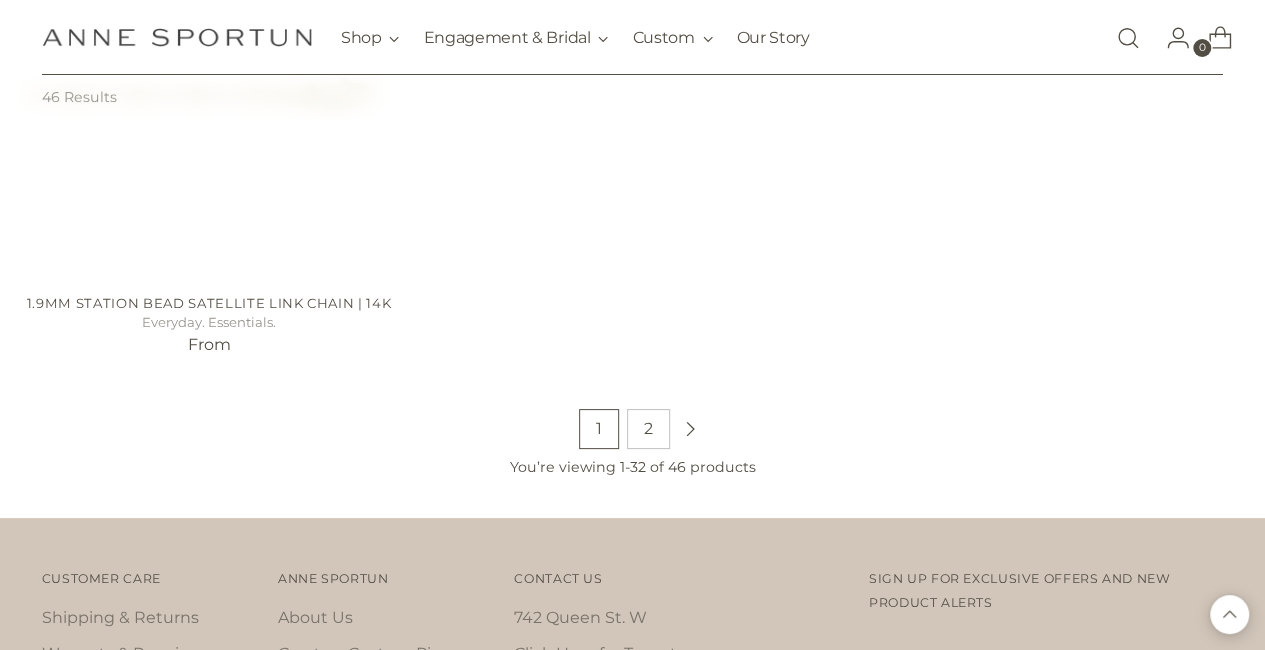 click on "2" at bounding box center (648, 429) 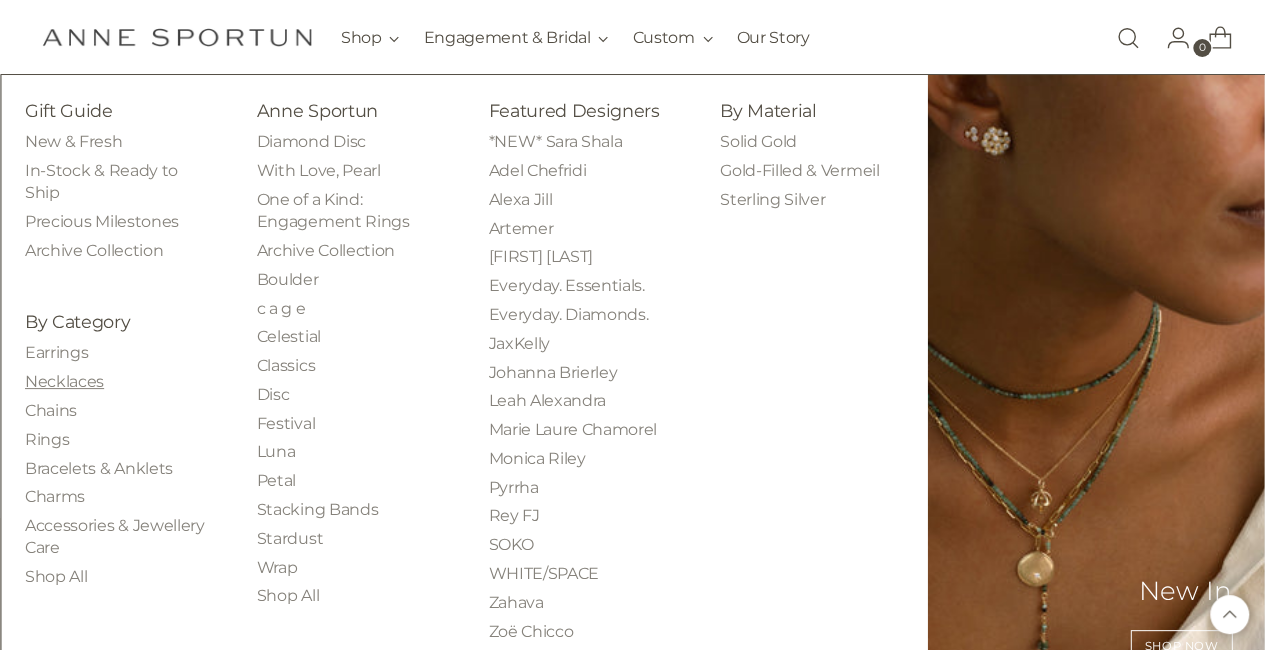 click on "Necklaces" at bounding box center (64, 381) 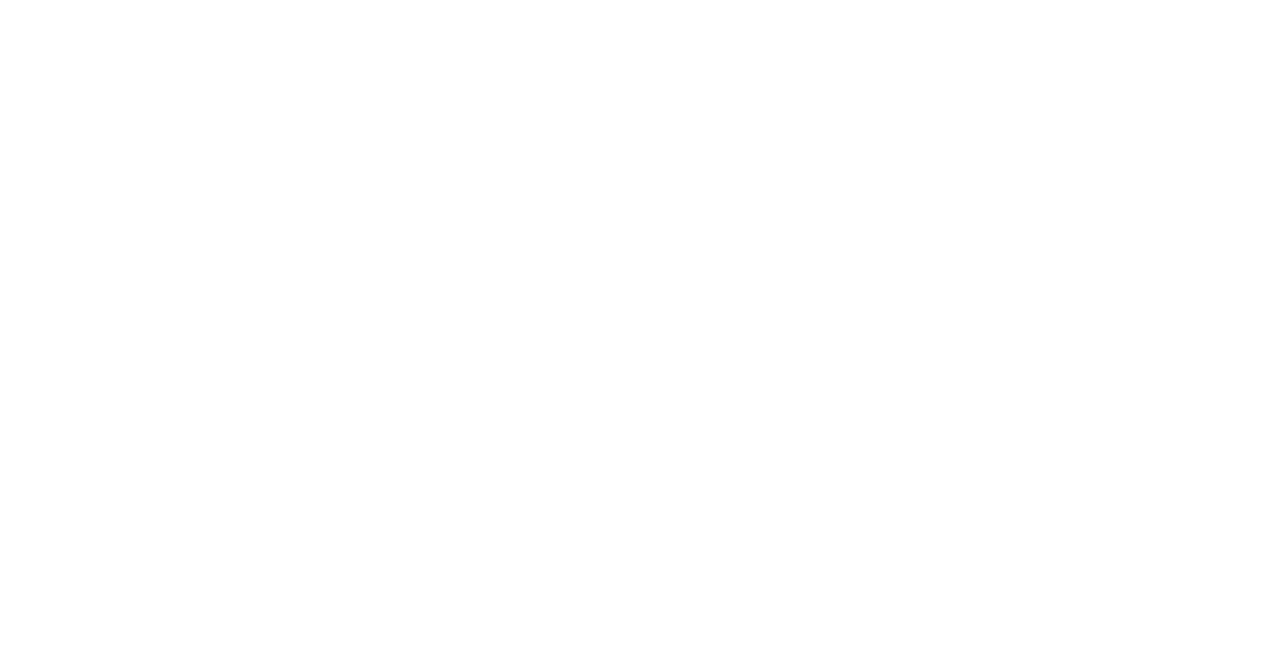 scroll, scrollTop: 0, scrollLeft: 0, axis: both 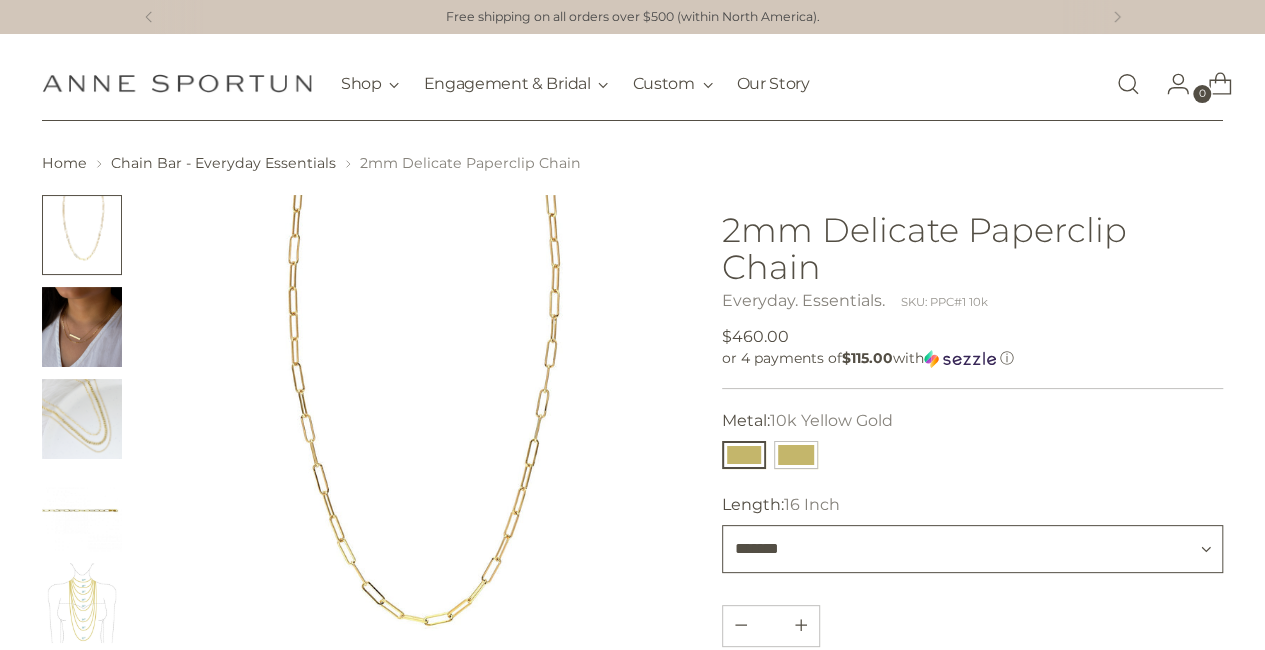 click on "******* ******* *******" at bounding box center (973, 549) 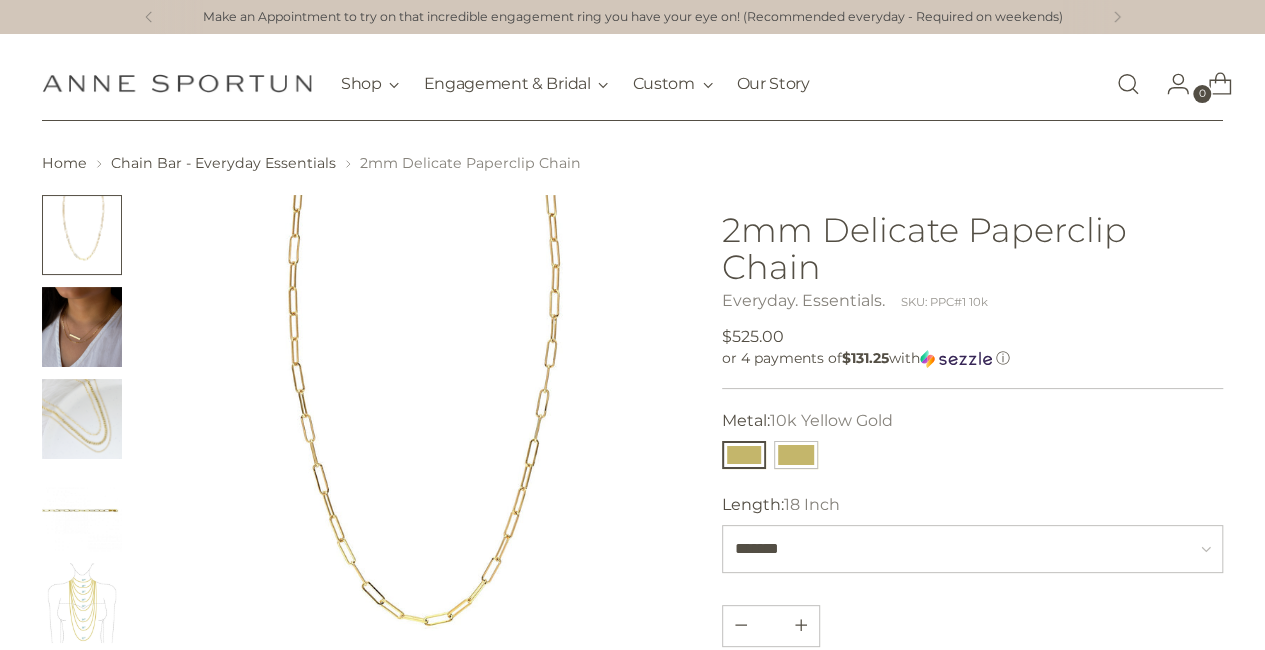 click at bounding box center [82, 419] 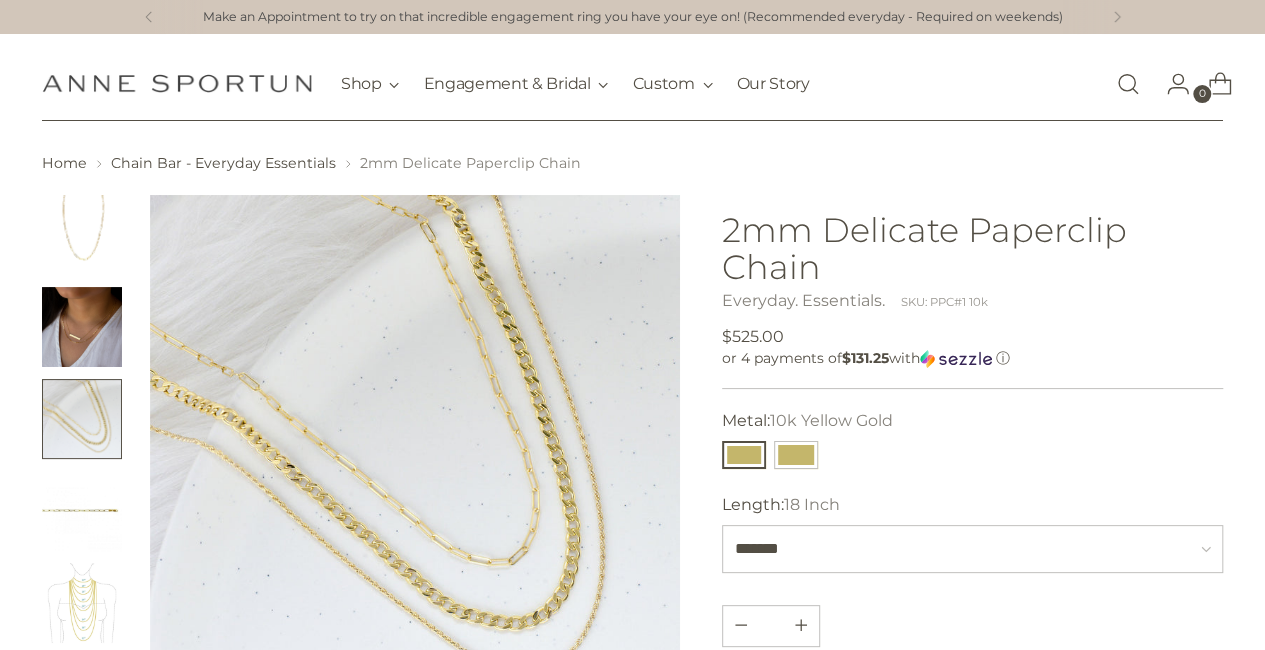 click at bounding box center [82, 327] 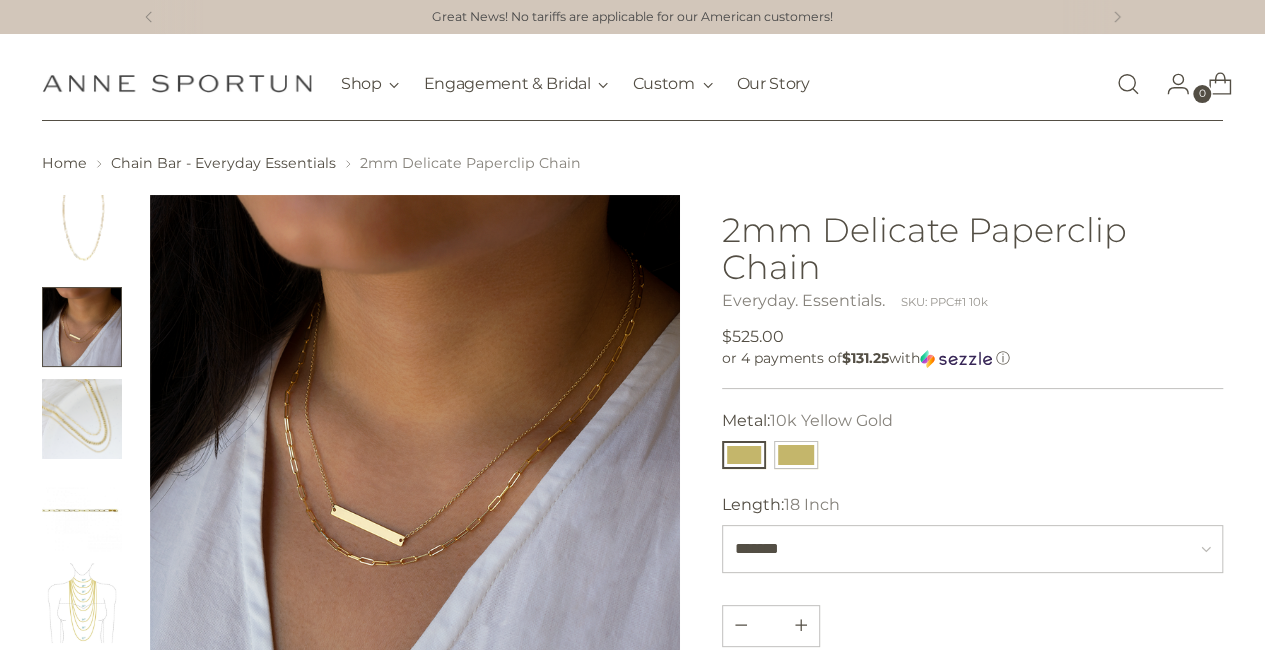 click at bounding box center [82, 603] 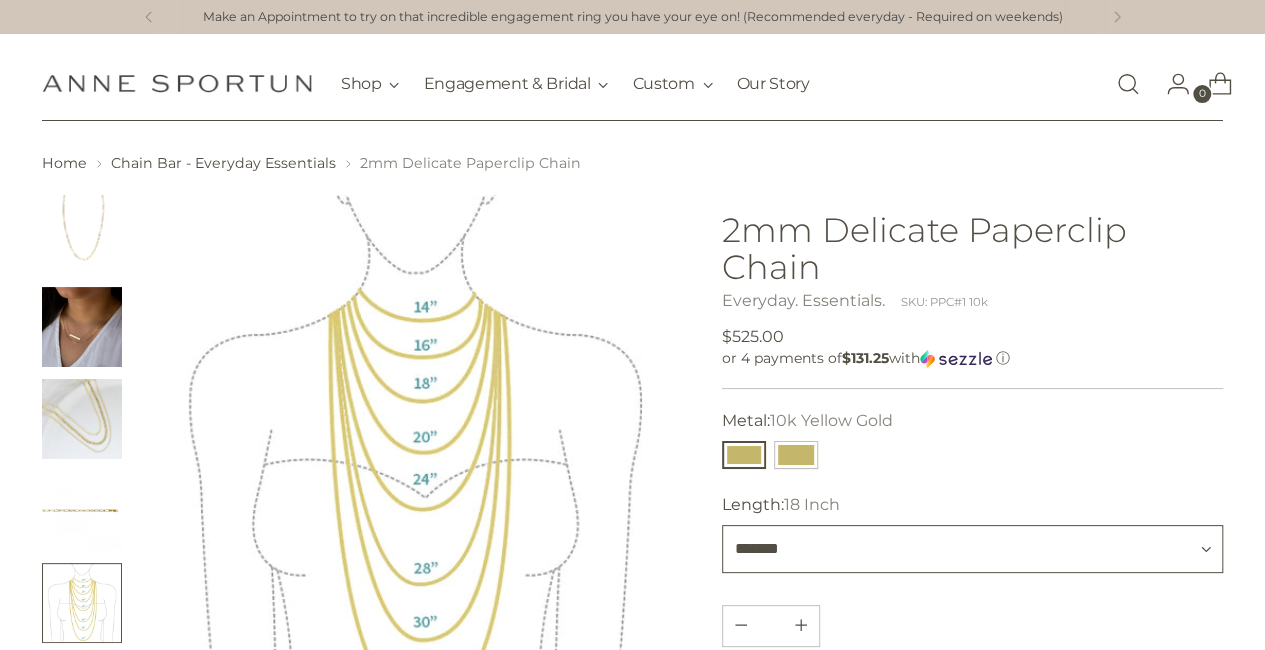 click on "******* ******* *******" at bounding box center (973, 549) 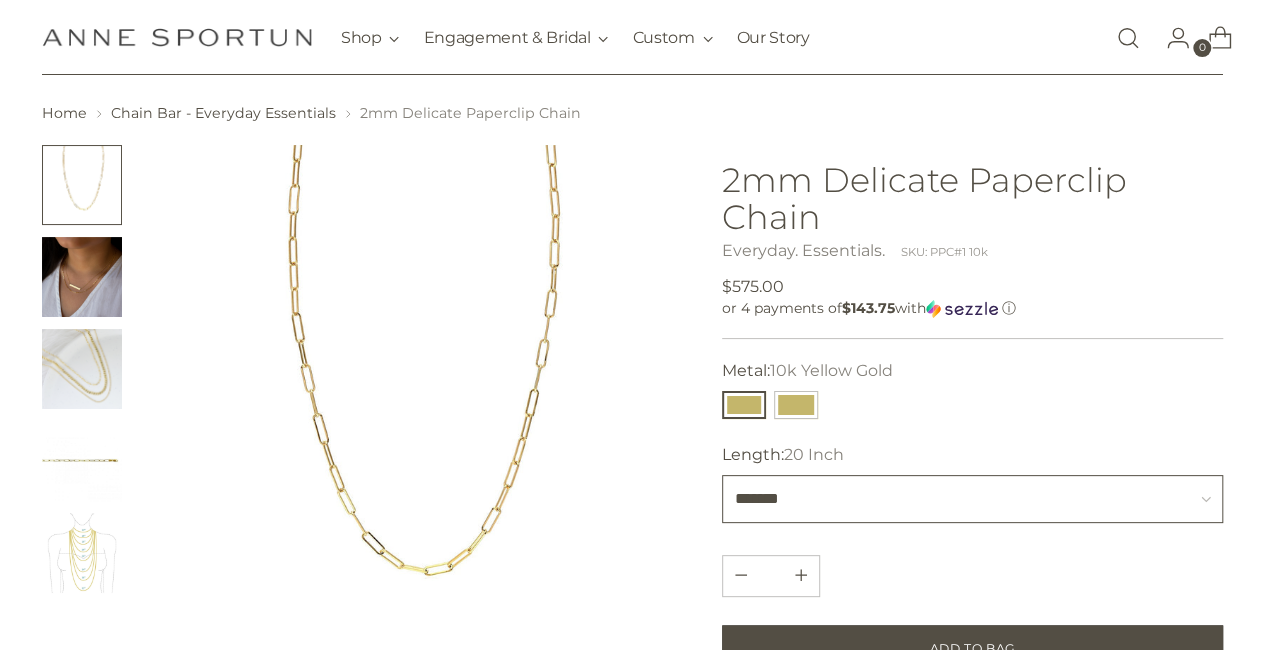 scroll, scrollTop: 47, scrollLeft: 0, axis: vertical 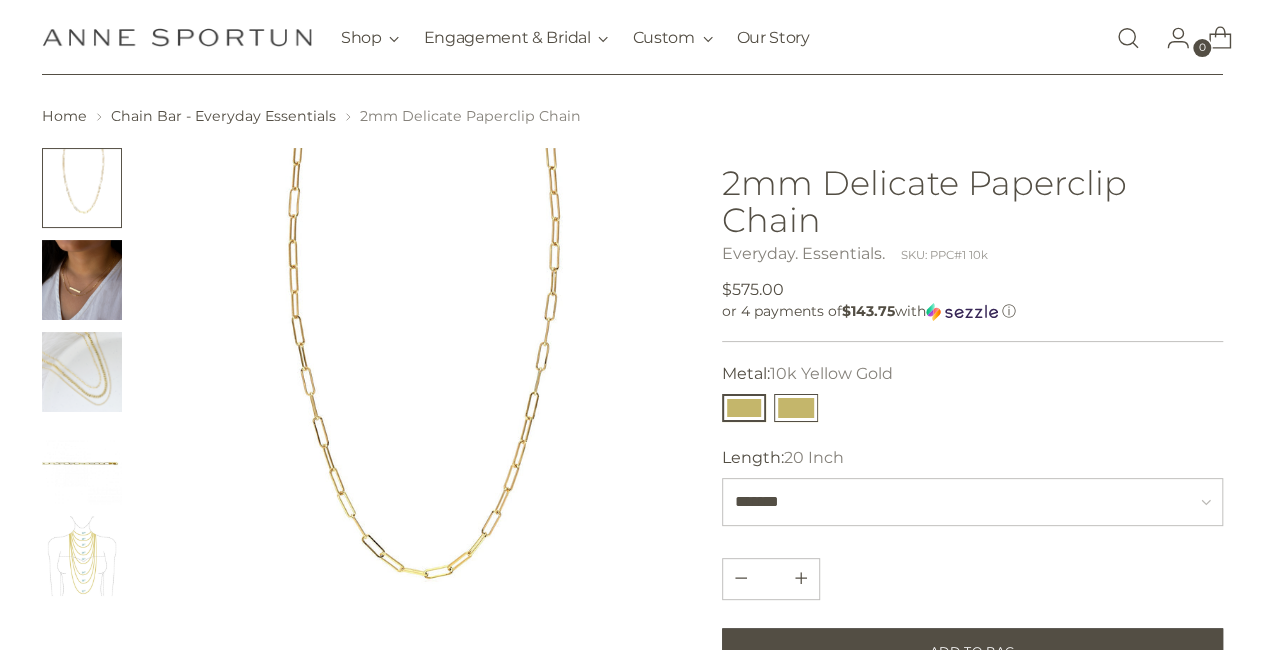 click at bounding box center [796, 408] 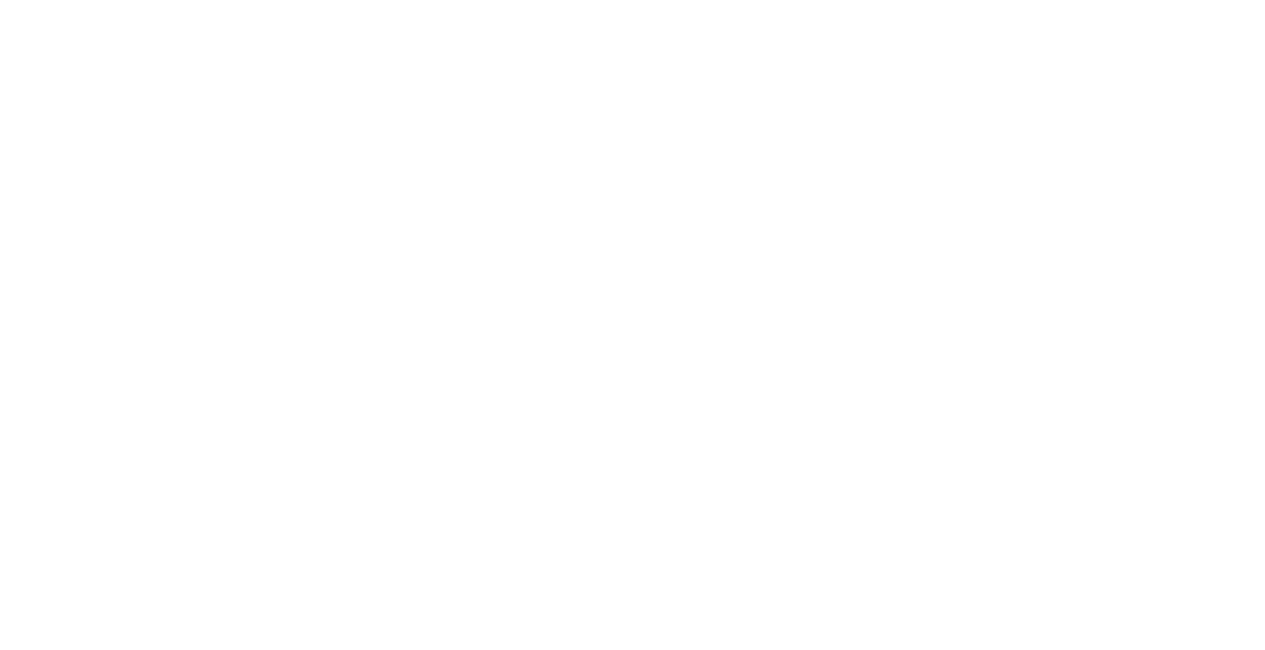 scroll, scrollTop: 0, scrollLeft: 0, axis: both 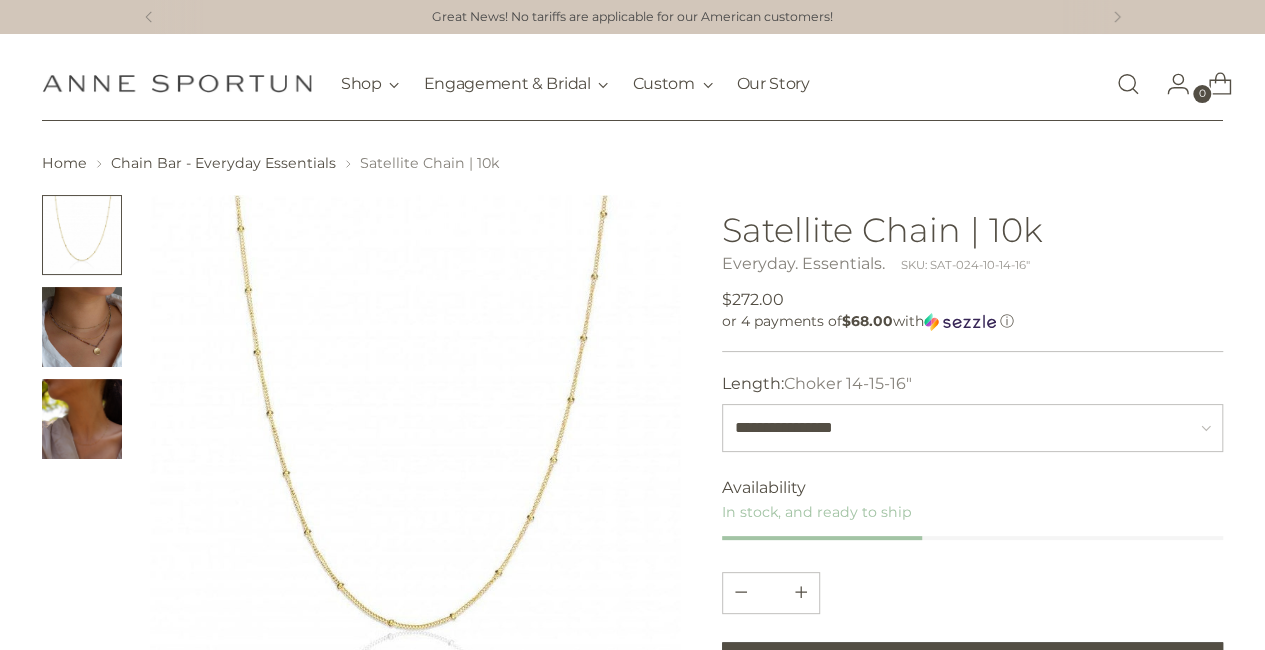 click at bounding box center [82, 327] 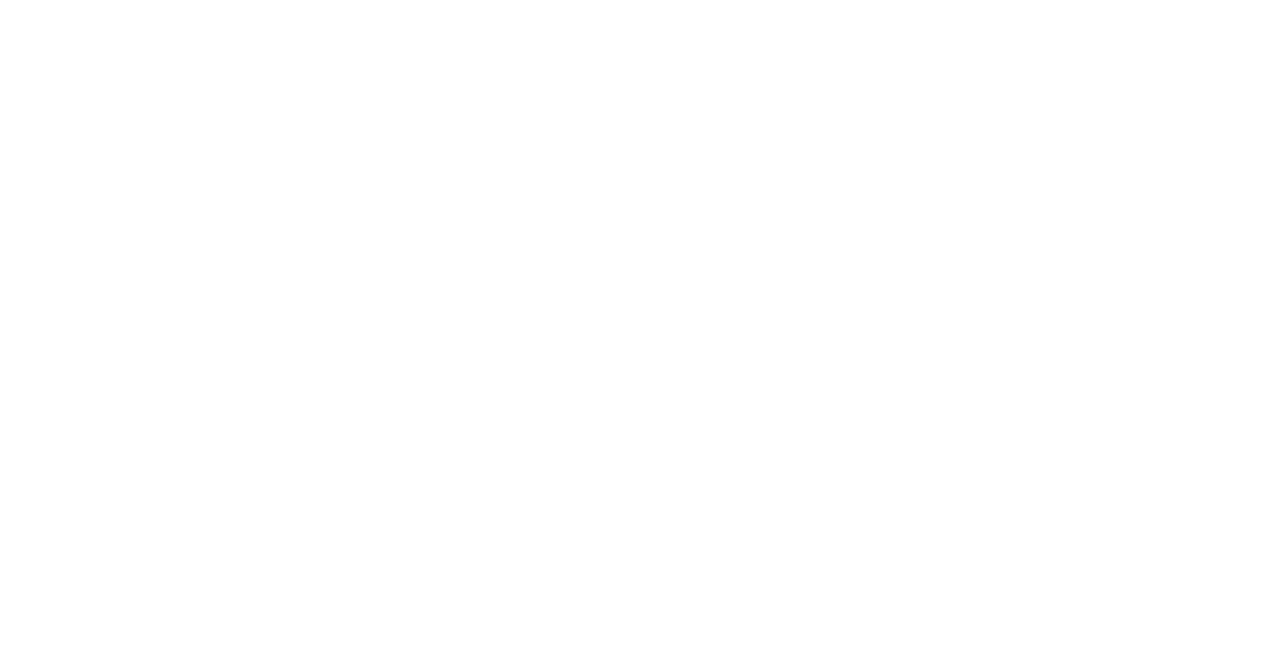 scroll, scrollTop: 0, scrollLeft: 0, axis: both 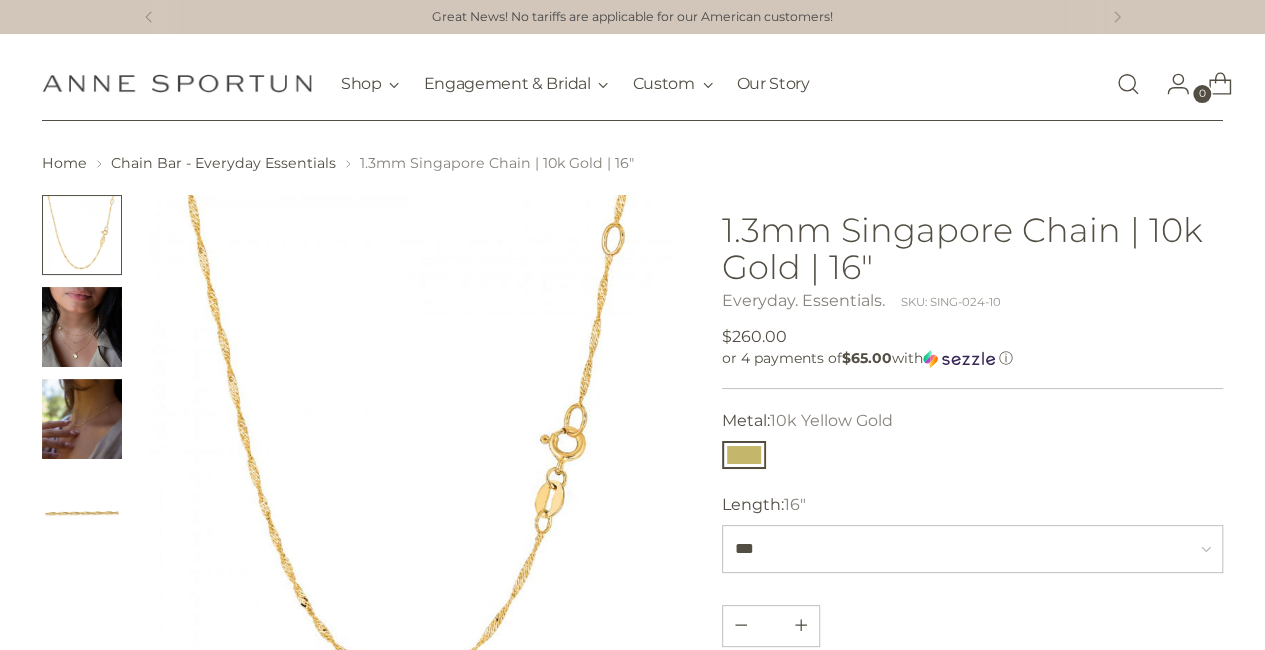 click at bounding box center (415, 460) 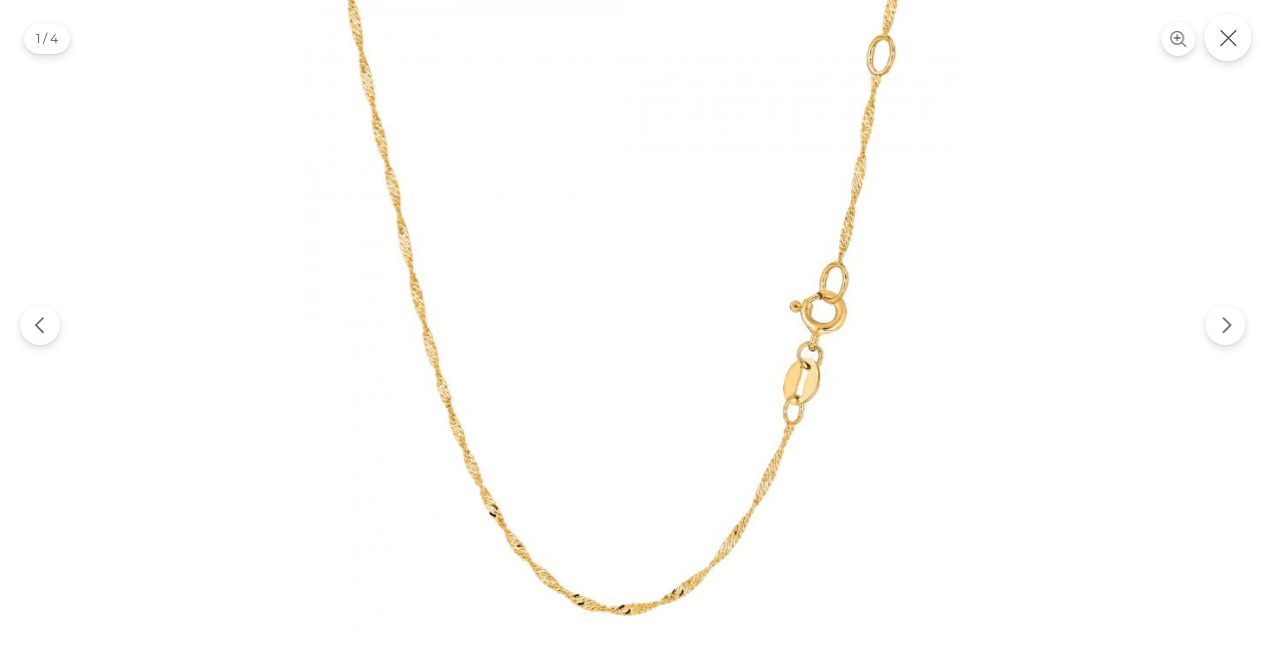 click 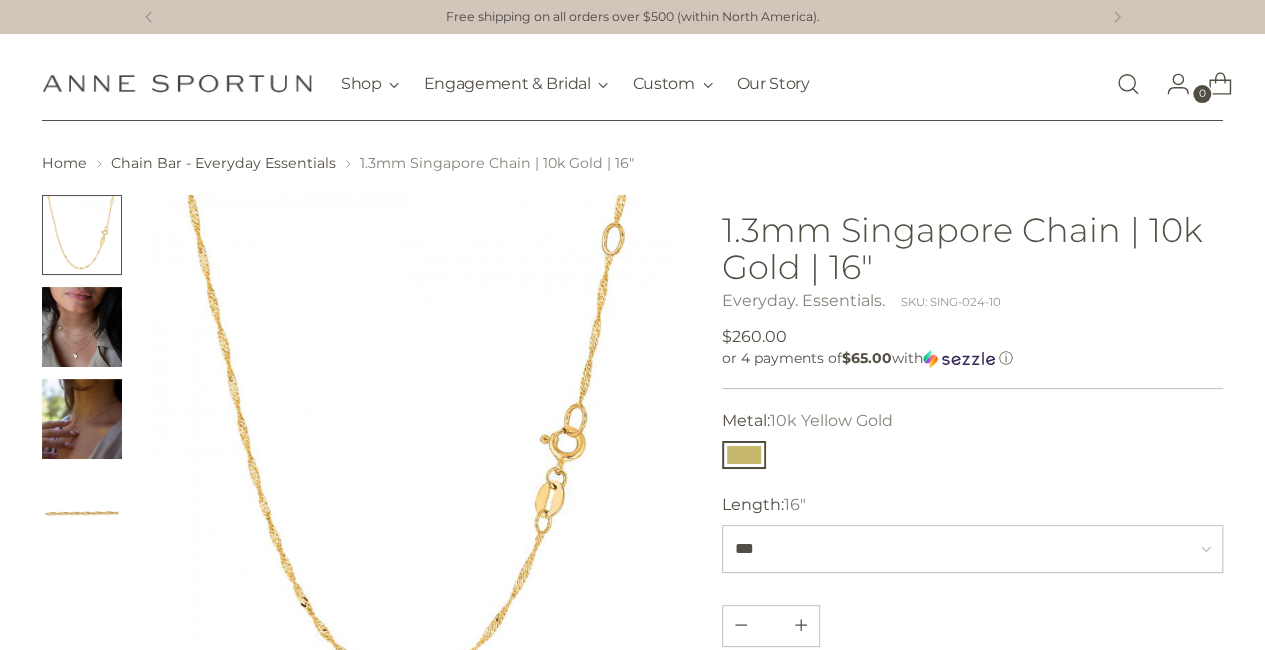 click at bounding box center [82, 327] 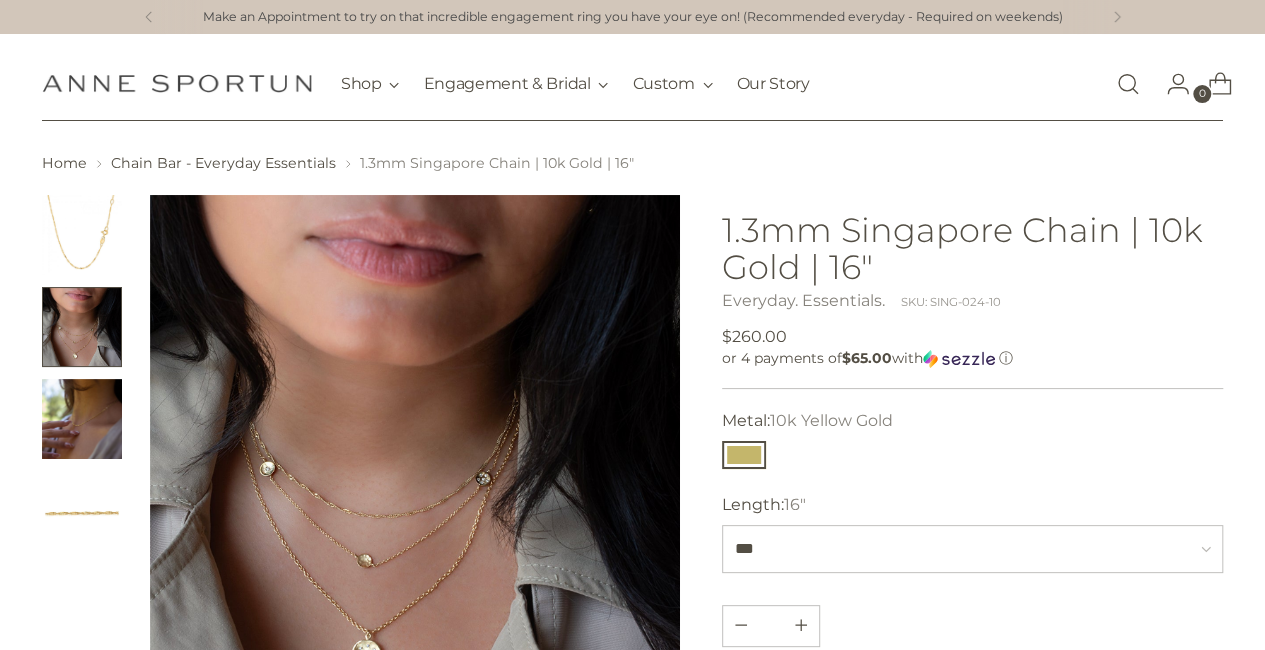 click at bounding box center [82, 419] 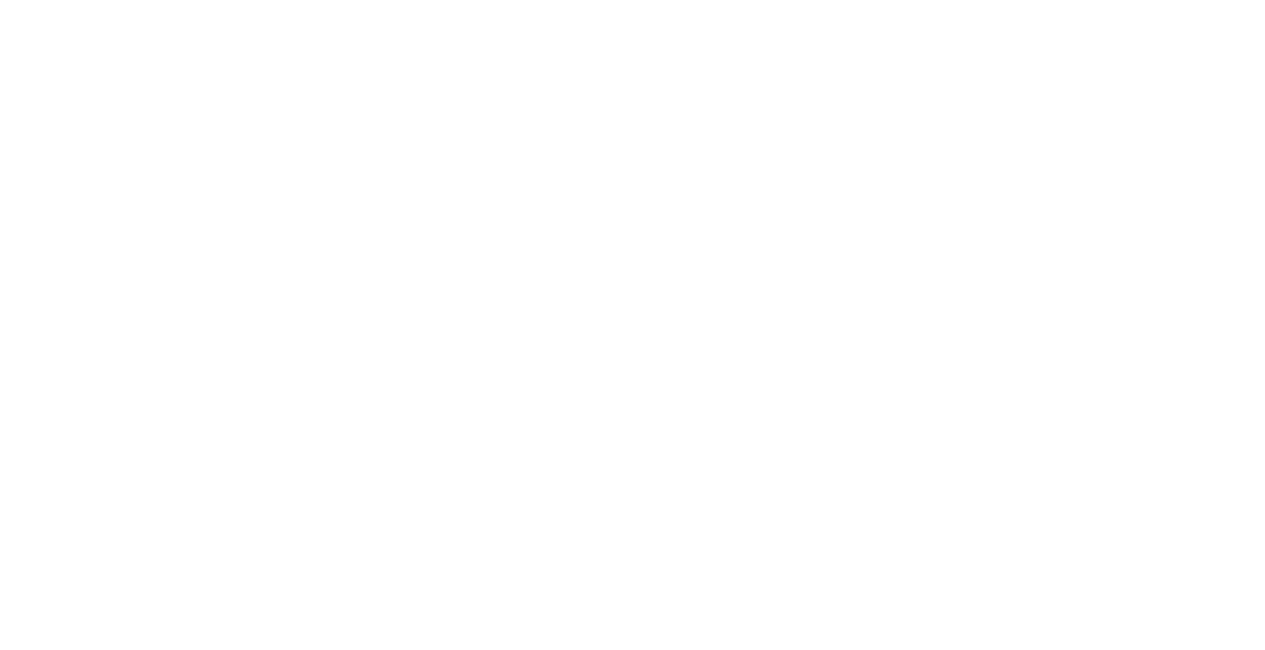 scroll, scrollTop: 0, scrollLeft: 0, axis: both 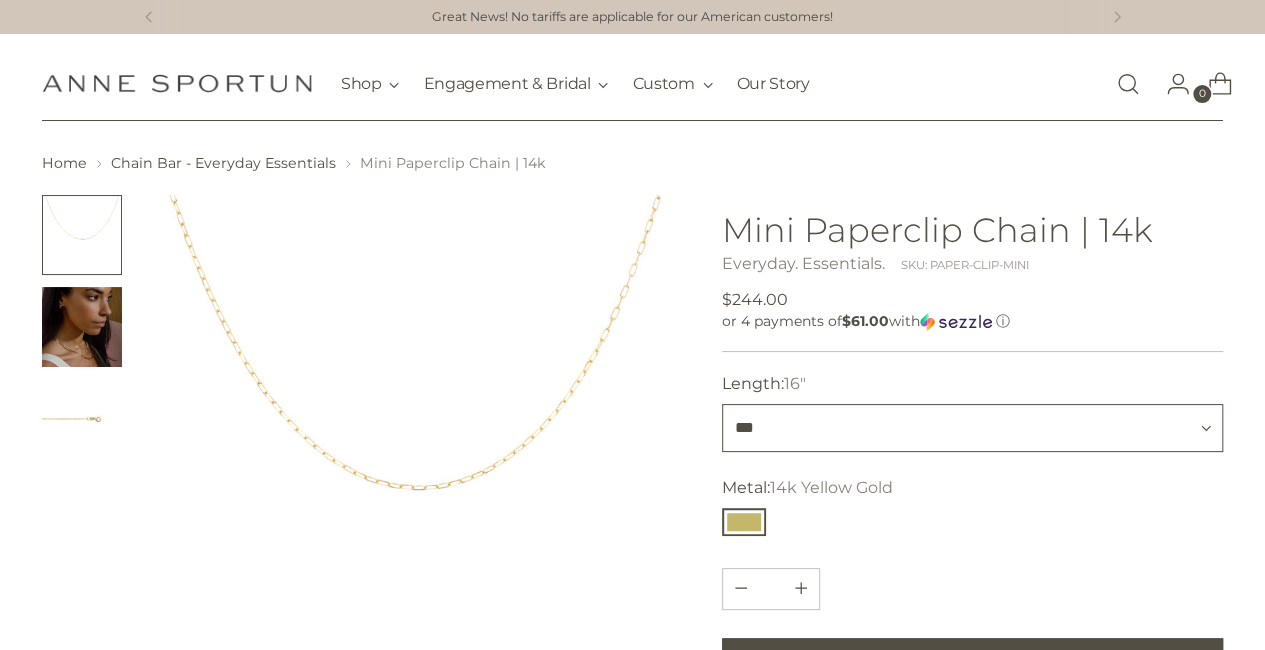 click on "*** ***" at bounding box center (973, 428) 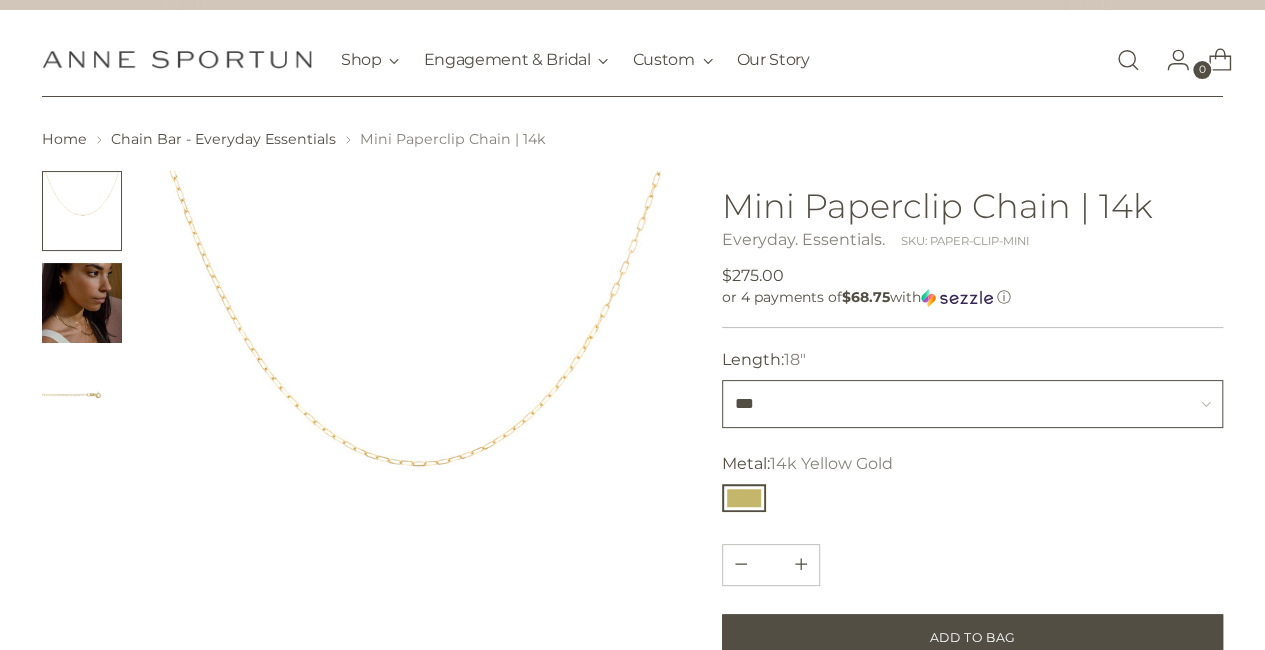 scroll, scrollTop: 14, scrollLeft: 0, axis: vertical 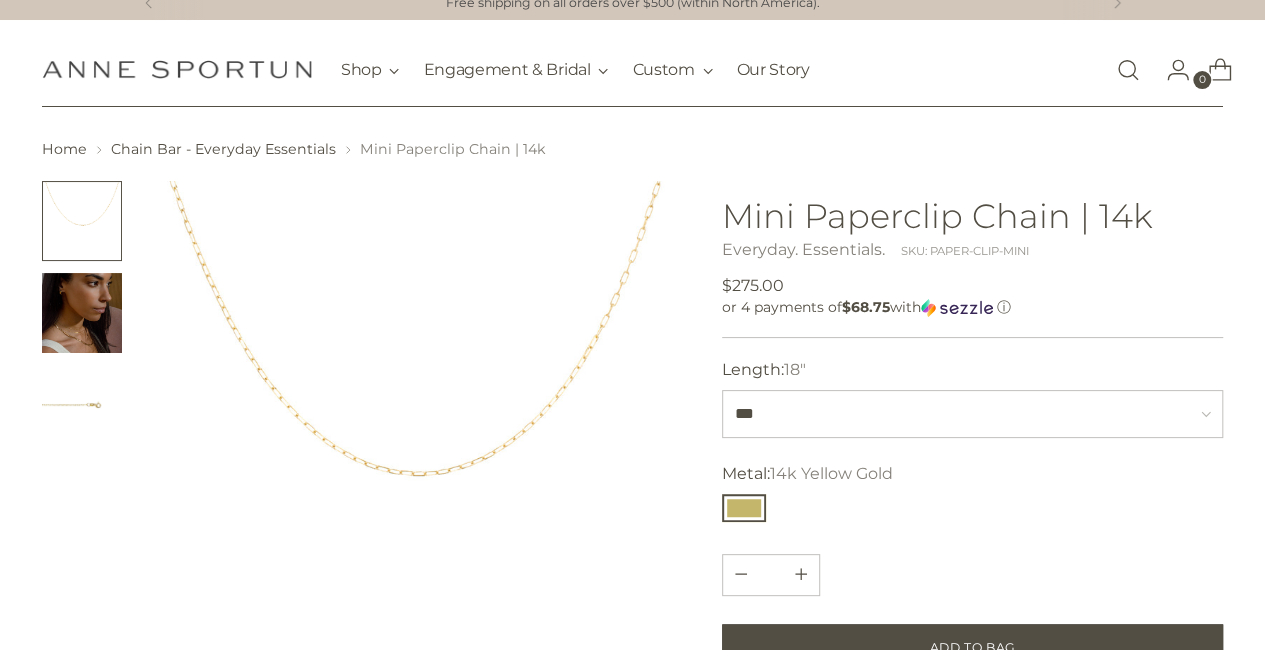 click at bounding box center [415, 446] 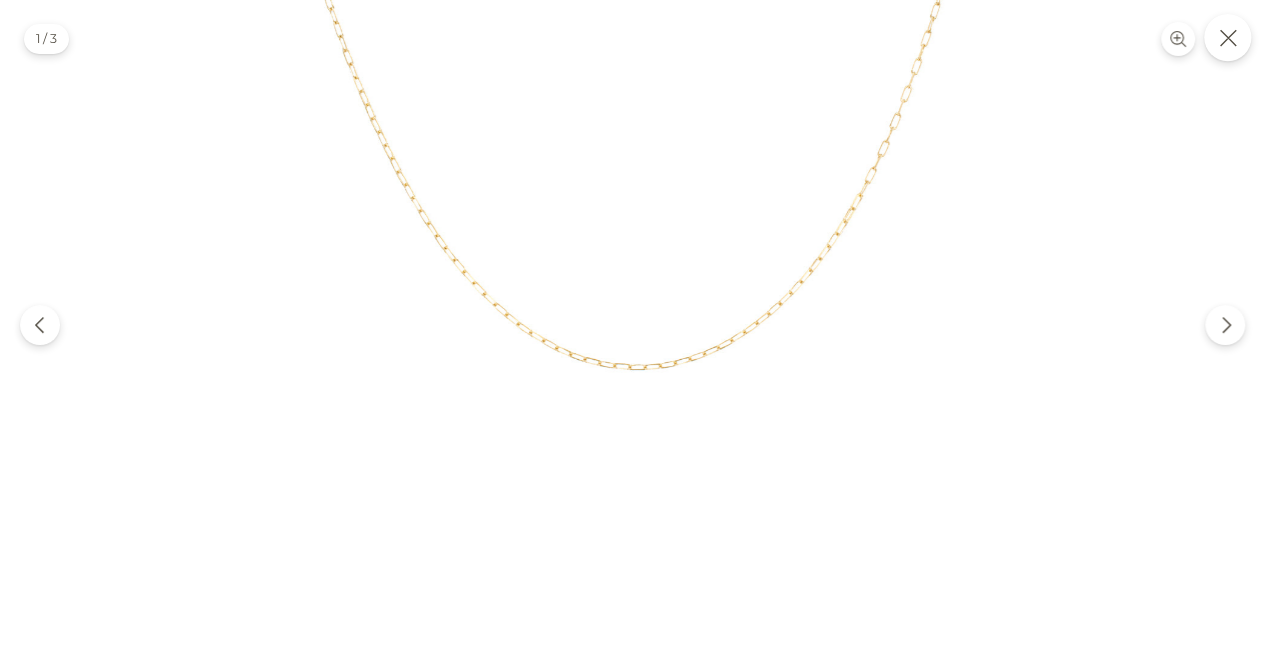 click 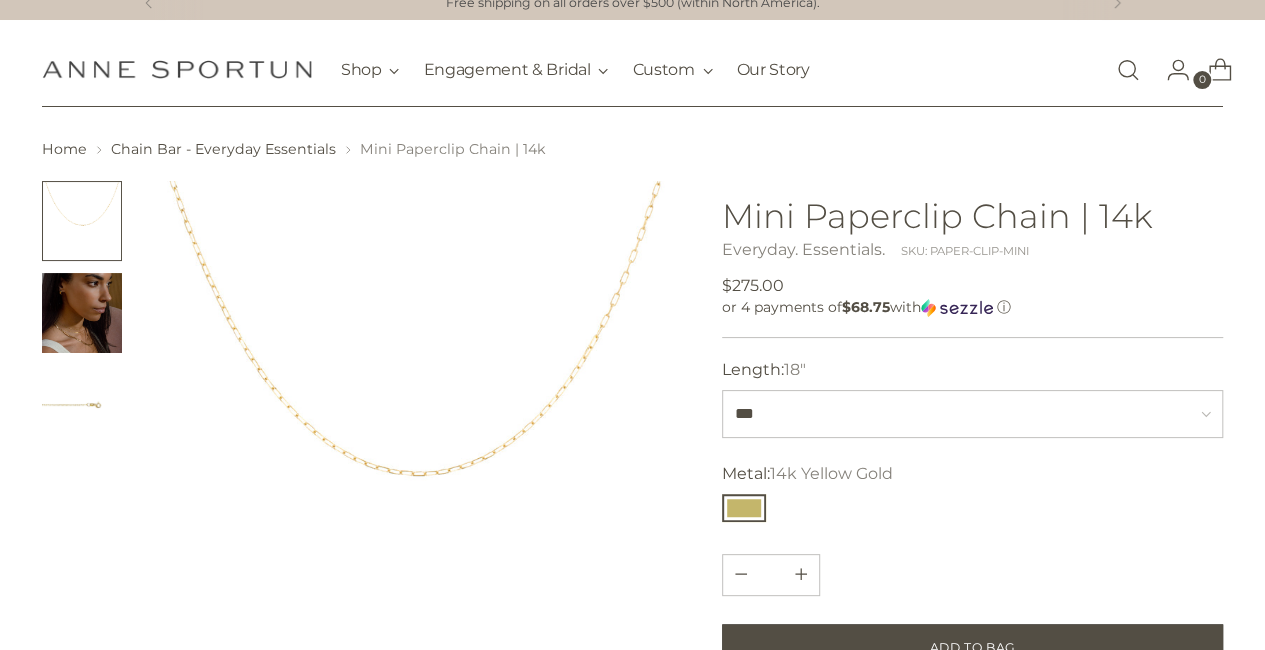 click at bounding box center (82, 313) 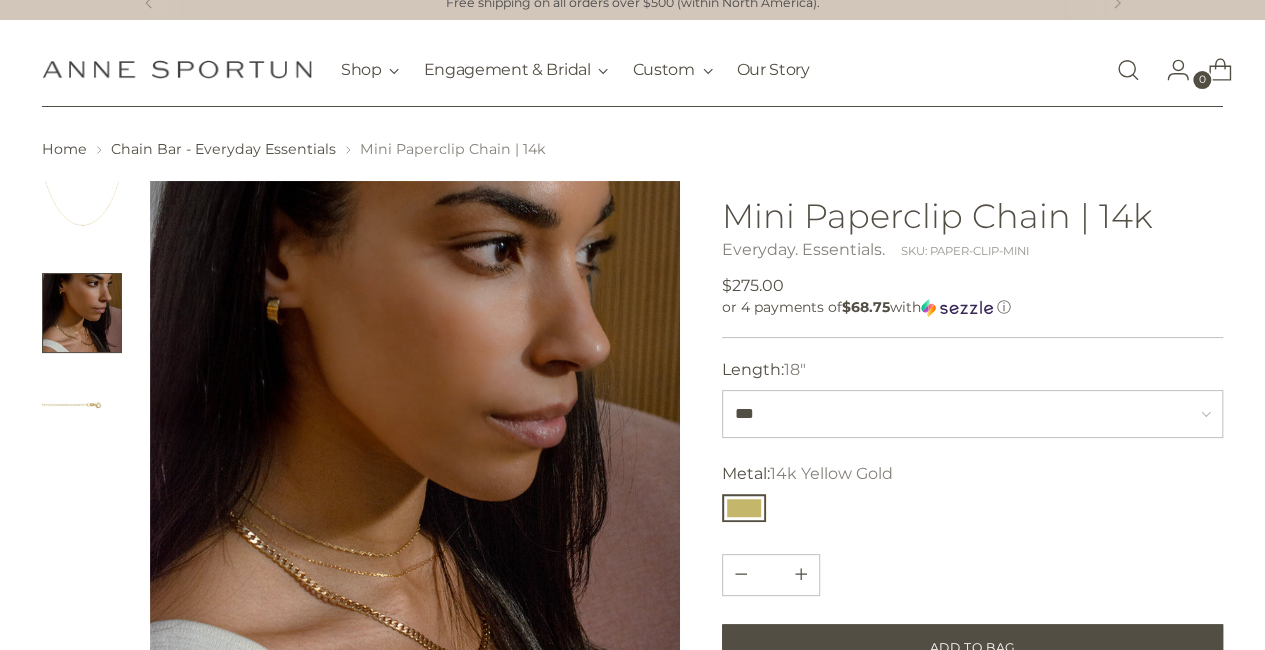 click at bounding box center [415, 446] 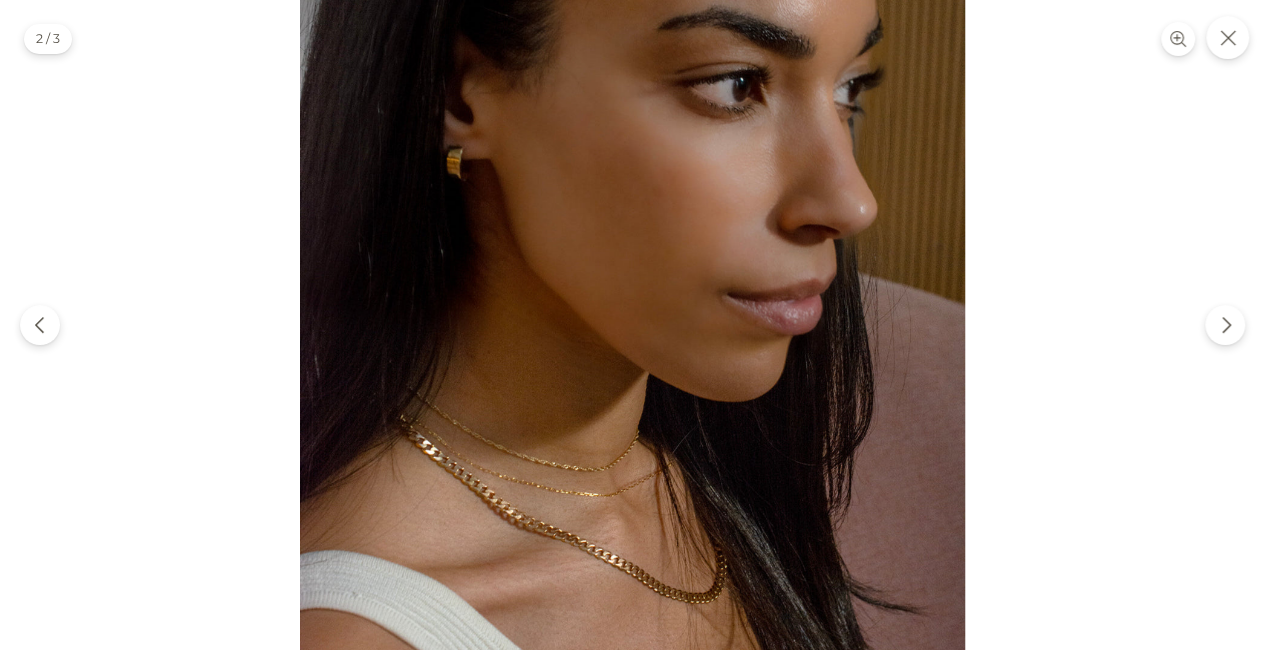 click at bounding box center [632, 332] 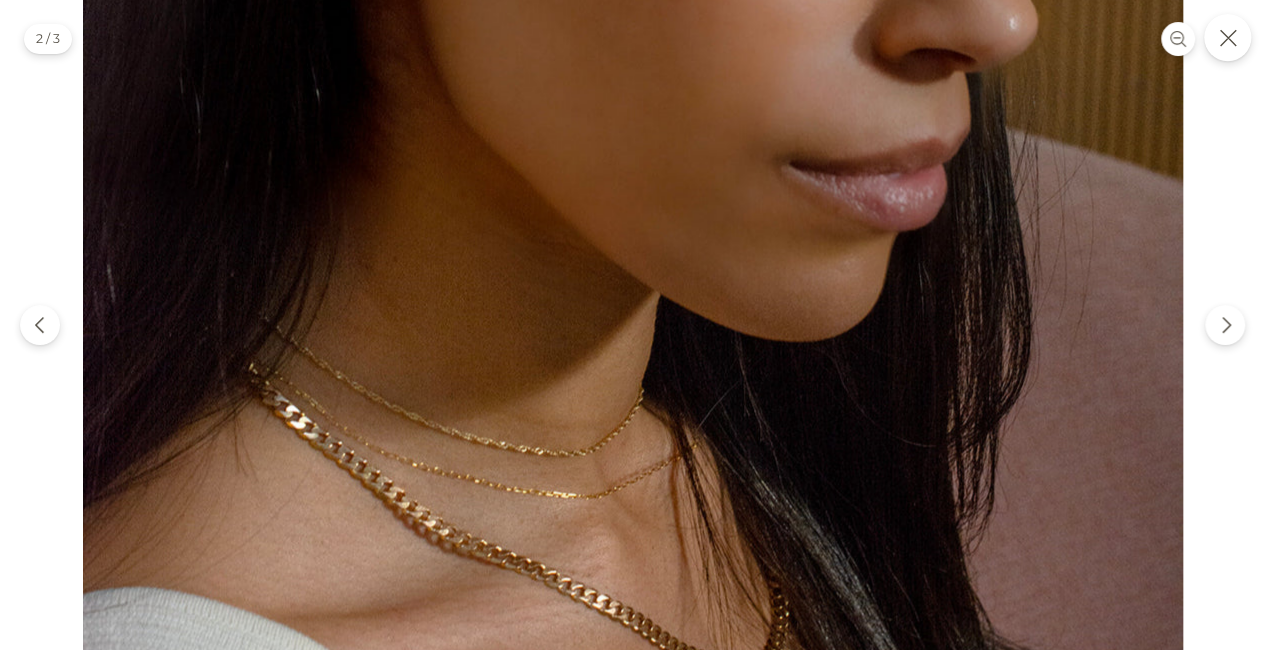 click 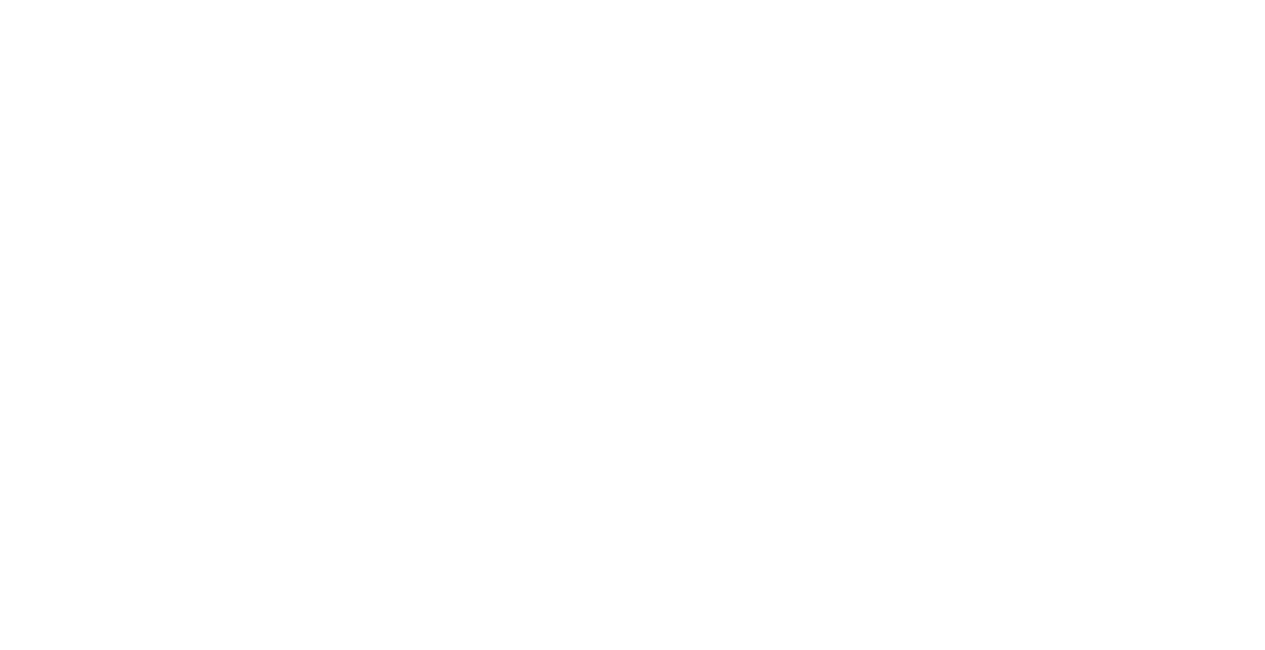 scroll, scrollTop: 0, scrollLeft: 0, axis: both 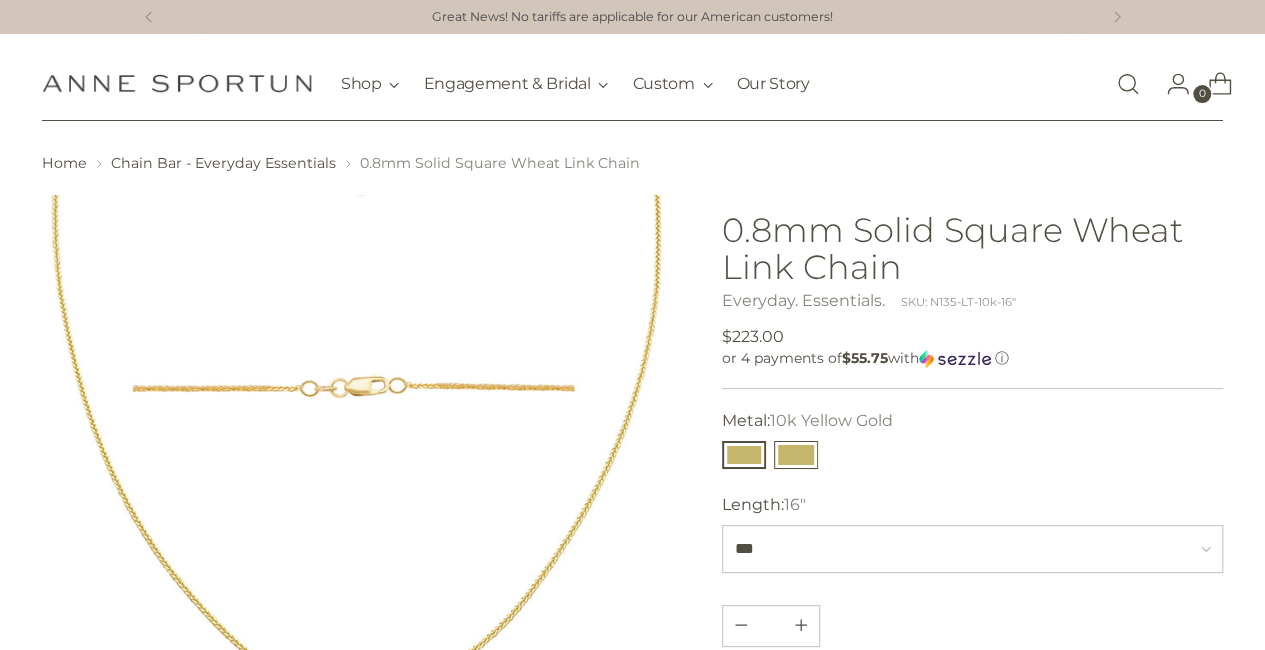 click at bounding box center (796, 455) 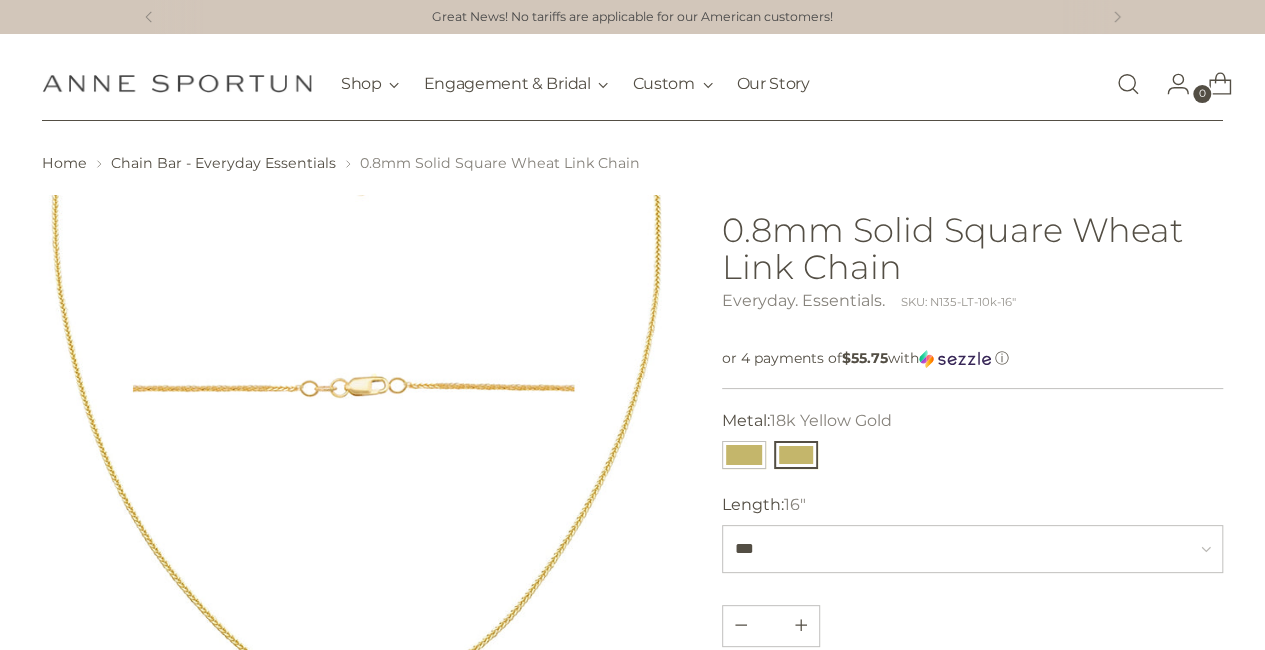 click at bounding box center (361, 514) 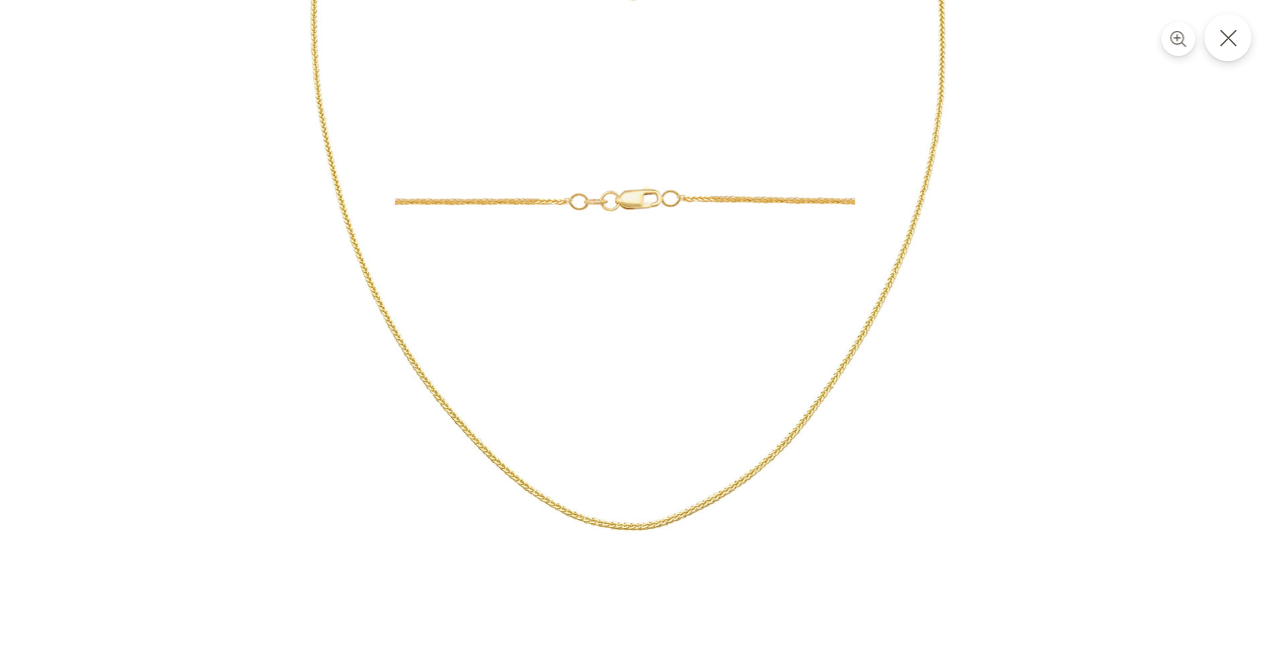 click 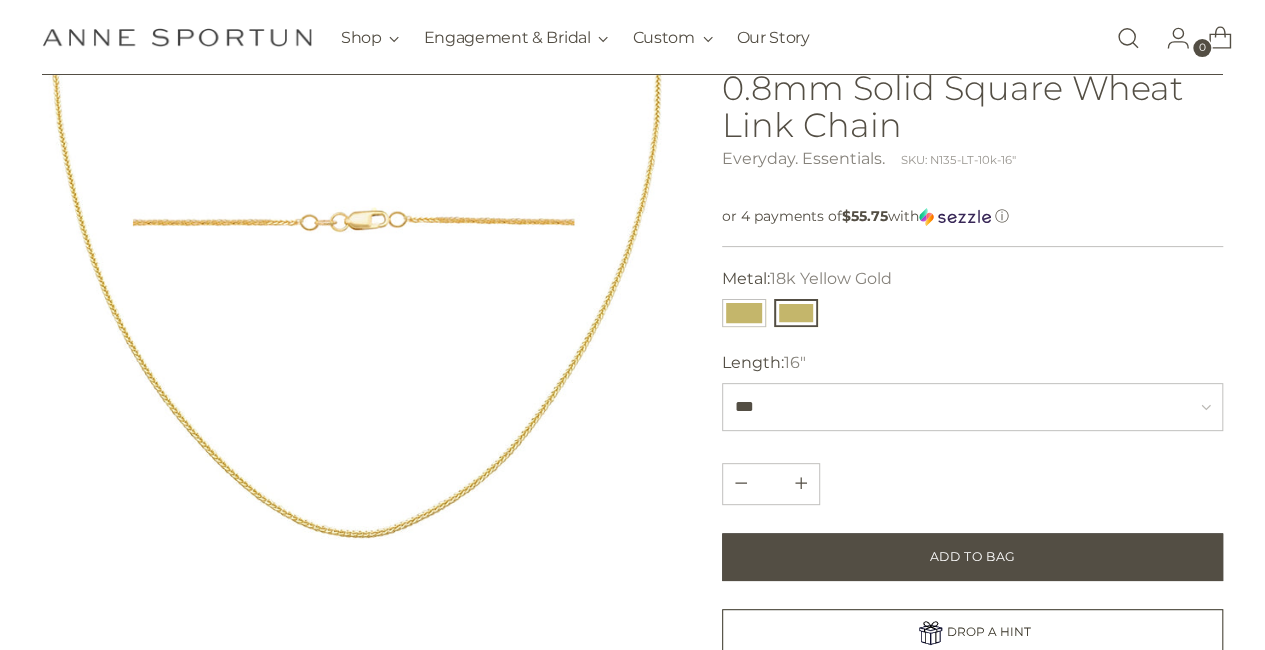 scroll, scrollTop: 147, scrollLeft: 0, axis: vertical 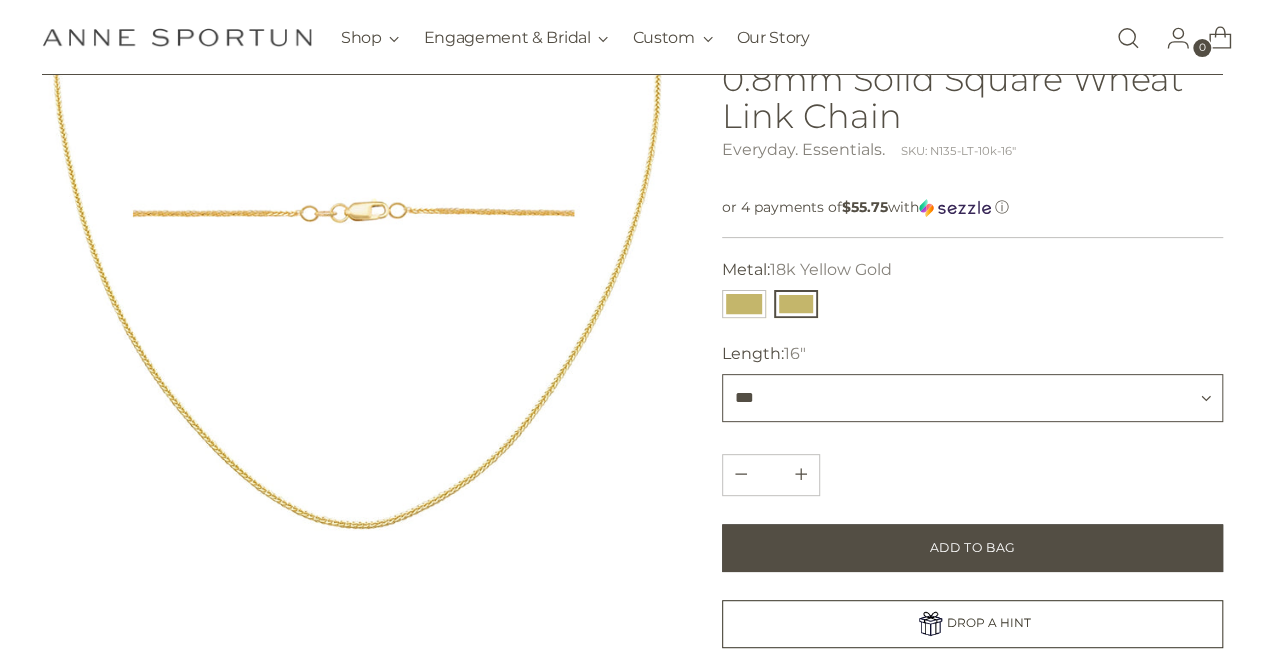 click on "**********" at bounding box center (973, 398) 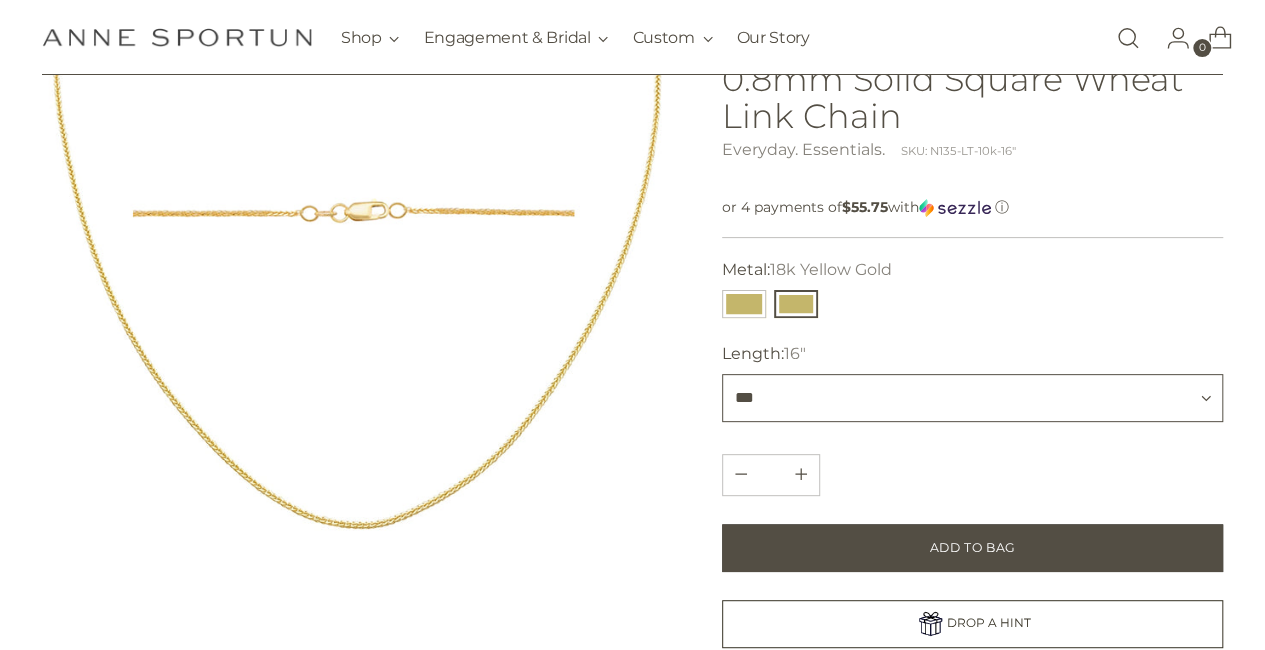select on "***" 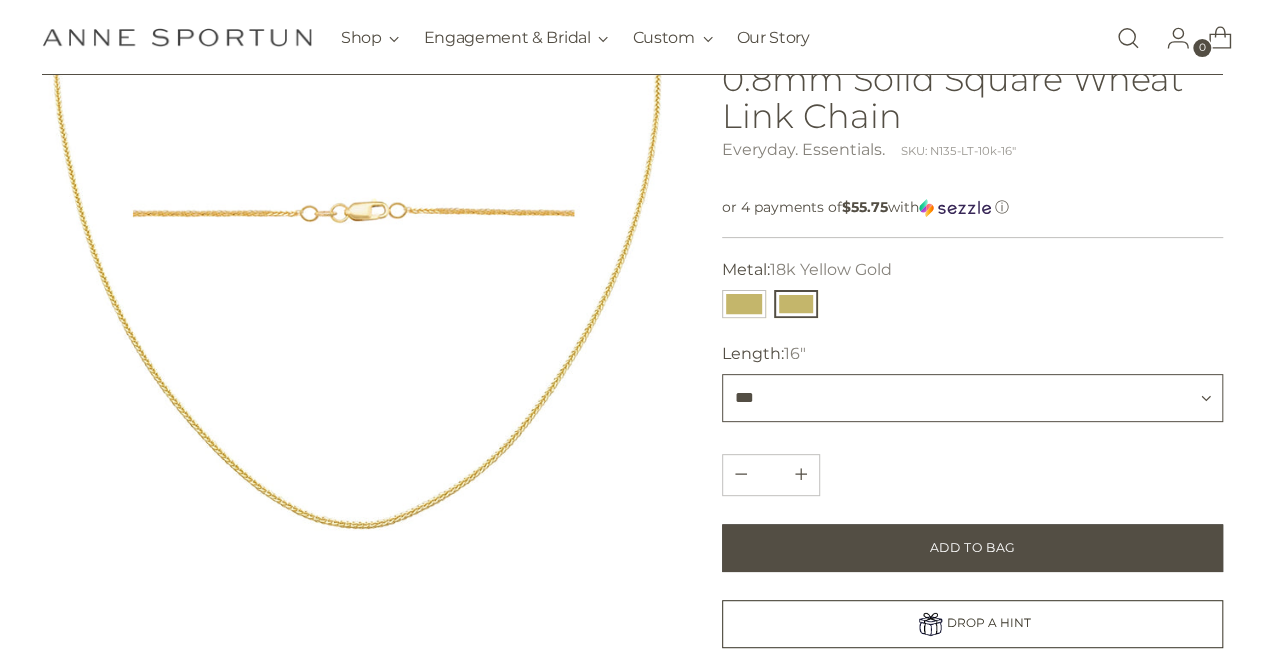 click on "**********" at bounding box center [973, 398] 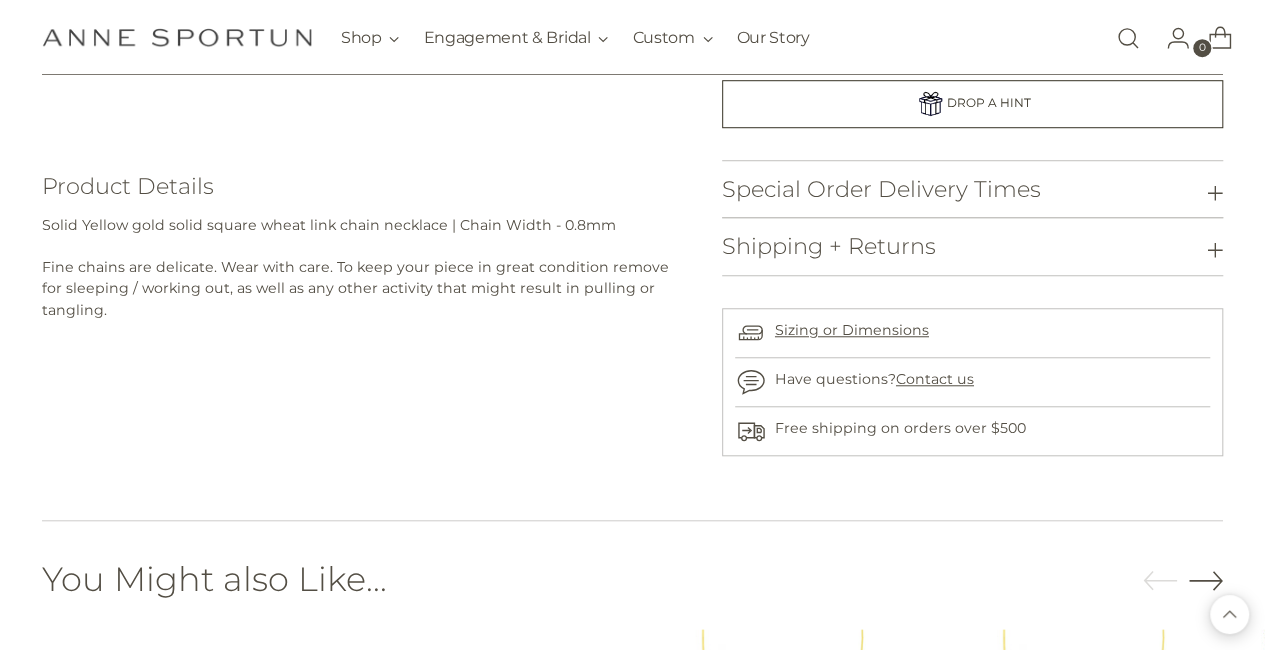 scroll, scrollTop: 0, scrollLeft: 0, axis: both 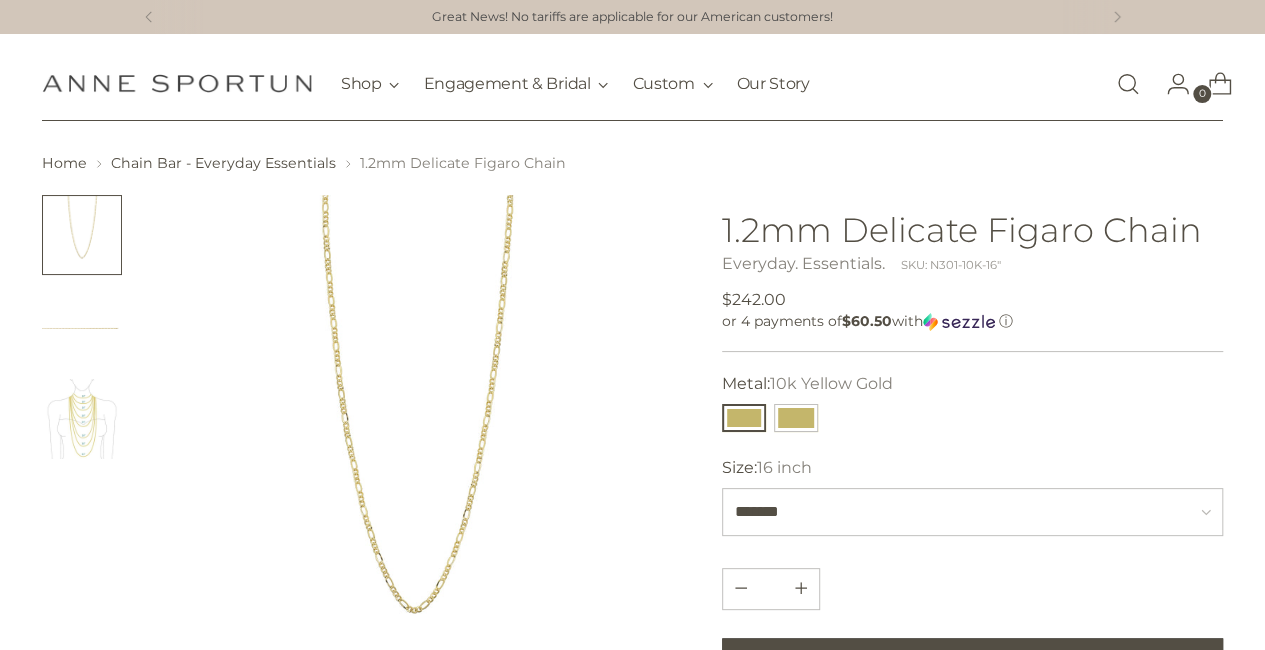 click at bounding box center (415, 460) 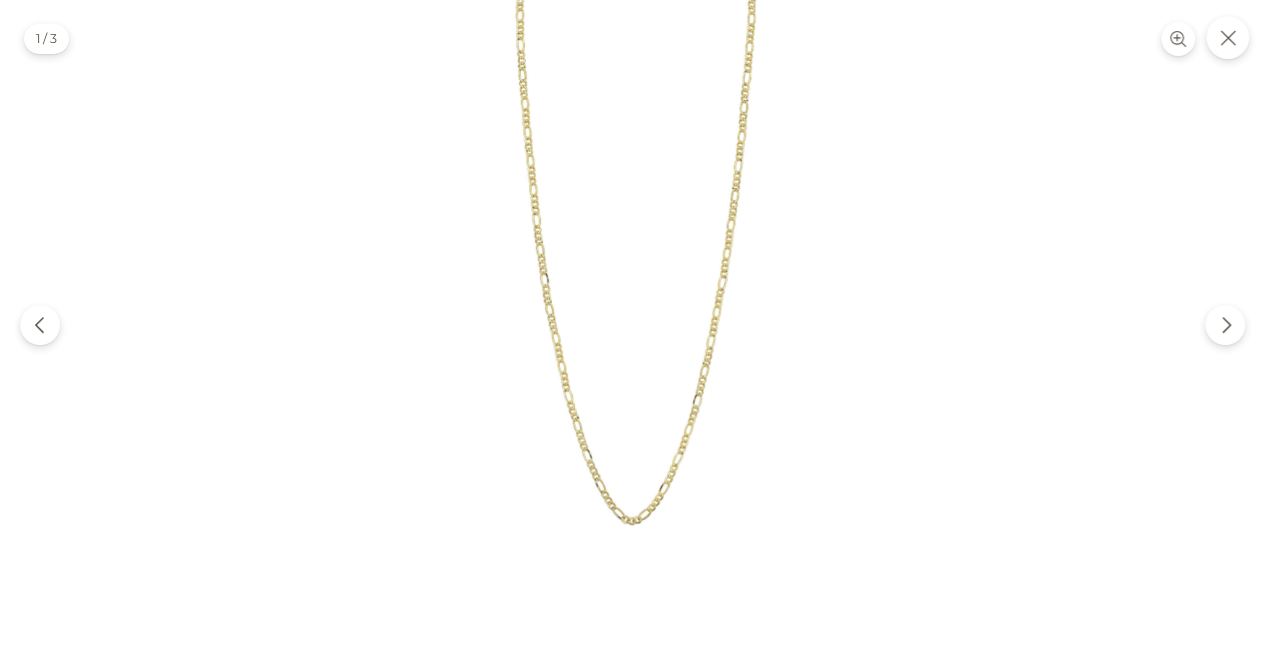 click at bounding box center [632, 332] 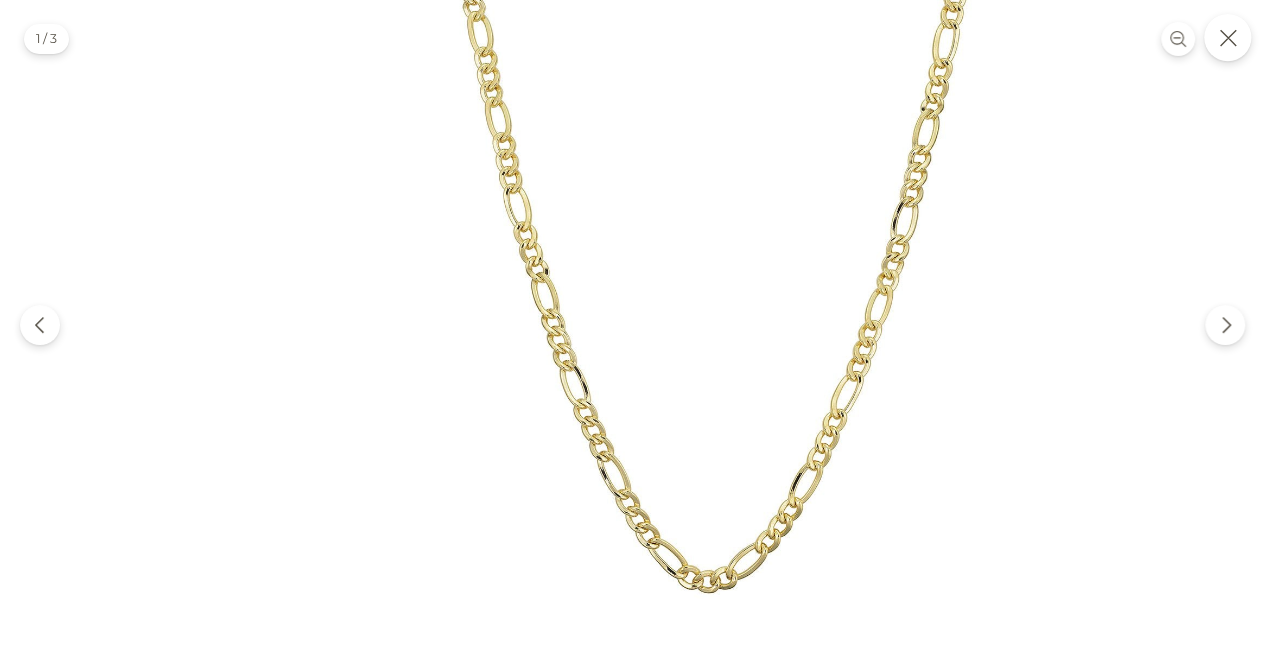 click at bounding box center [1227, 37] 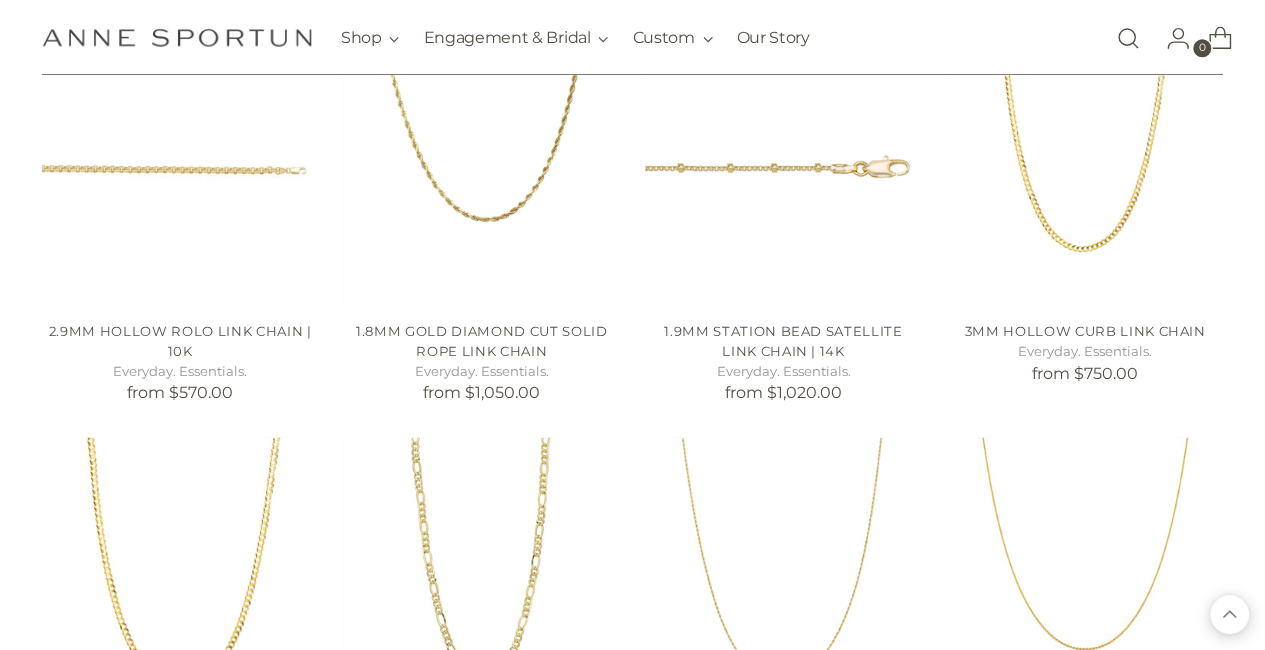 scroll, scrollTop: 1480, scrollLeft: 0, axis: vertical 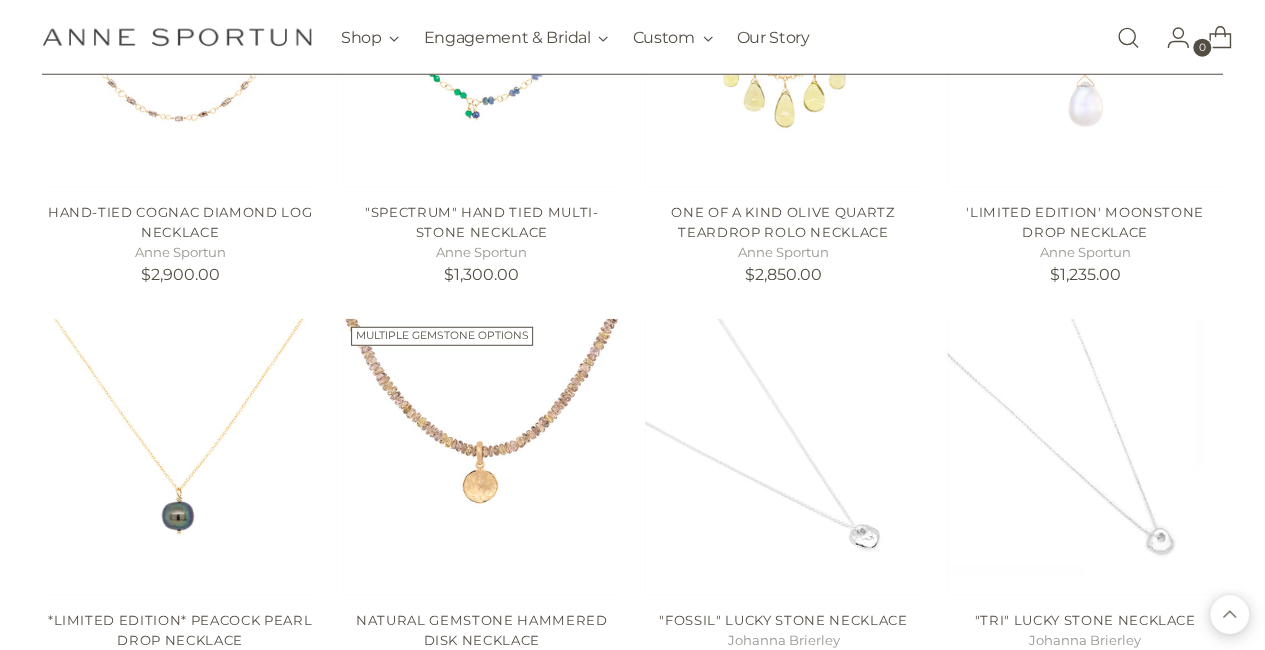 click on "Filter By
Price
***
-
*****
Designer
[NAME]
(9)
[NAME]
(12)
[NAME]
(158)
[NAME] Custom + OOAK (1)" at bounding box center [632, -576] 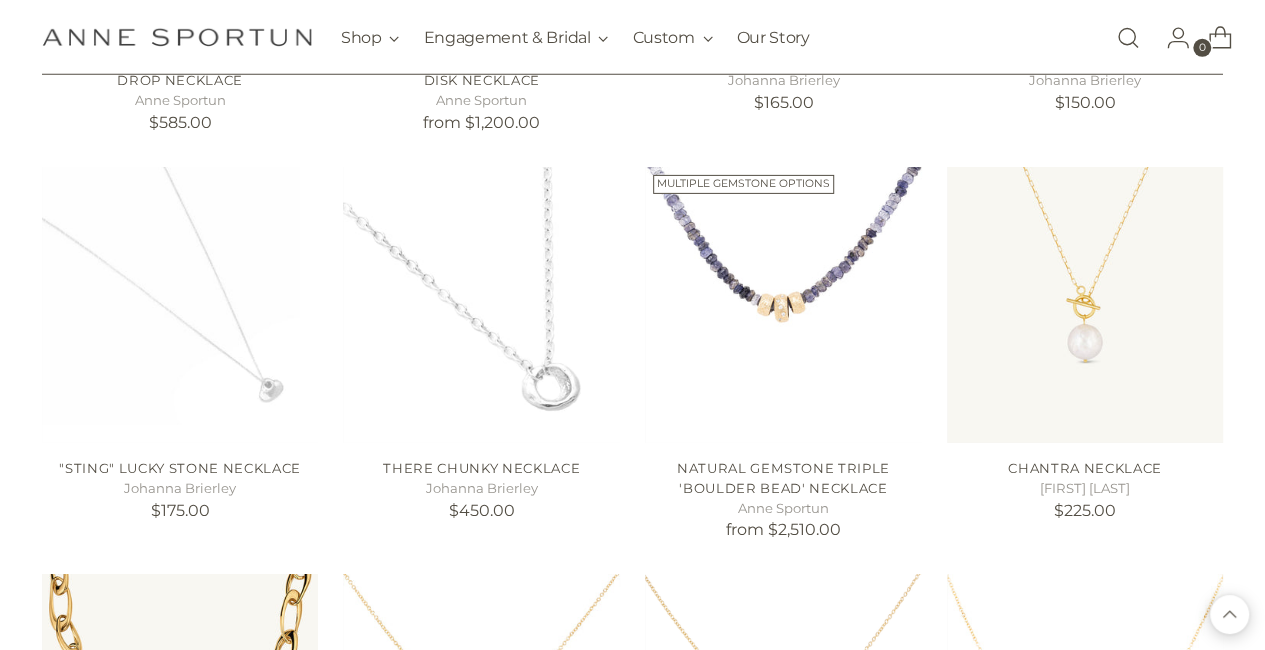 scroll, scrollTop: 3230, scrollLeft: 0, axis: vertical 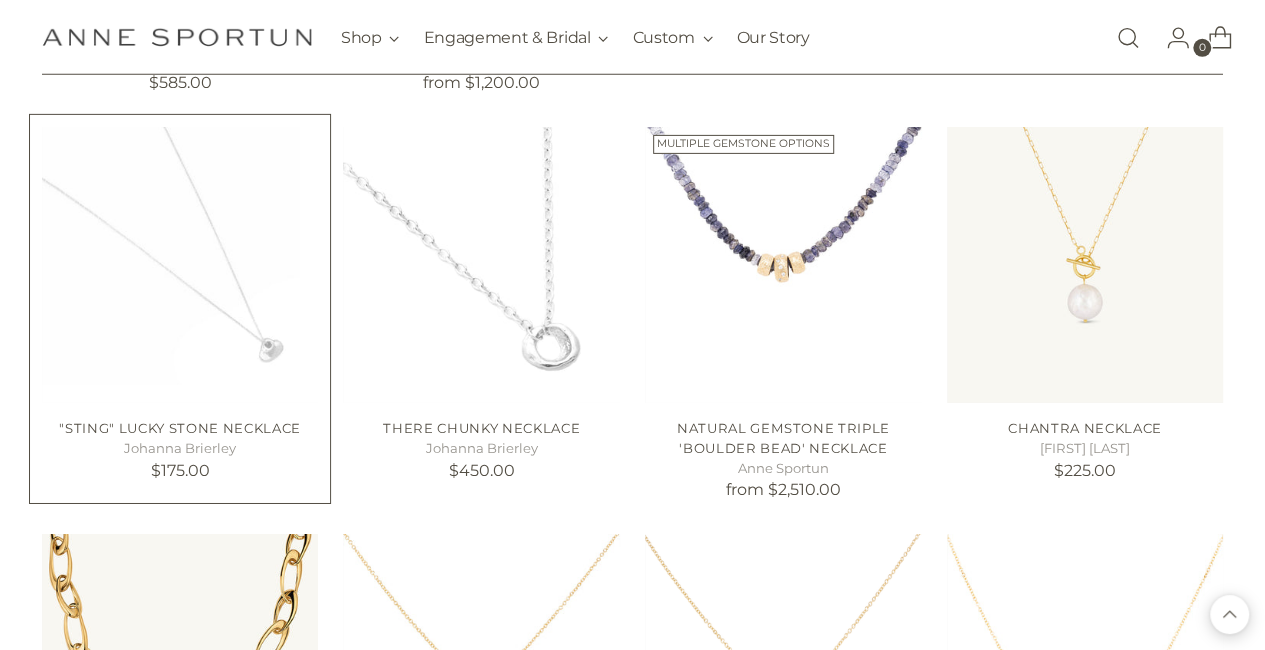 click at bounding box center (0, 0) 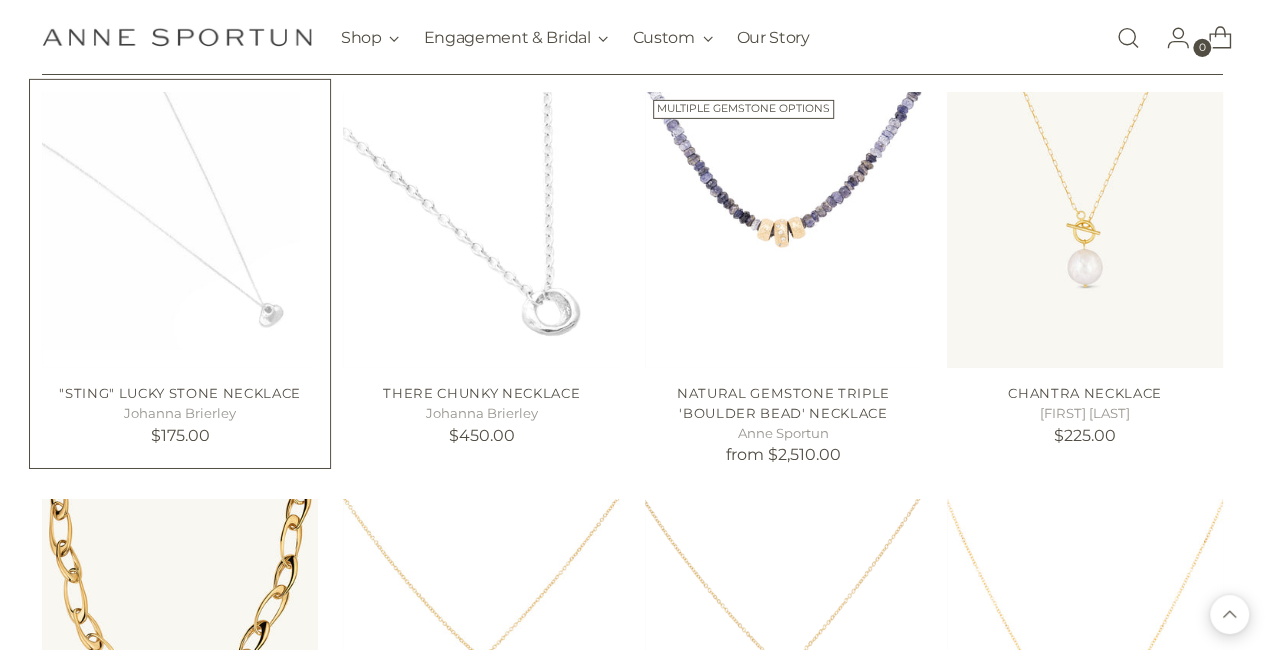 scroll, scrollTop: 3266, scrollLeft: 0, axis: vertical 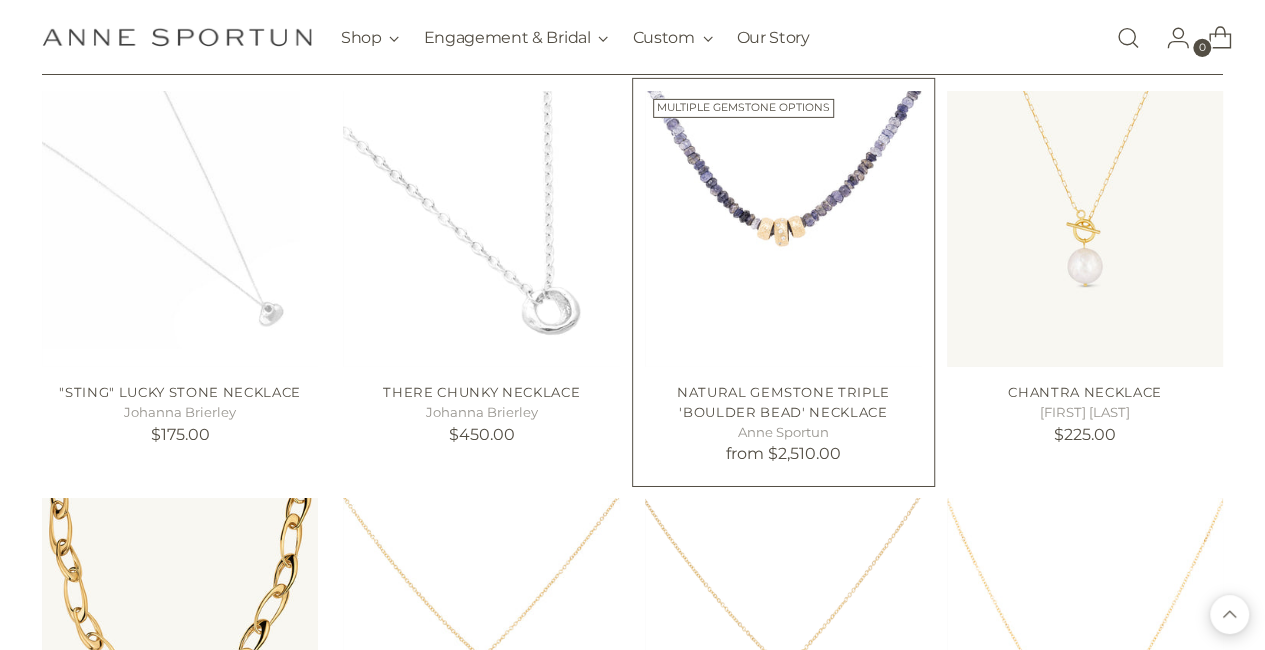 click on "Natural Gemstone Triple 'Boulder Bead' Necklace" at bounding box center (783, 402) 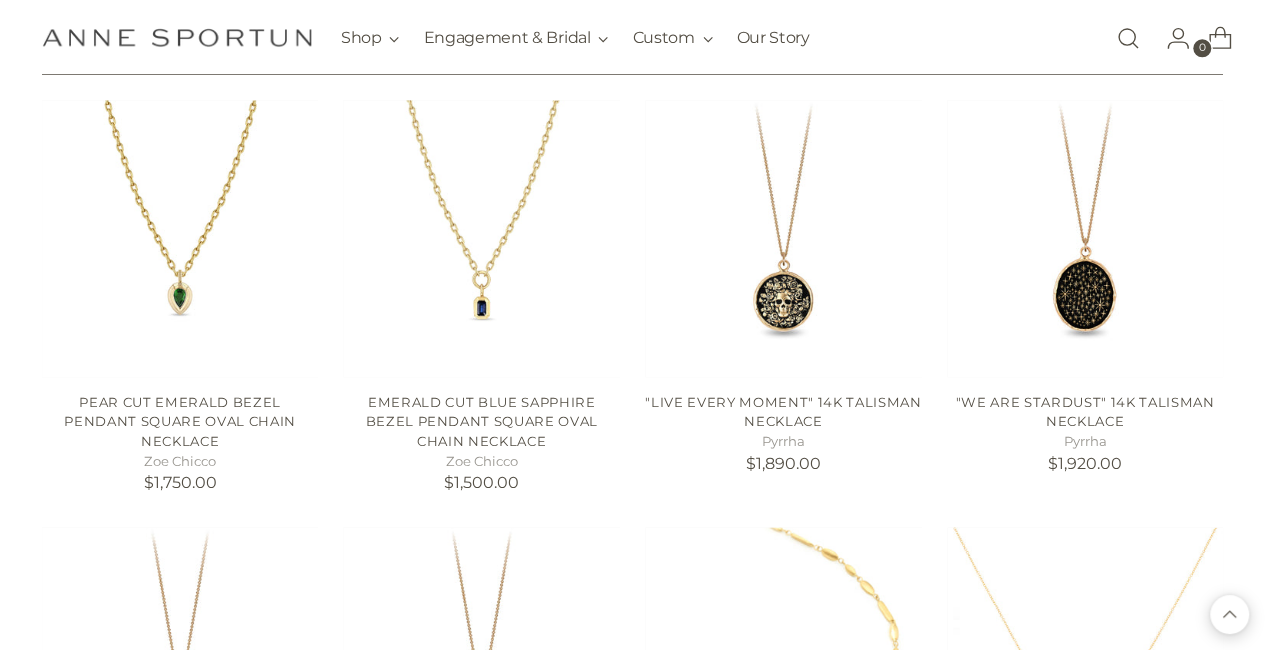 scroll, scrollTop: 4892, scrollLeft: 0, axis: vertical 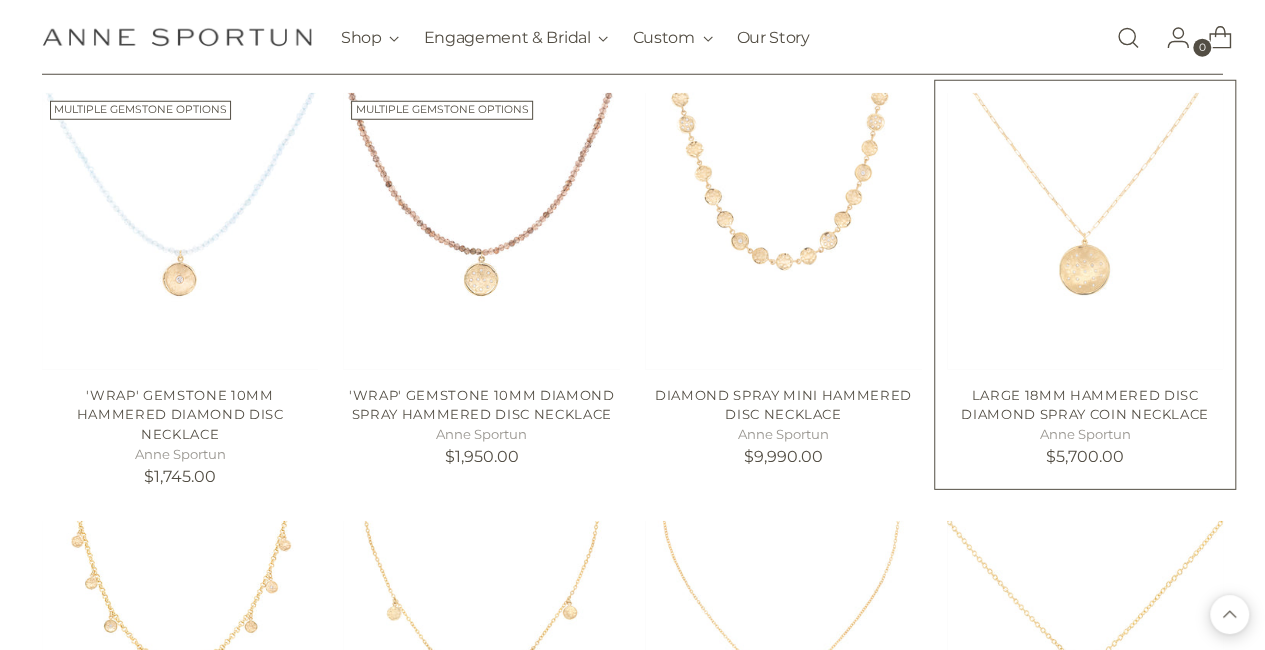 click on "Large 18mm Hammered Disc Diamond Spray Coin Necklace" at bounding box center [1085, 405] 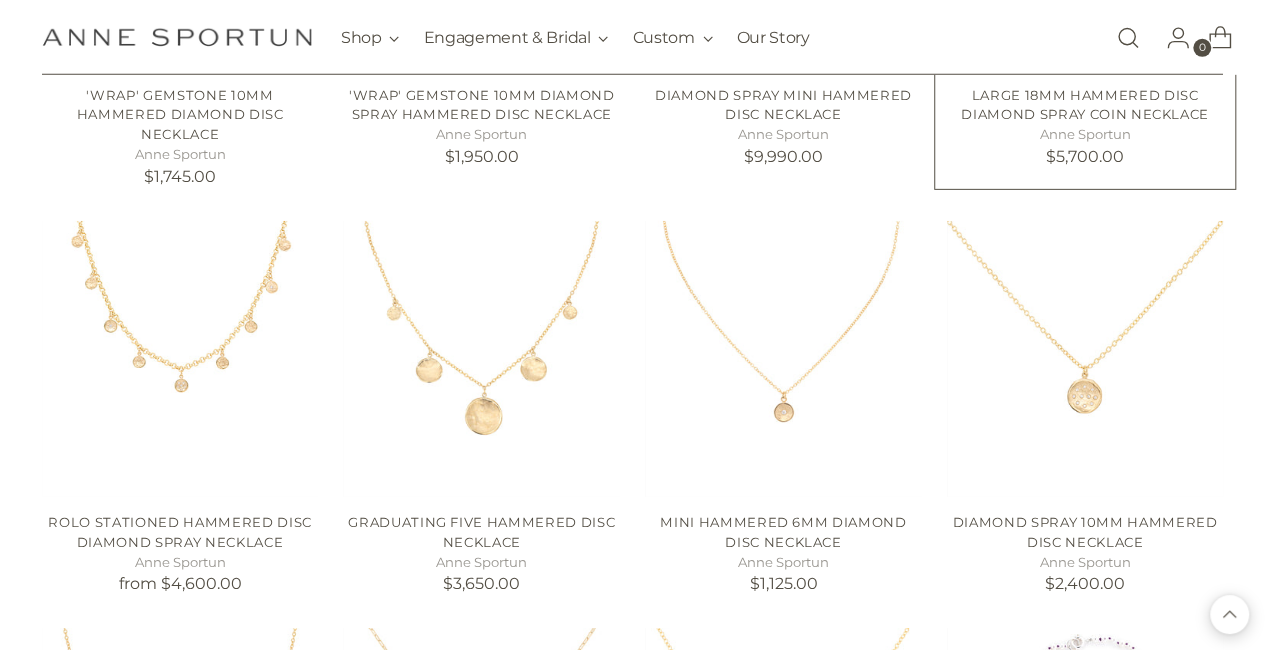 scroll, scrollTop: 6850, scrollLeft: 0, axis: vertical 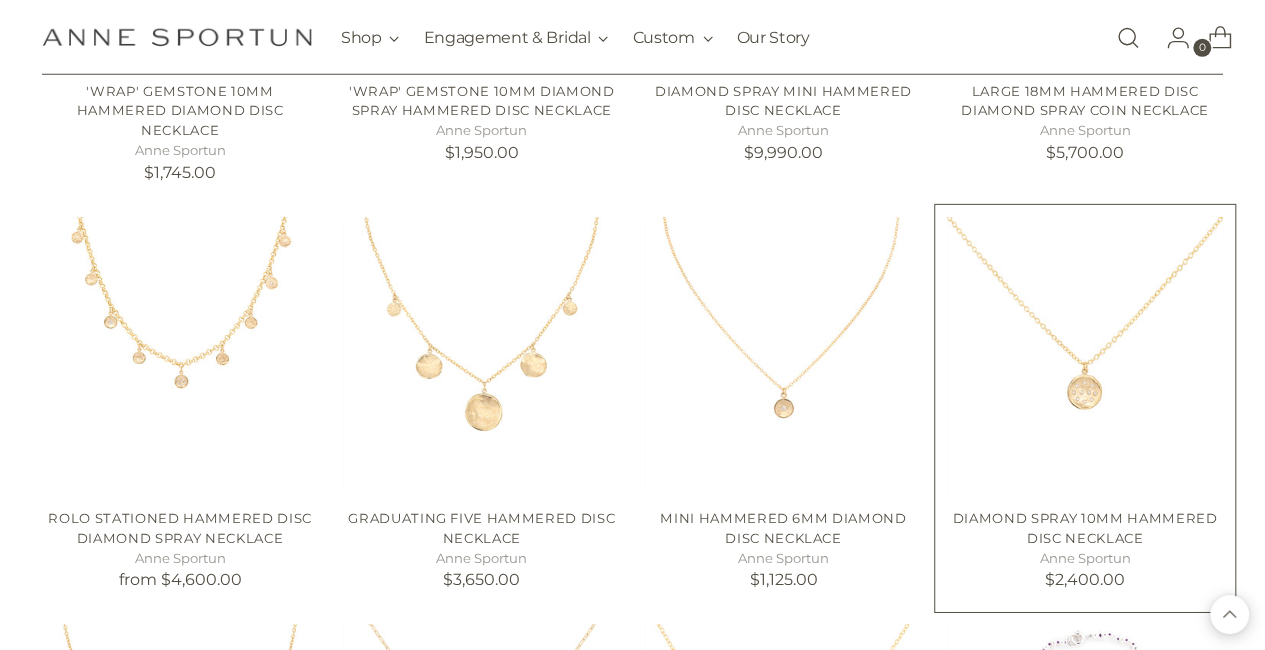 click at bounding box center [0, 0] 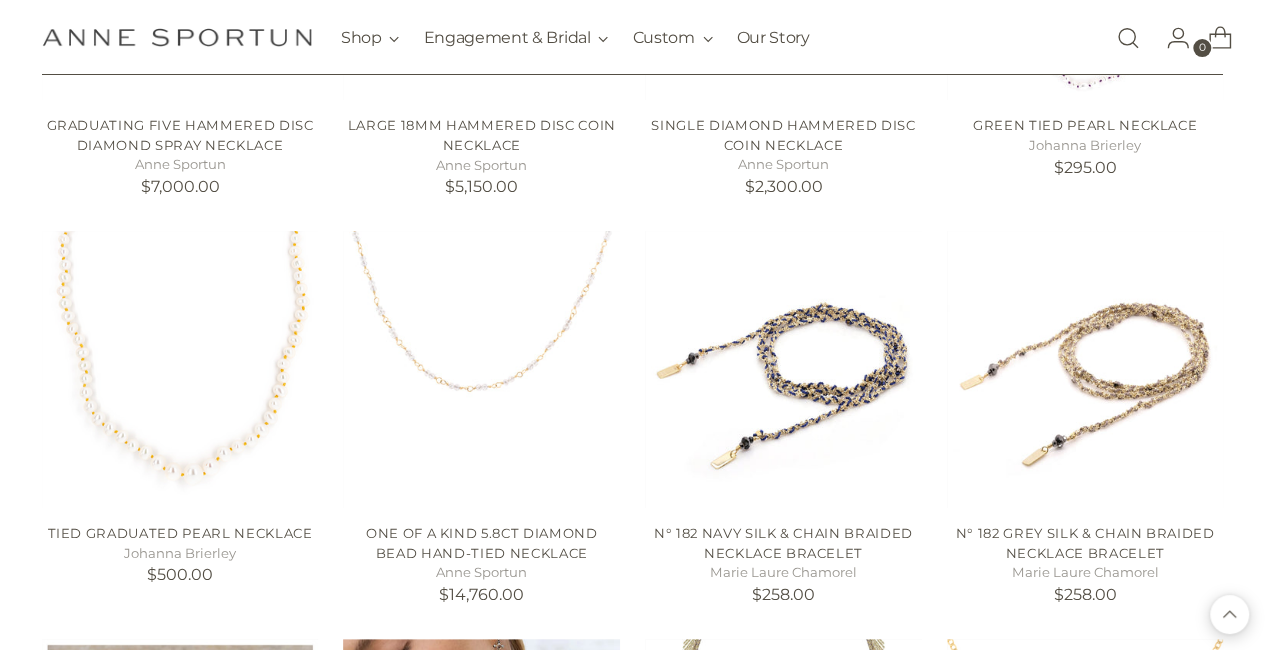 scroll, scrollTop: 7659, scrollLeft: 8, axis: both 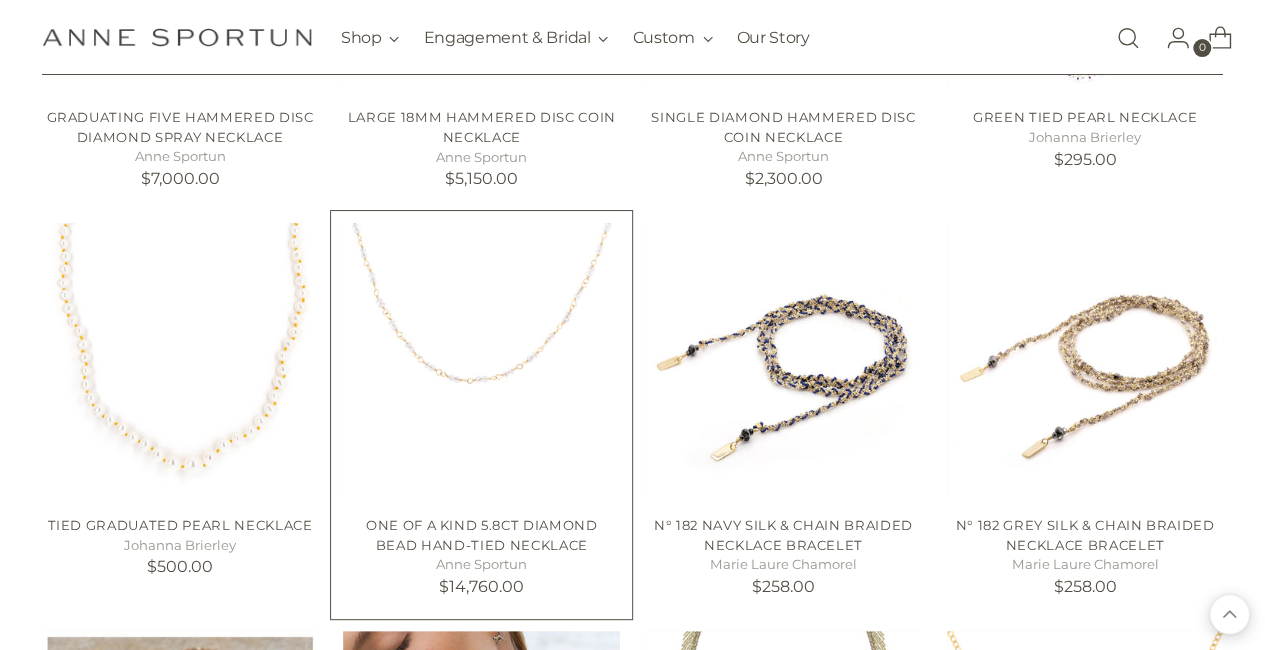 click at bounding box center (0, 0) 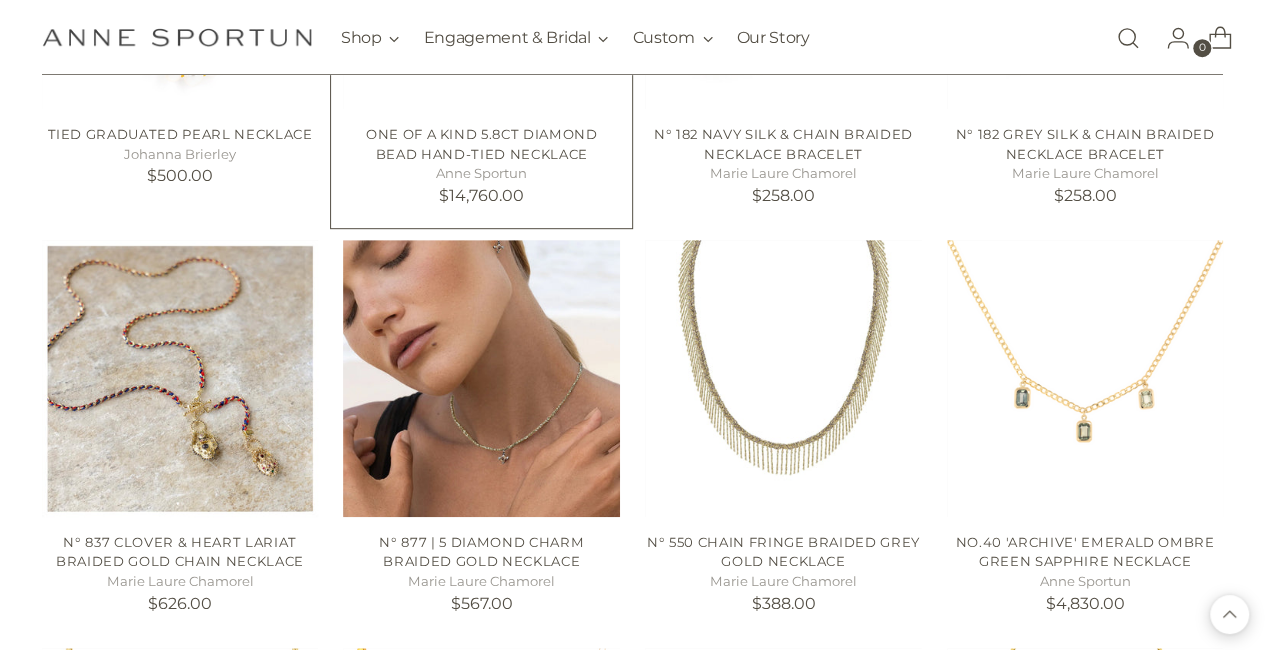 scroll, scrollTop: 8059, scrollLeft: 8, axis: both 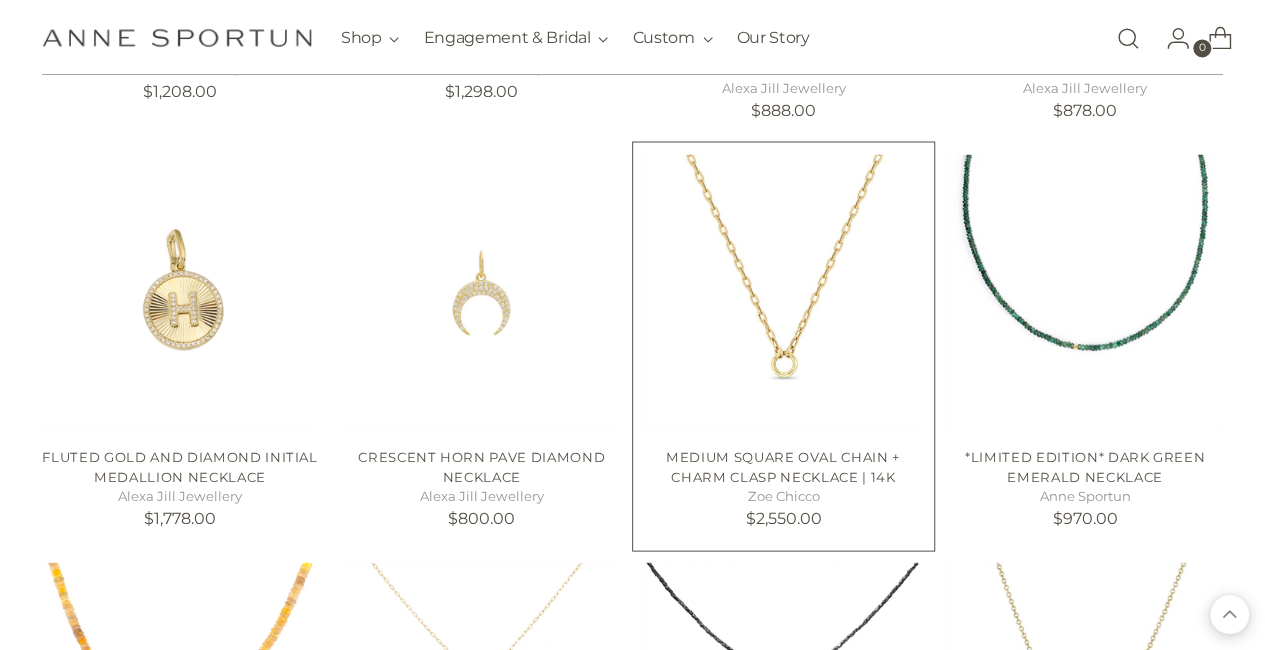 click on "Medium Square Oval Chain + Charm Clasp Necklace | 14k" at bounding box center [783, 466] 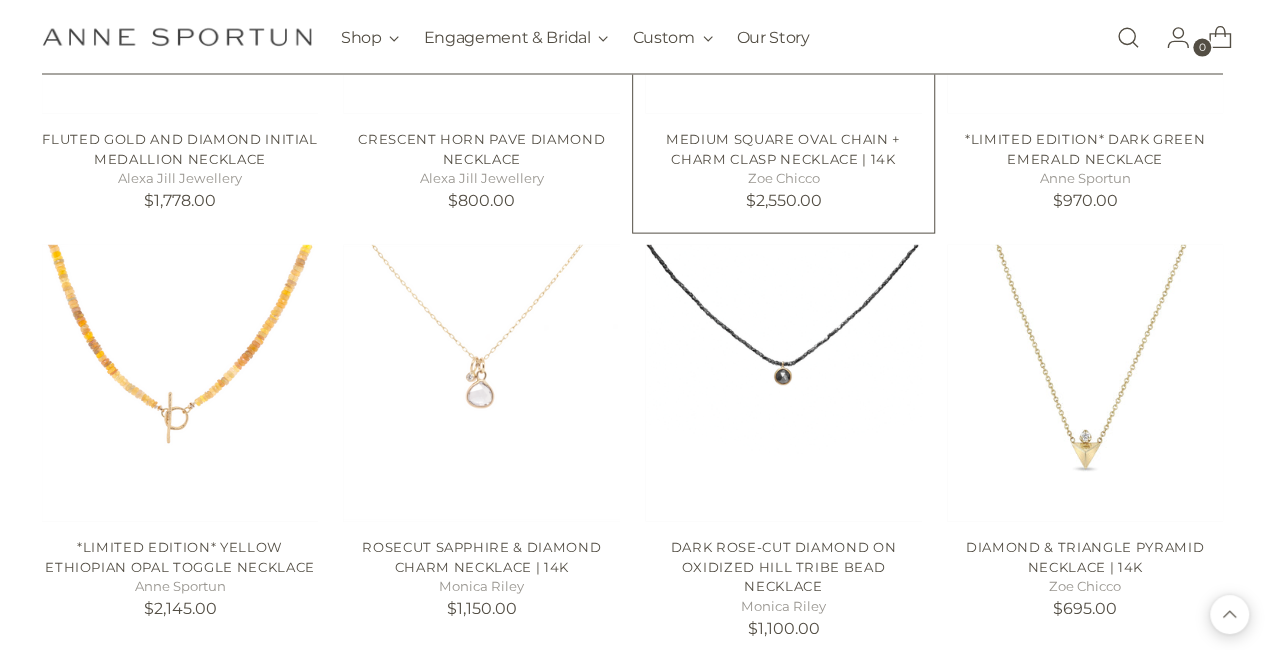 scroll, scrollTop: 9699, scrollLeft: 8, axis: both 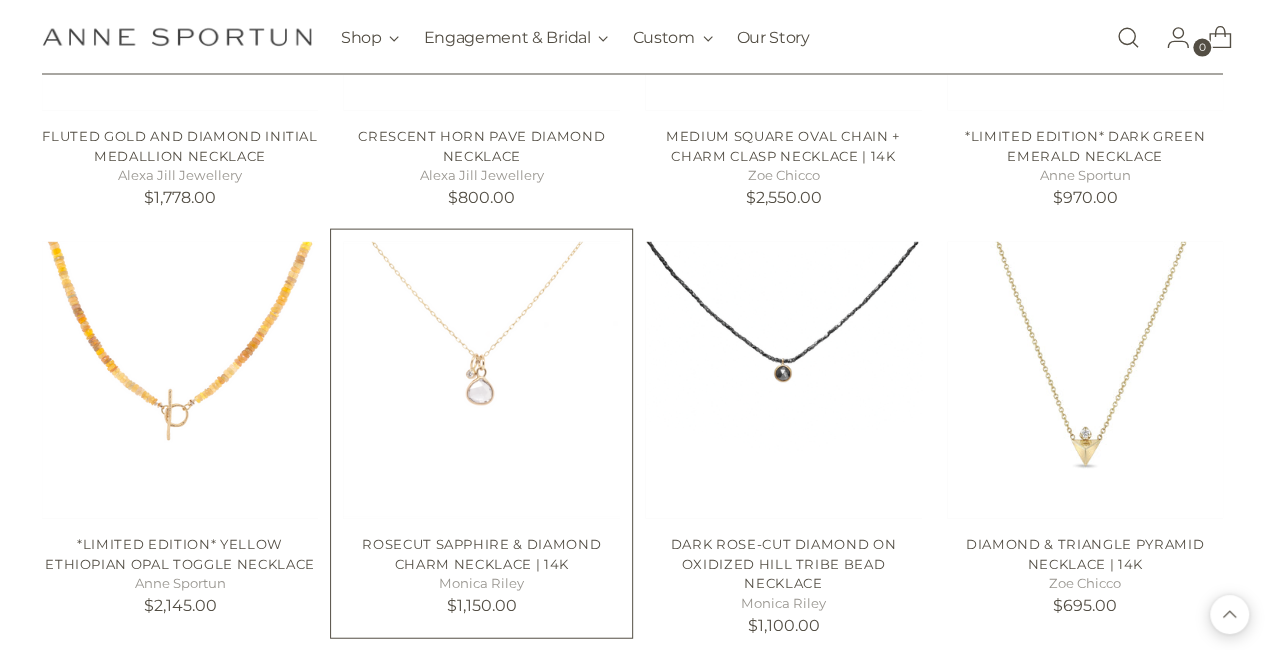 click at bounding box center (481, 380) 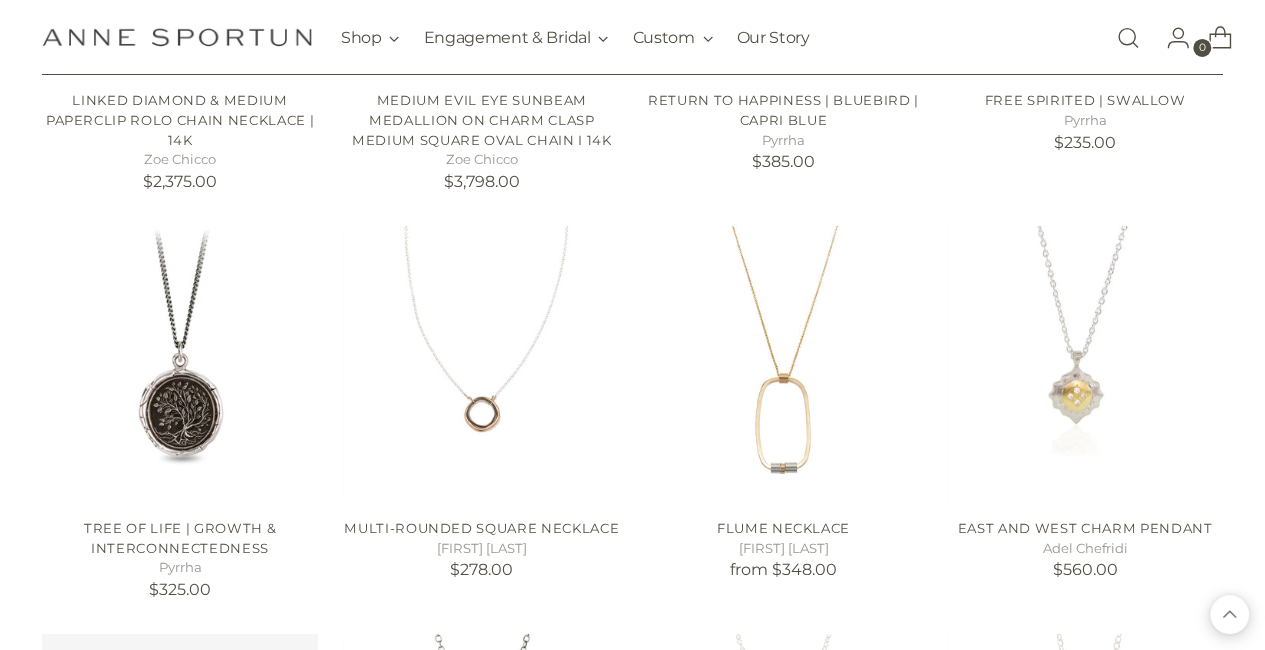 scroll, scrollTop: 10979, scrollLeft: 8, axis: both 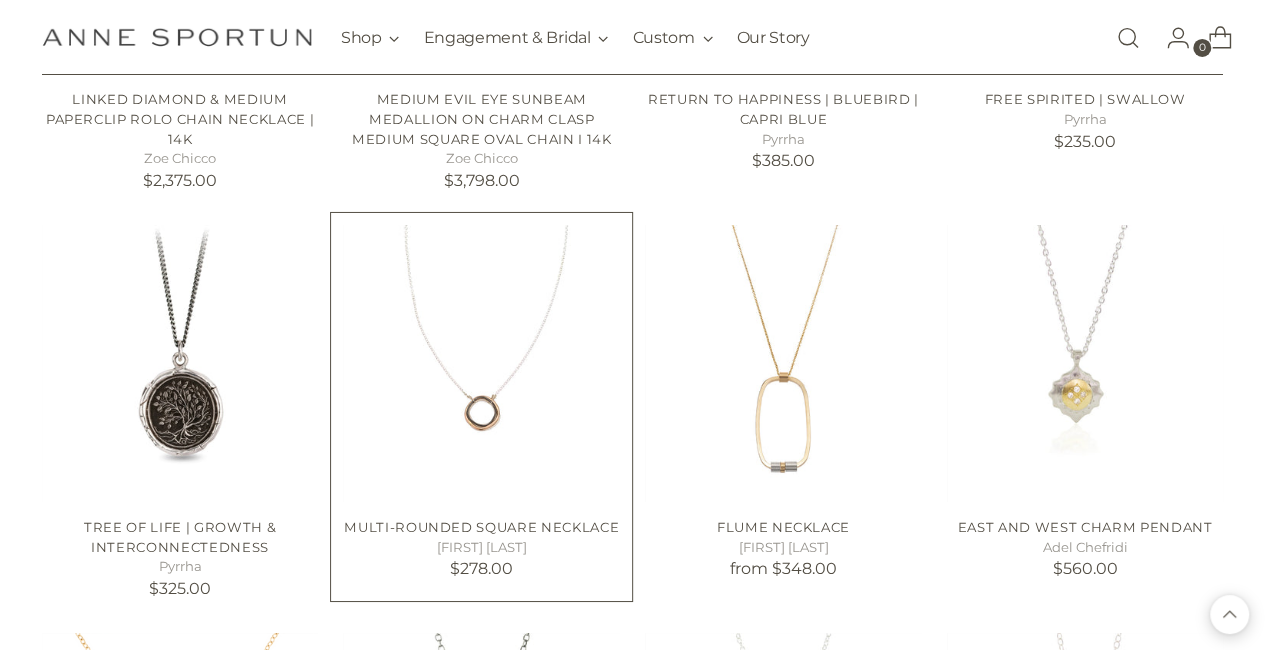 click at bounding box center (0, 0) 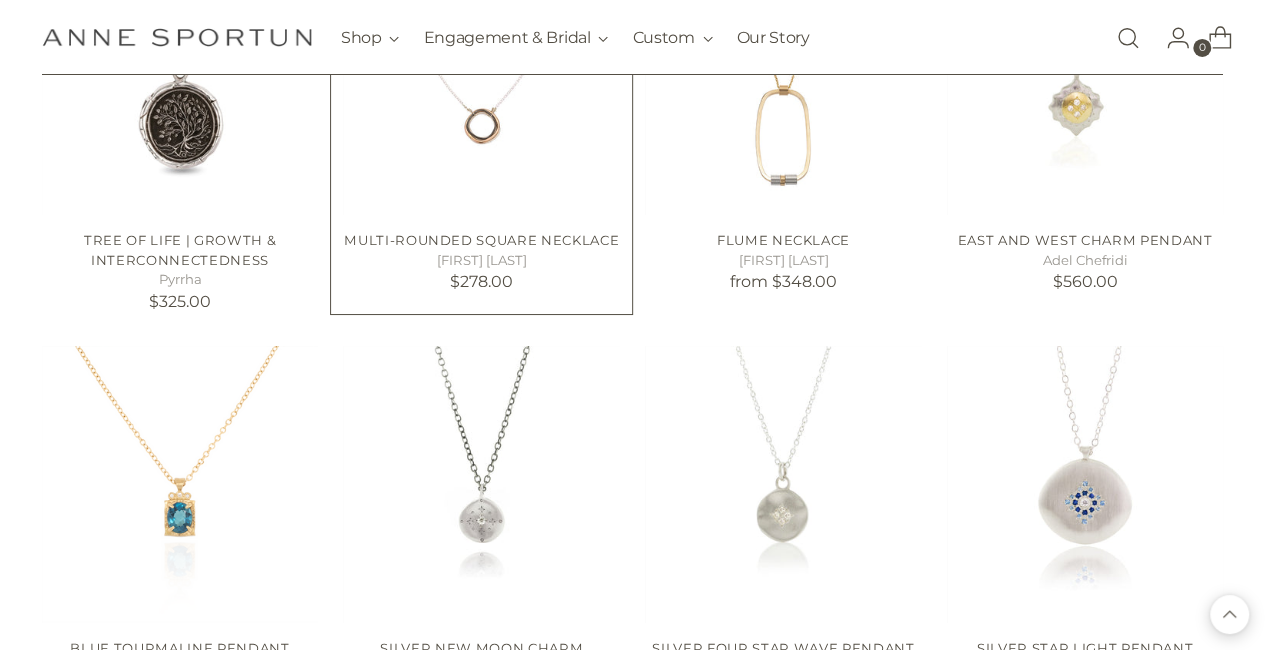 scroll, scrollTop: 11379, scrollLeft: 8, axis: both 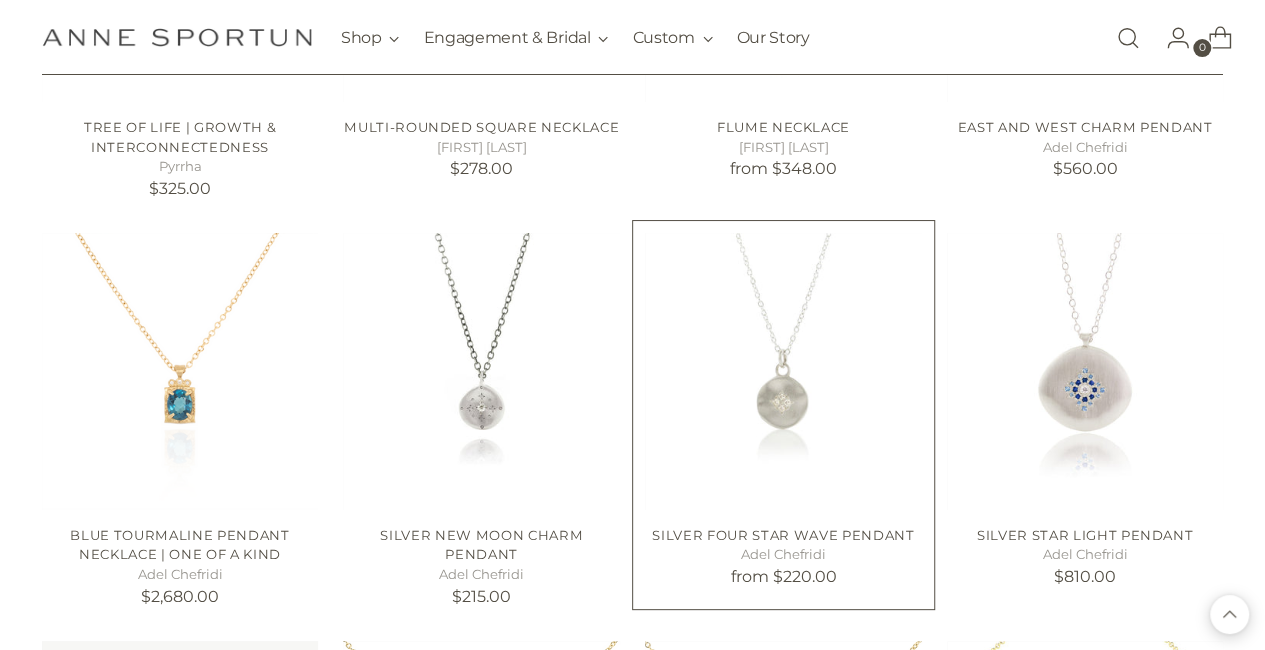 click at bounding box center (0, 0) 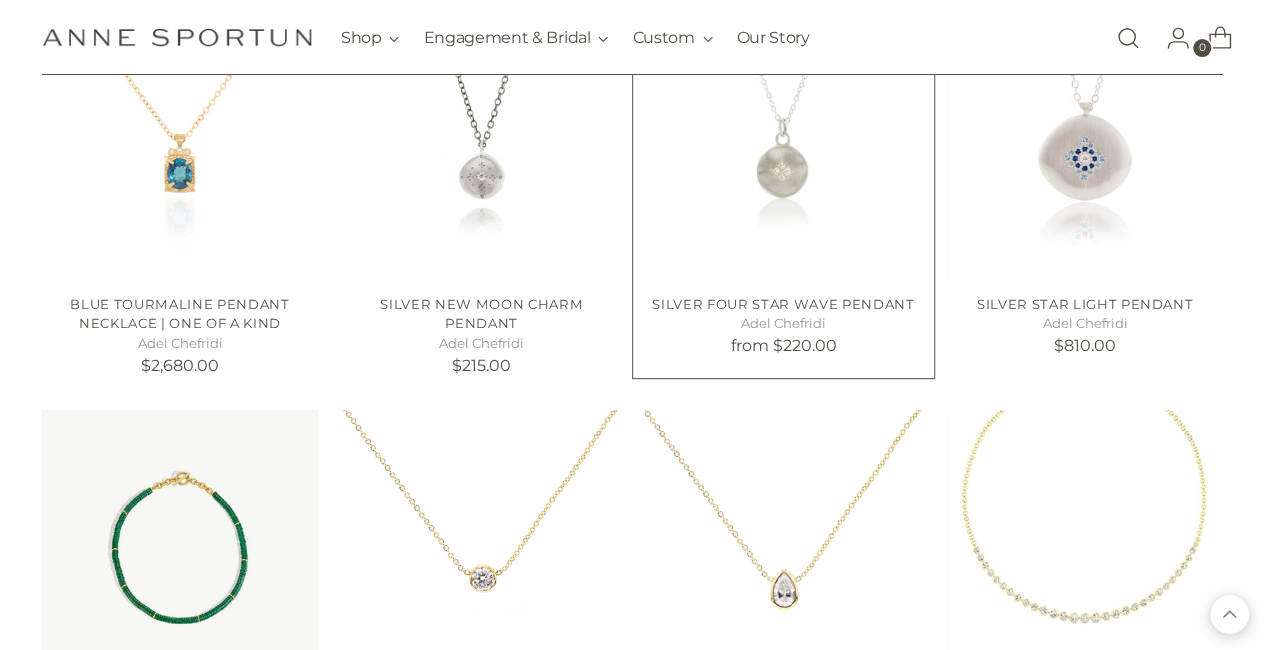 scroll, scrollTop: 11619, scrollLeft: 8, axis: both 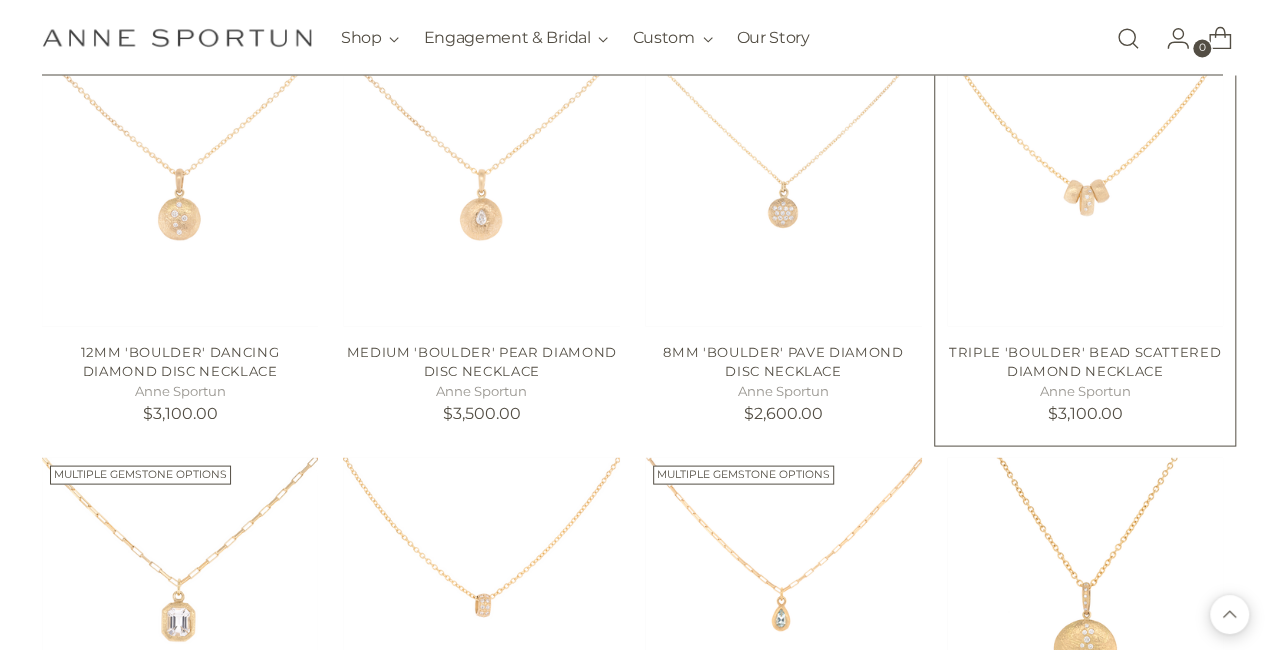 click at bounding box center [0, 0] 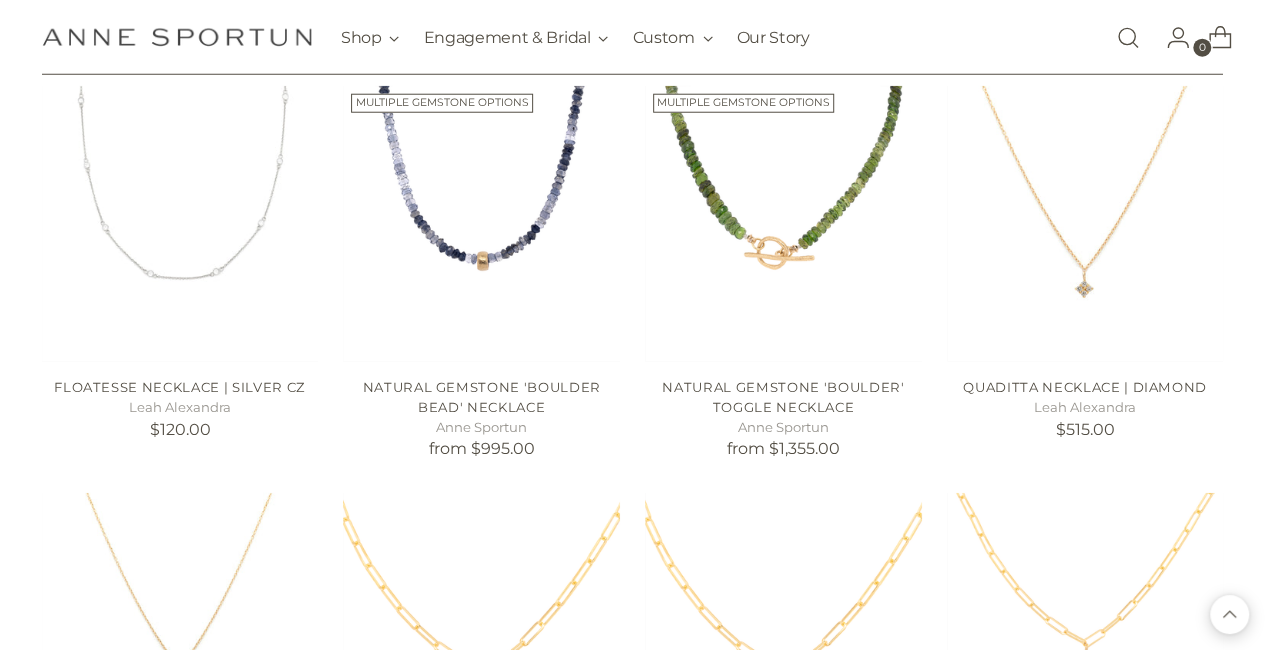 scroll, scrollTop: 14014, scrollLeft: 6, axis: both 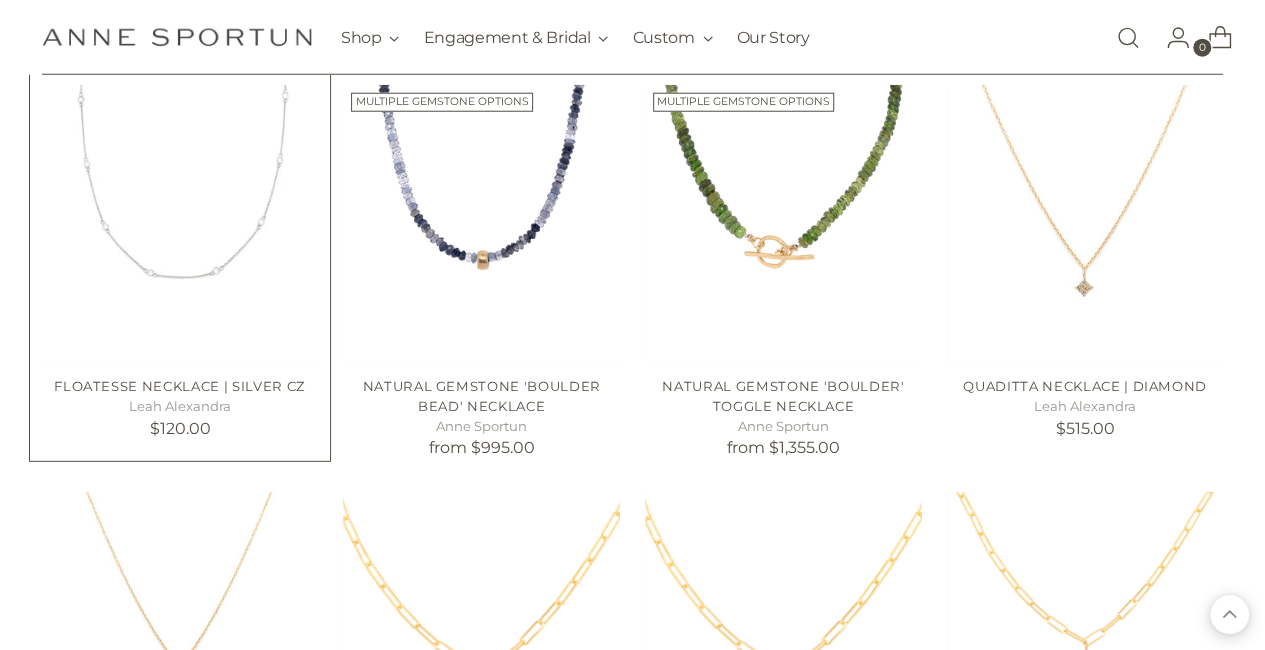 click at bounding box center [0, 0] 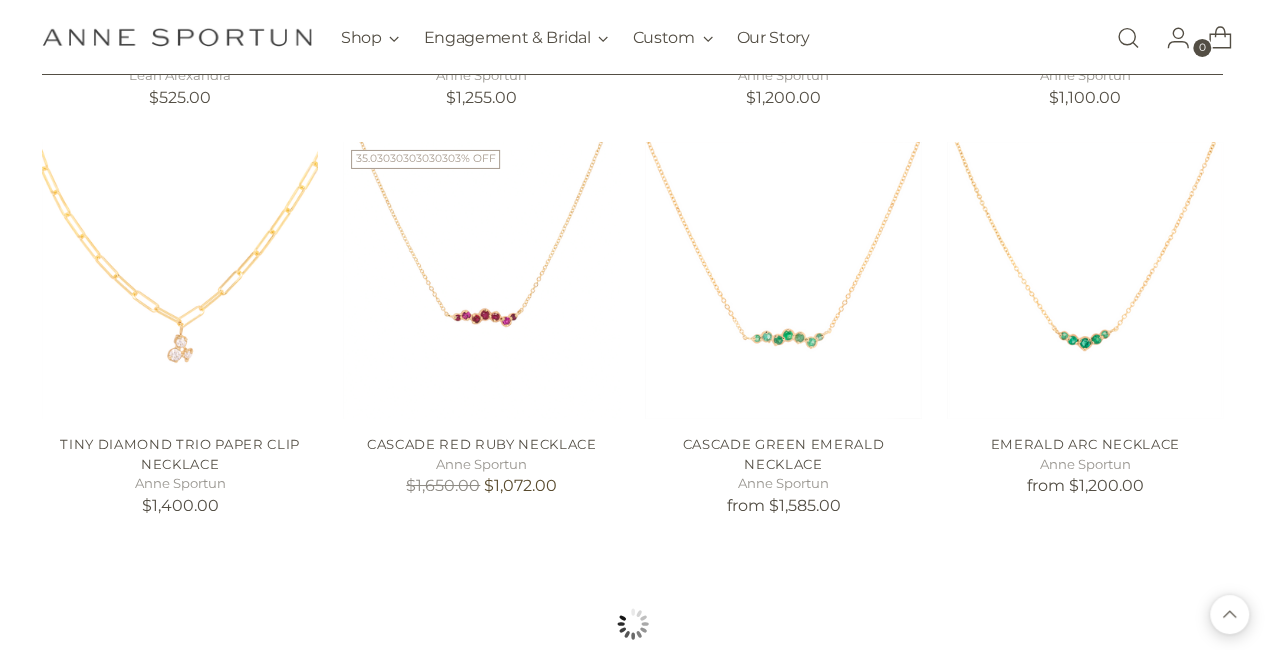 scroll, scrollTop: 14774, scrollLeft: 6, axis: both 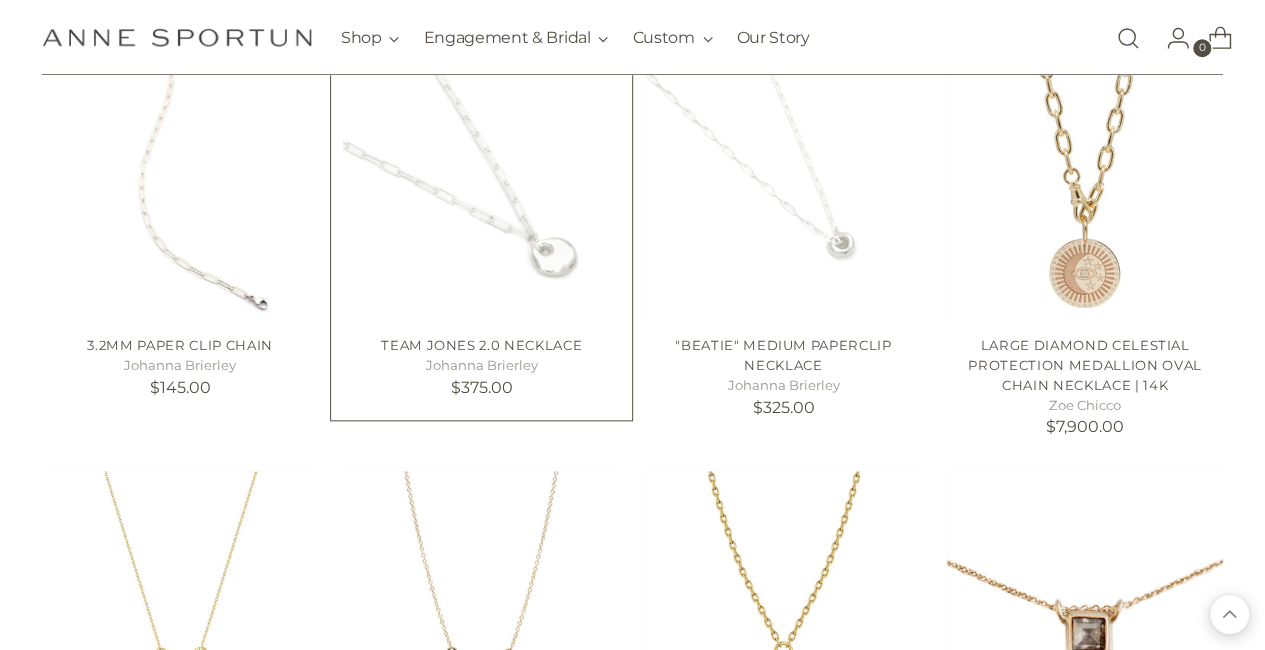 click at bounding box center [0, 0] 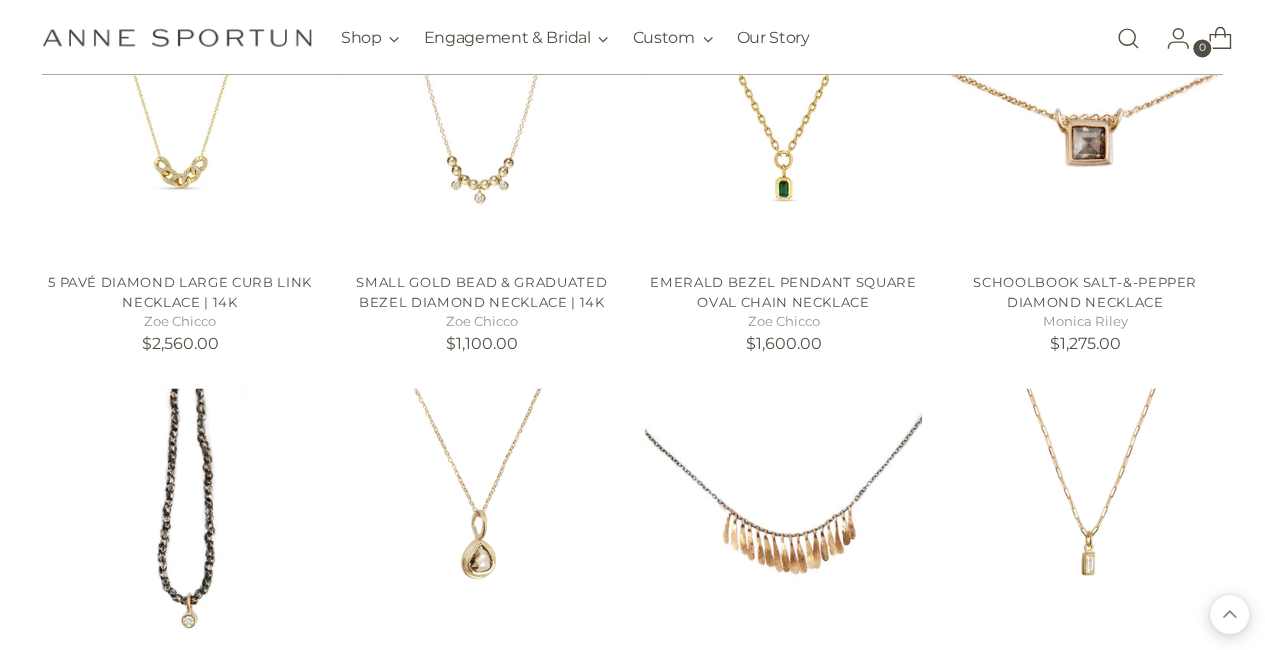 scroll, scrollTop: 16614, scrollLeft: 6, axis: both 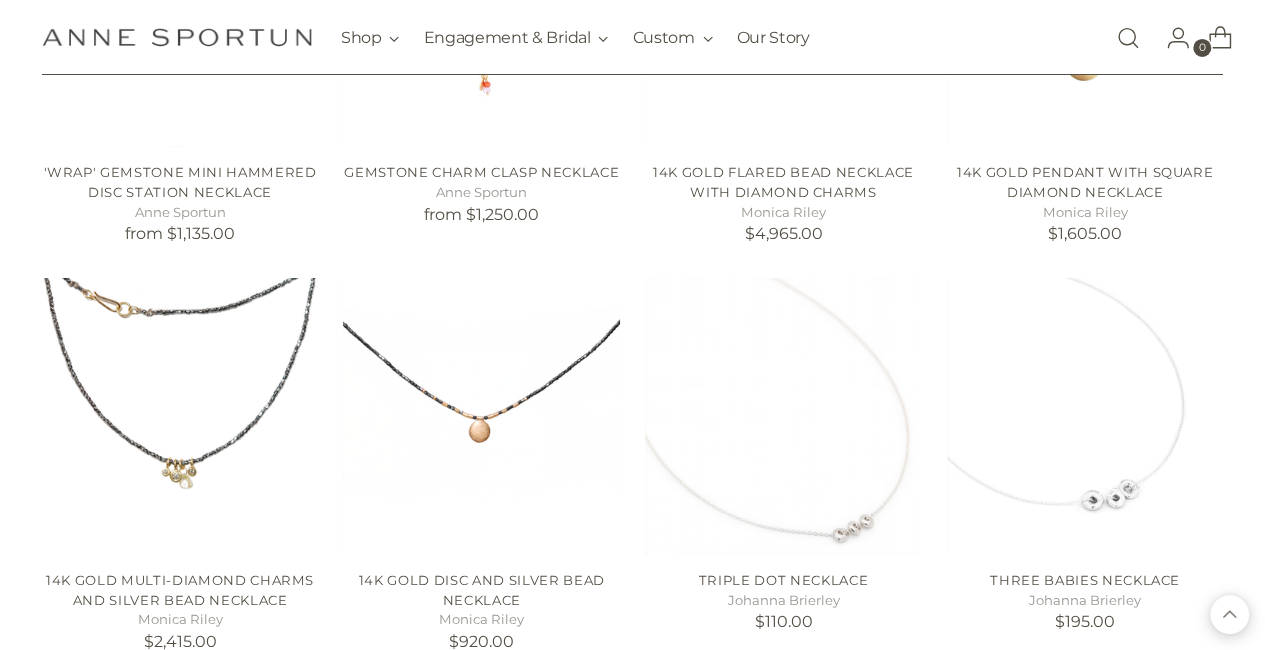 click on "Filter By
Price
***
-
*****
$110.00 $14,760.00
Designer
Adel Chefridi
(9)
Alexa Jill Jewellery
(12)
Anne Sportun
(158)" at bounding box center (632, -8434) 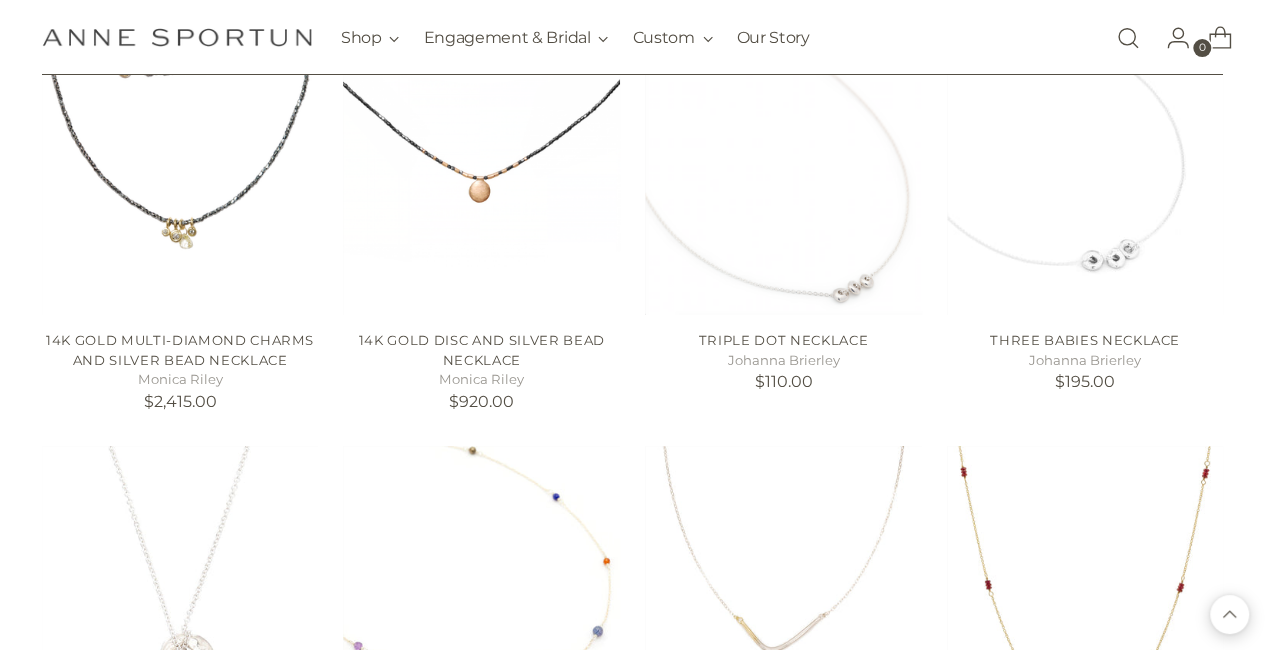 scroll, scrollTop: 19574, scrollLeft: 6, axis: both 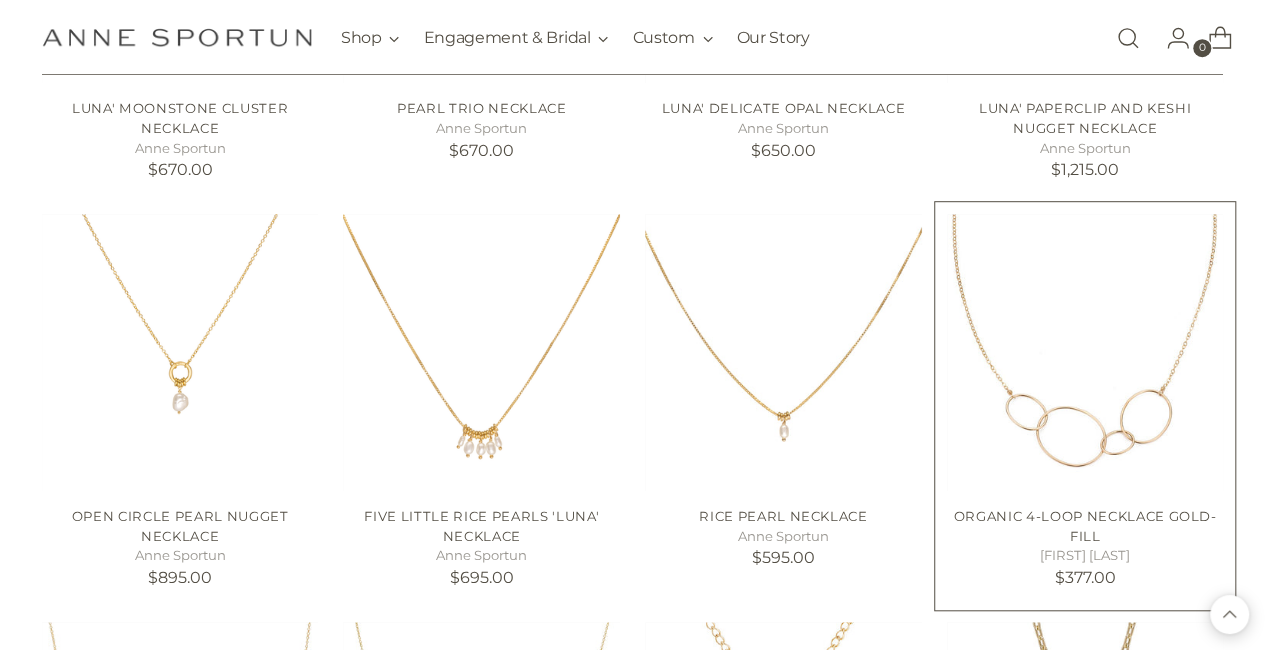 click at bounding box center [0, 0] 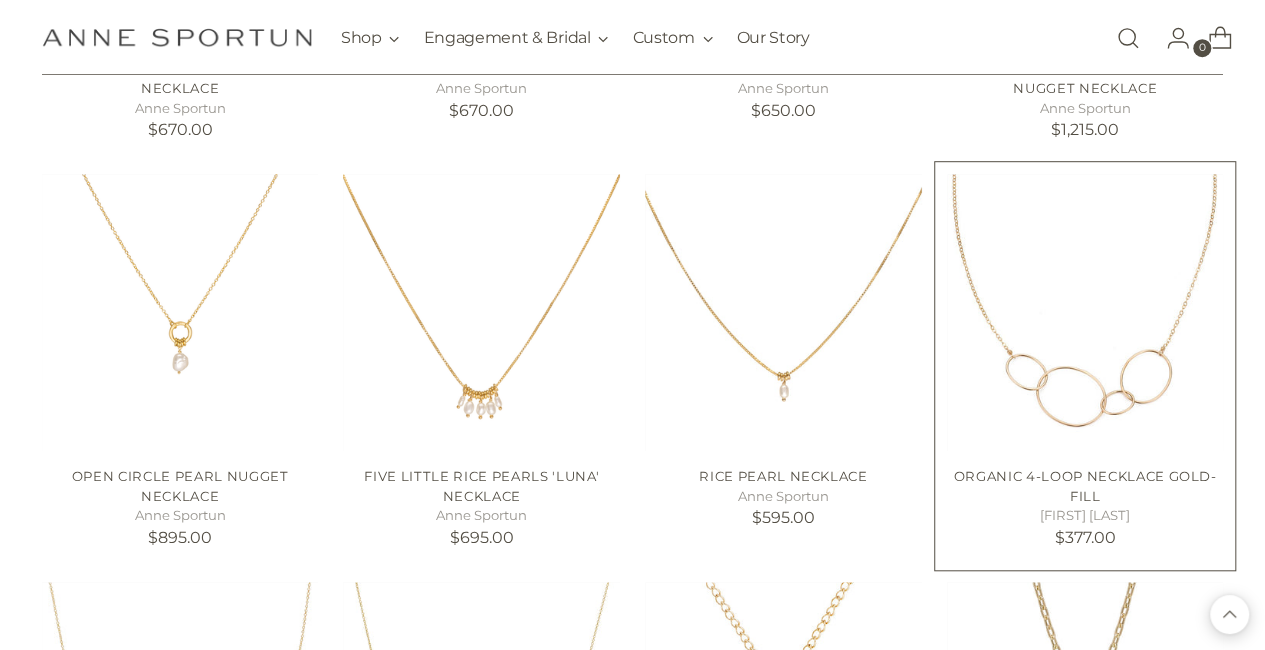 scroll, scrollTop: 23744, scrollLeft: 6, axis: both 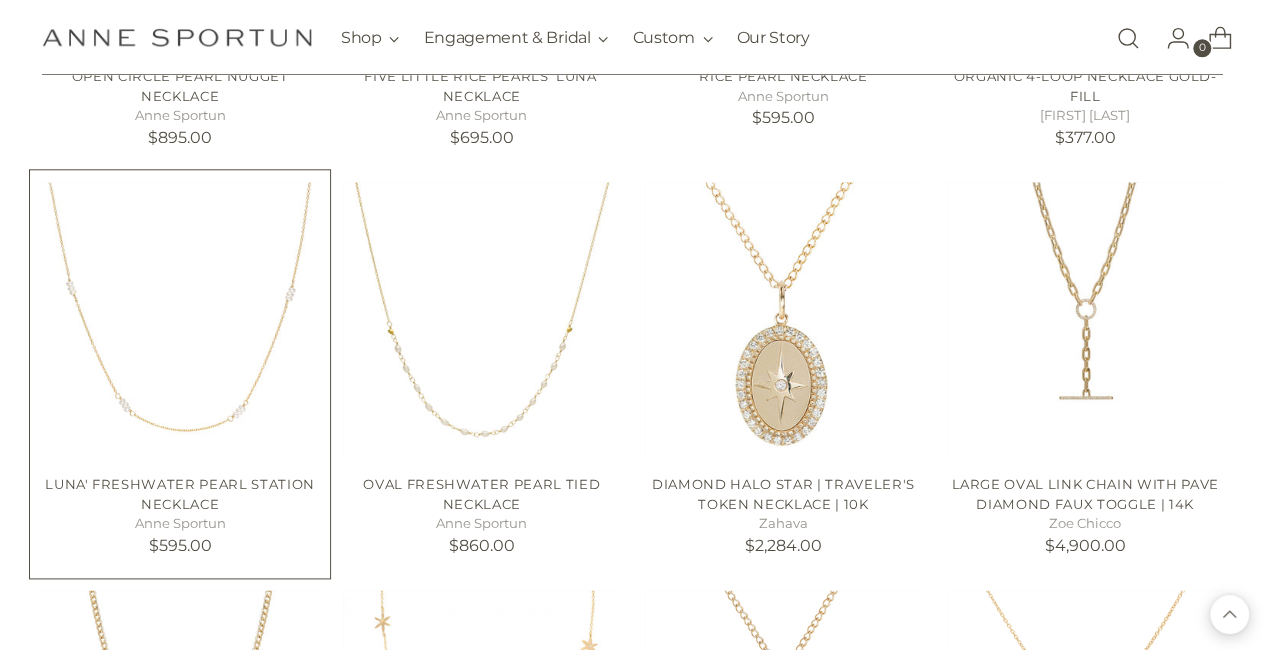click at bounding box center [0, 0] 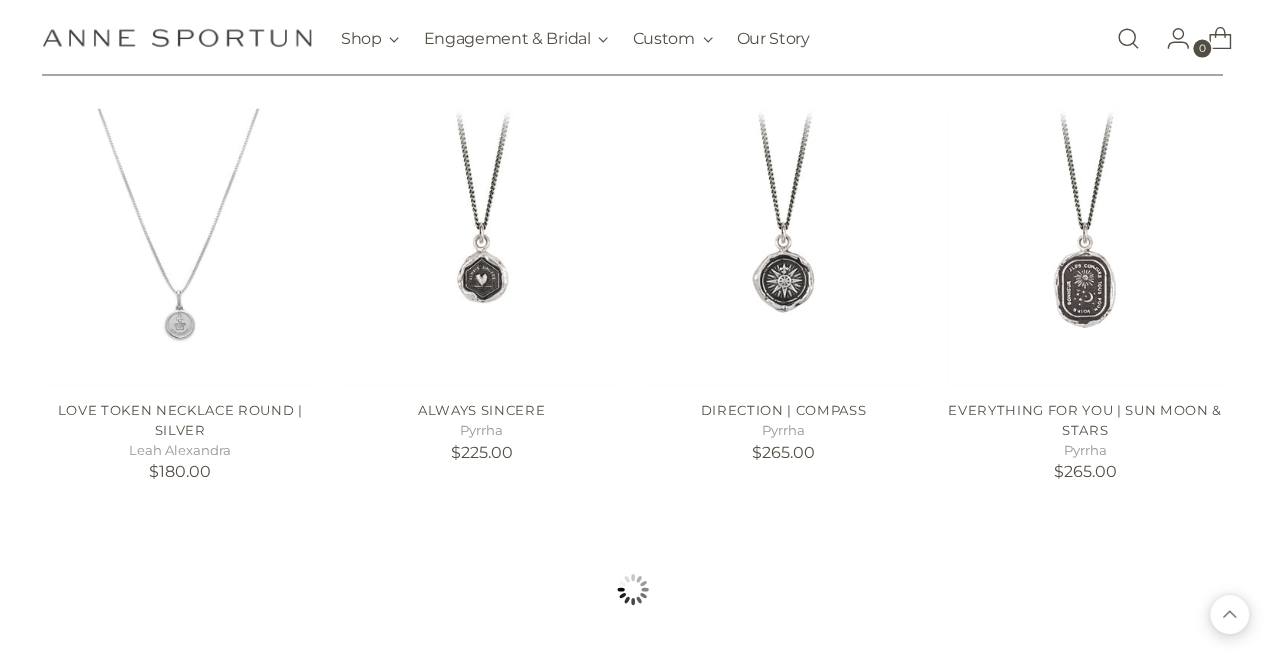 scroll, scrollTop: 24744, scrollLeft: 6, axis: both 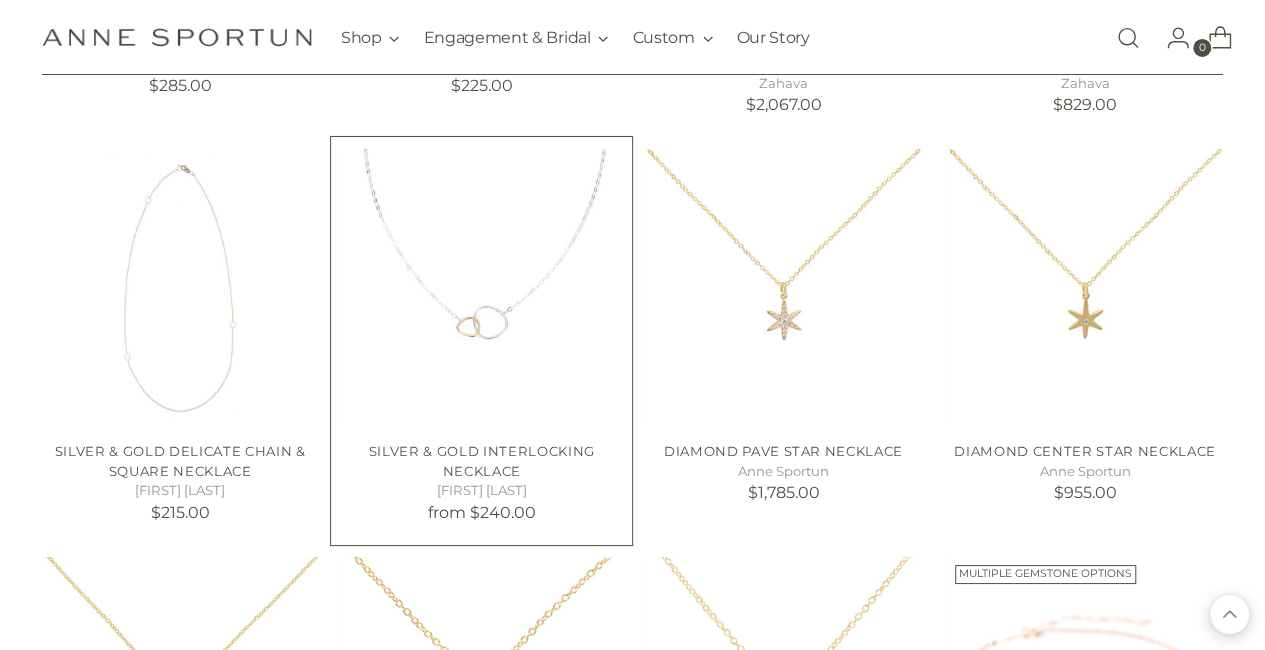 click at bounding box center (0, 0) 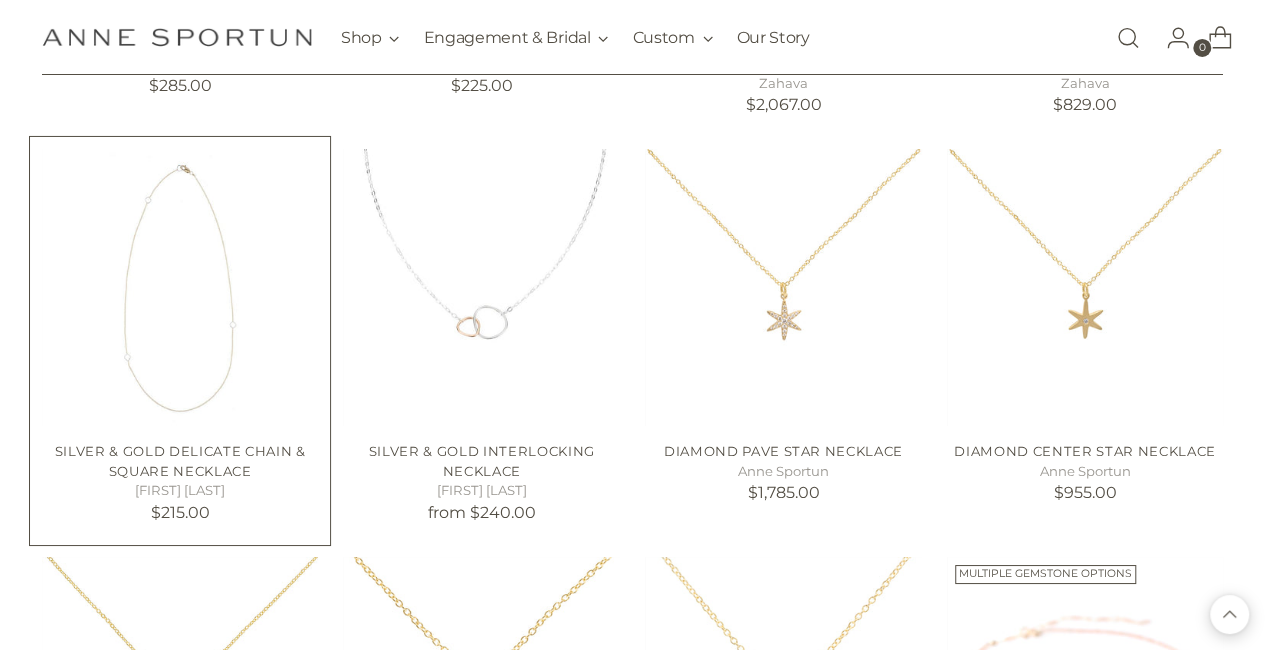 click at bounding box center (0, 0) 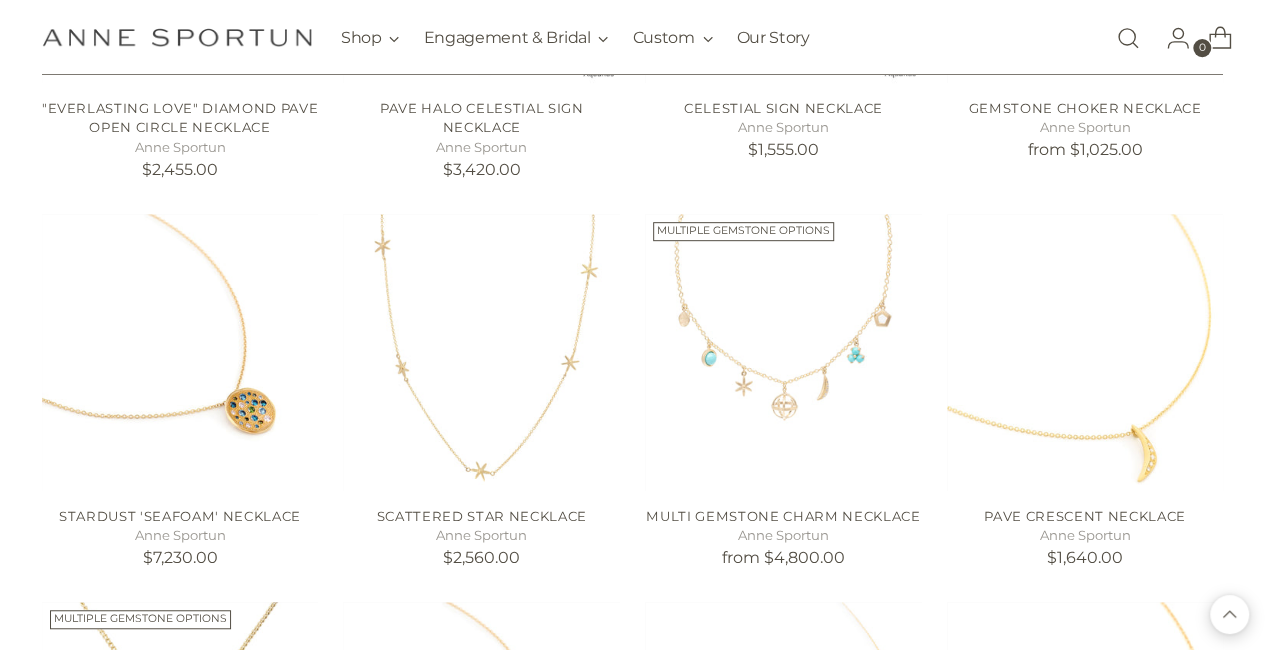 scroll, scrollTop: 26976, scrollLeft: 6, axis: both 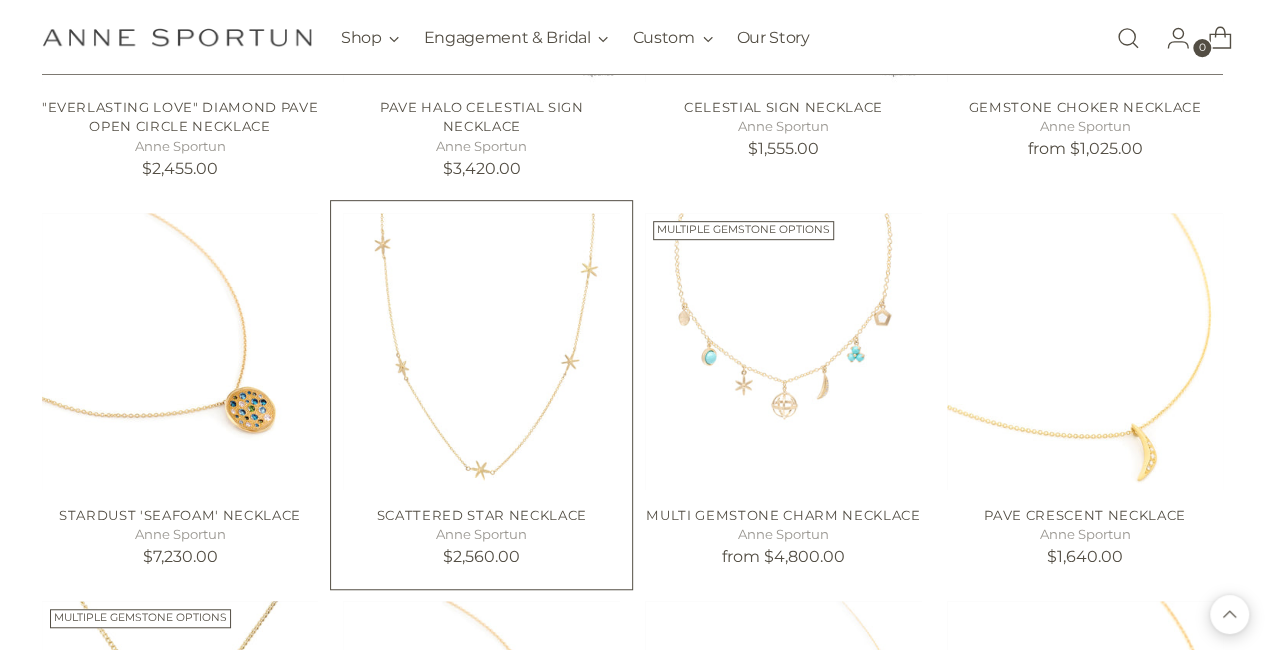 click on "Scattered Star Necklace" at bounding box center (482, 515) 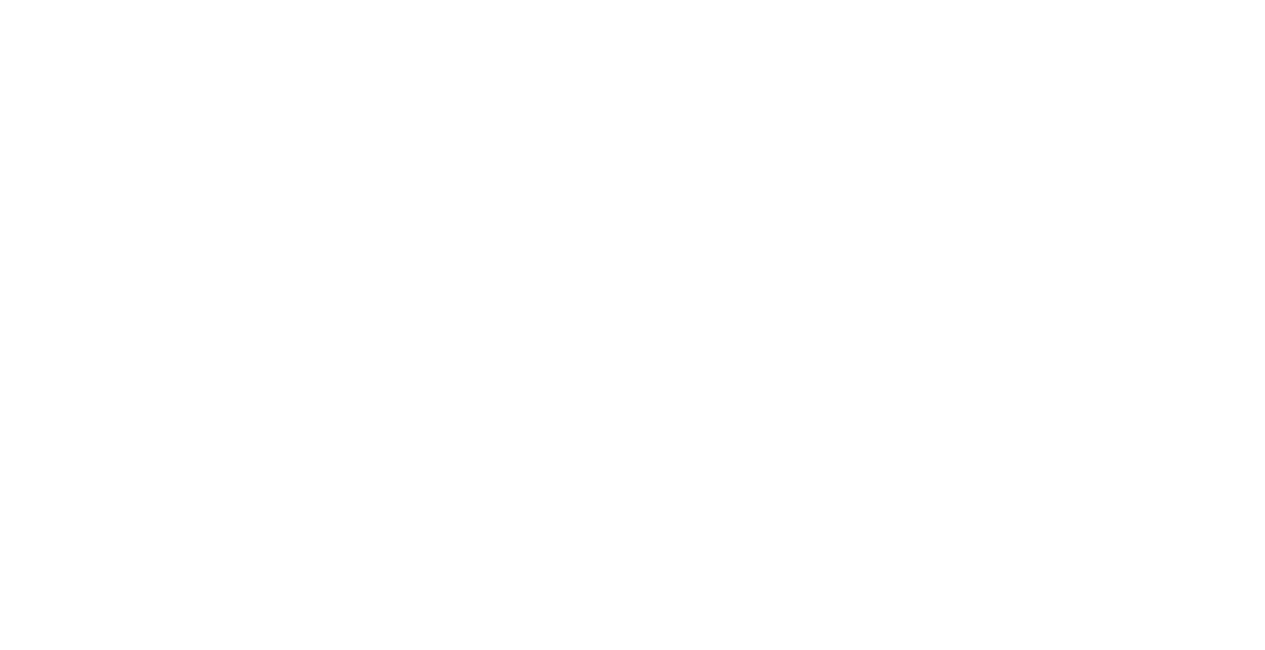 scroll, scrollTop: 0, scrollLeft: 0, axis: both 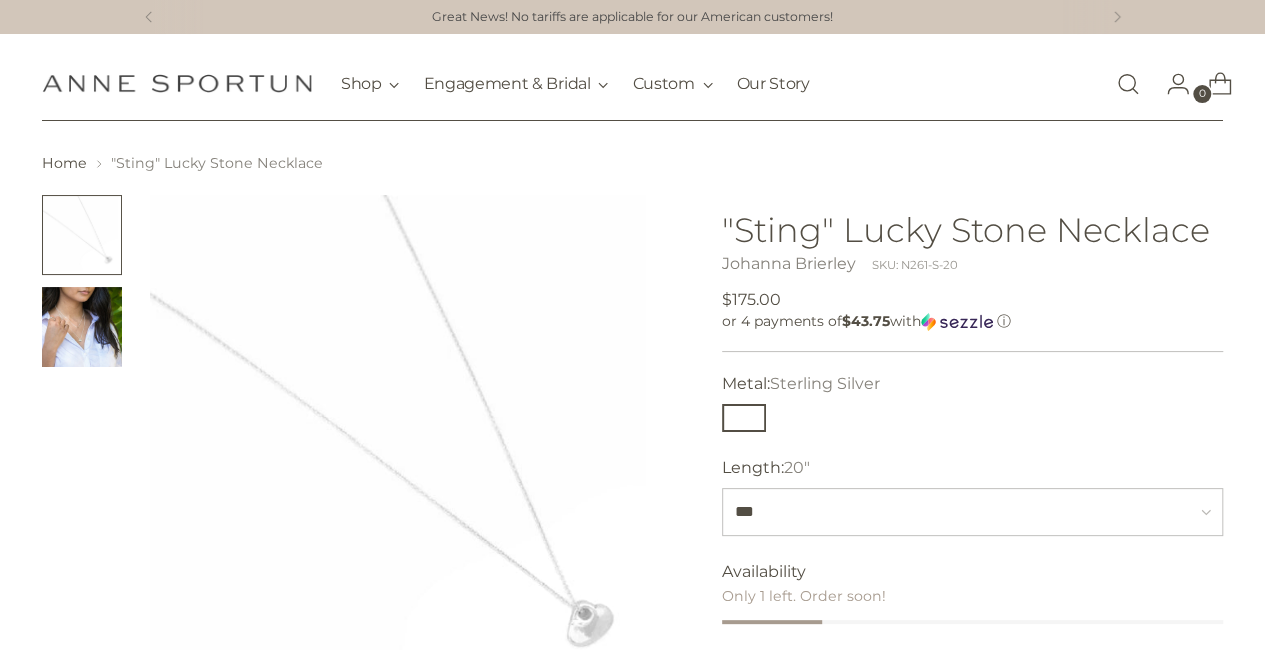 click at bounding box center [82, 327] 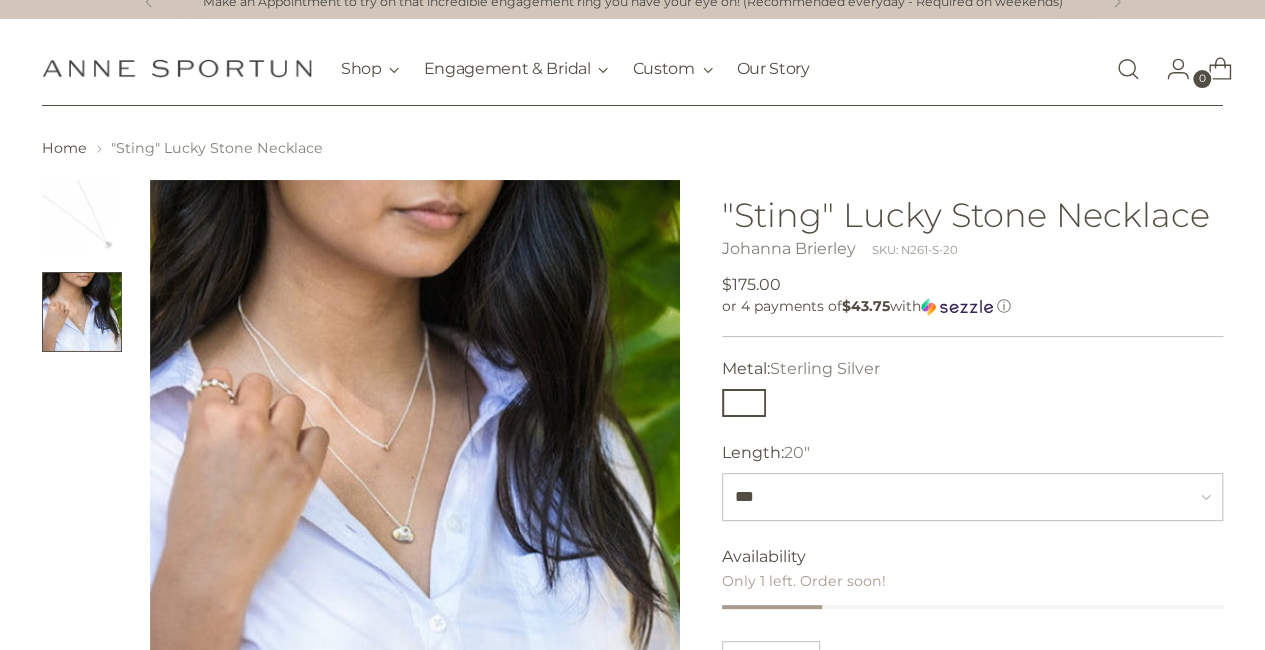 scroll, scrollTop: 0, scrollLeft: 0, axis: both 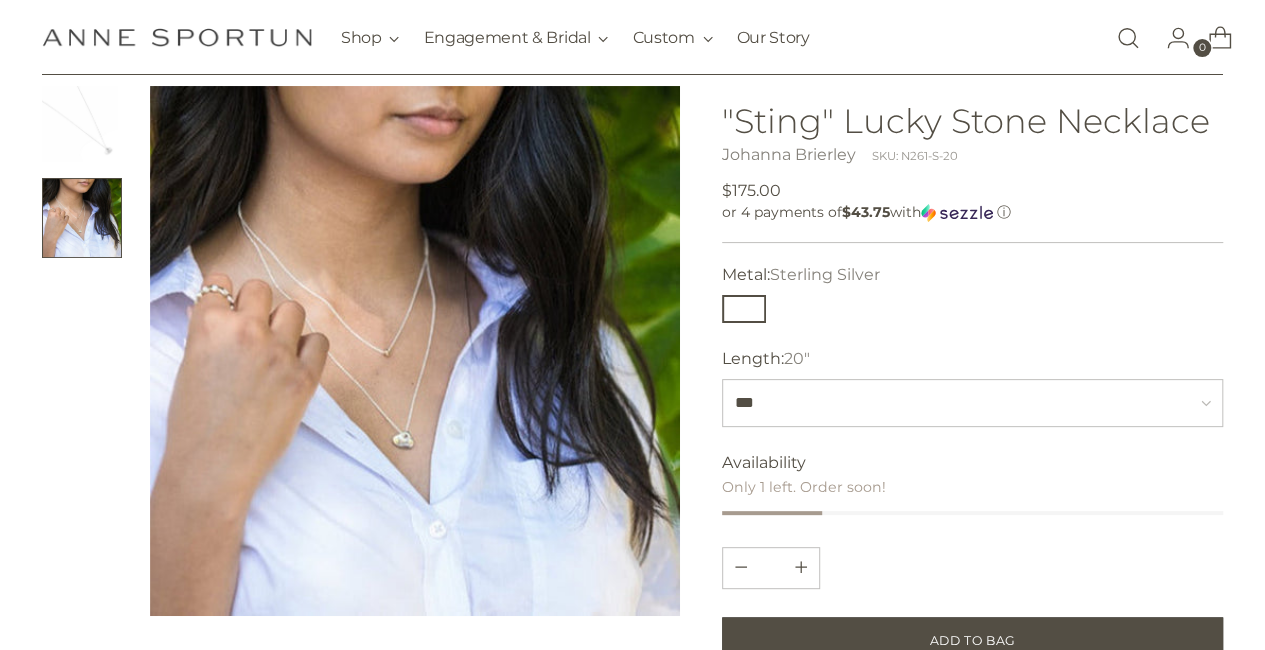 click at bounding box center [415, 351] 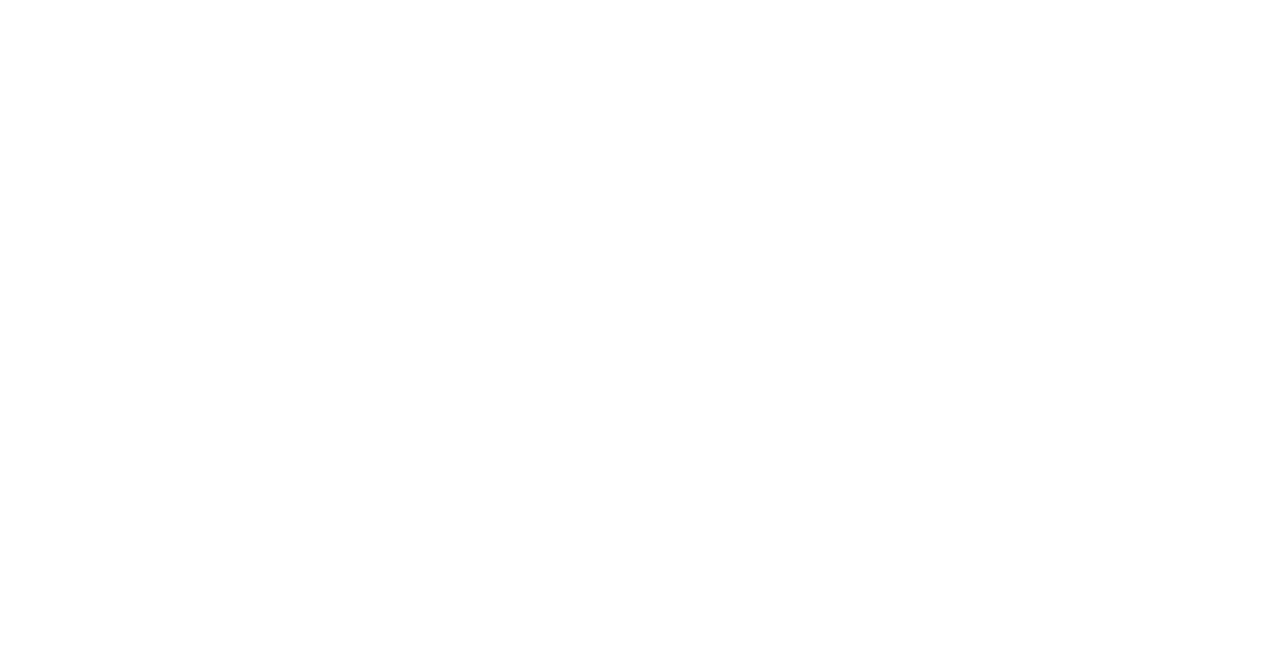 scroll, scrollTop: 0, scrollLeft: 0, axis: both 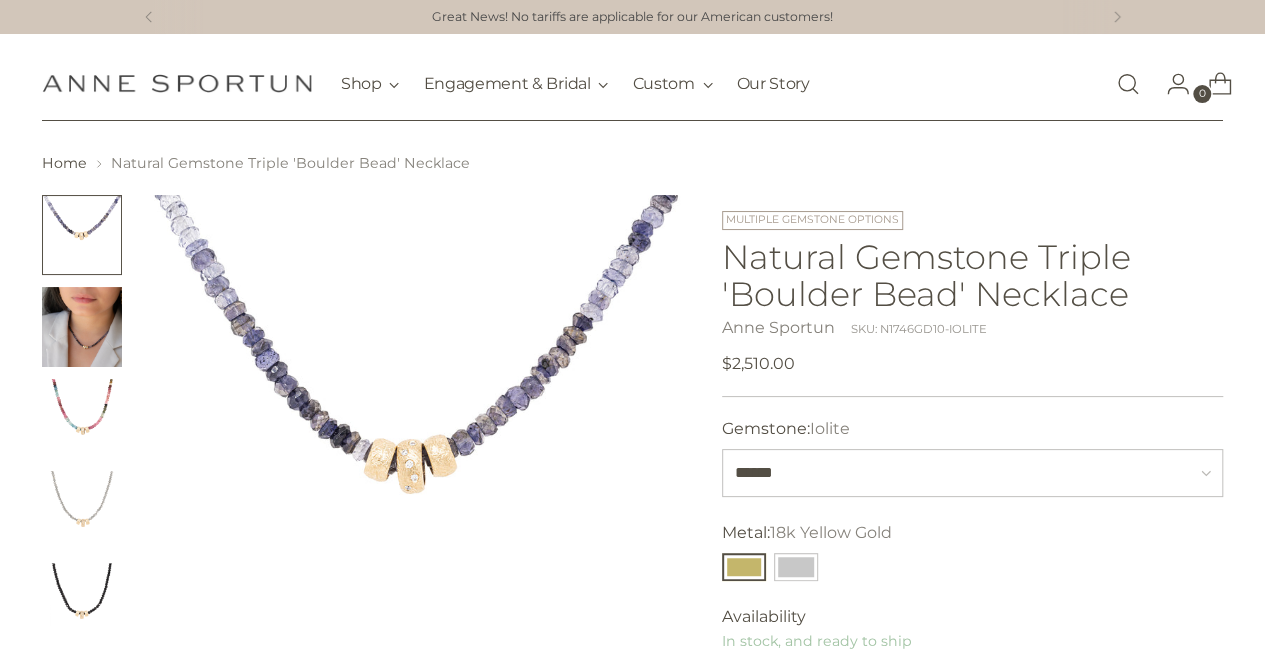 click at bounding box center (82, 327) 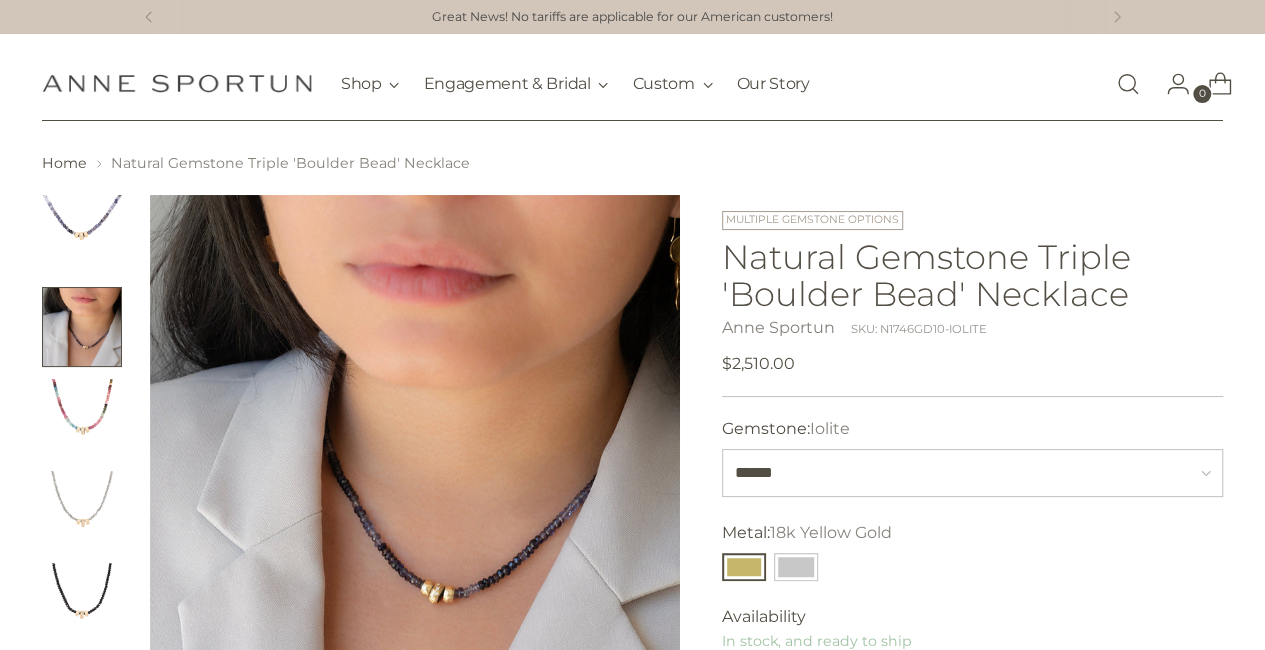 type 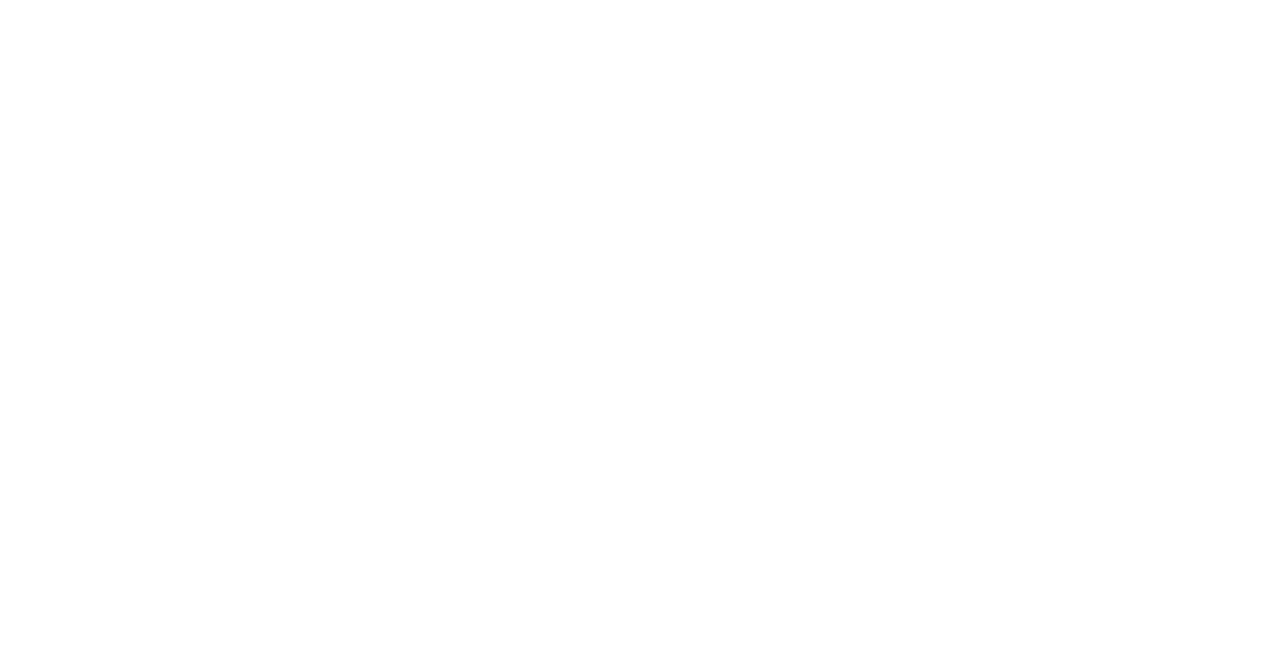 scroll, scrollTop: 0, scrollLeft: 0, axis: both 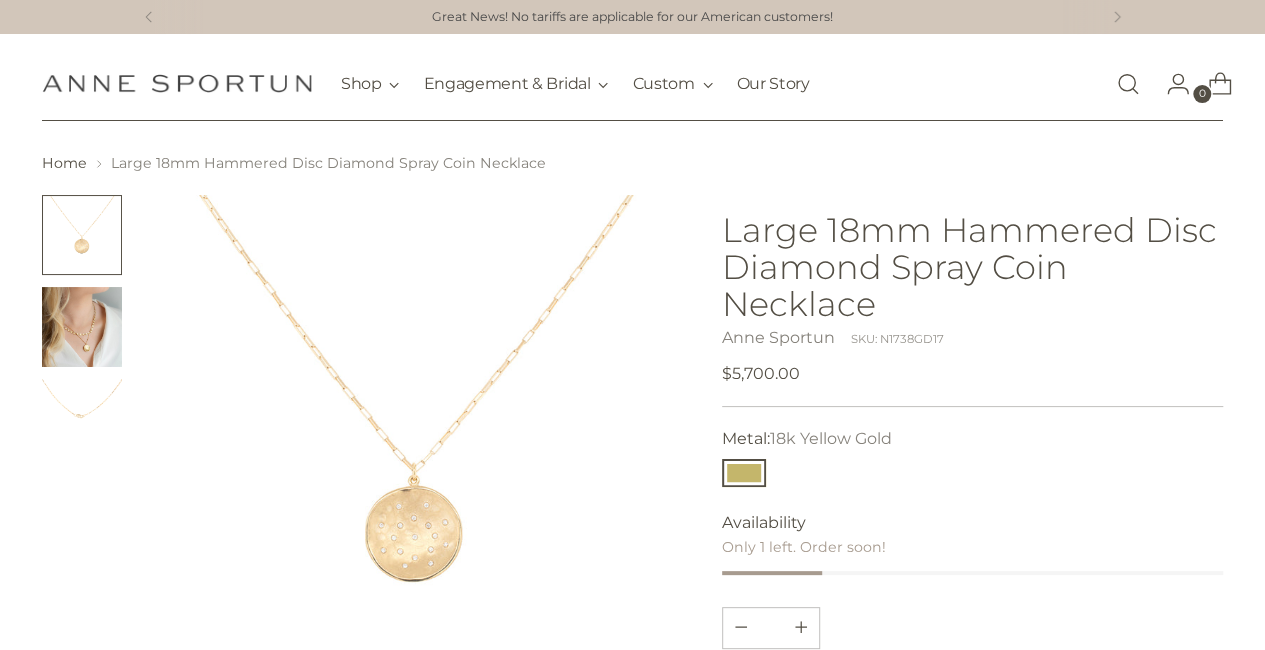 click at bounding box center [82, 327] 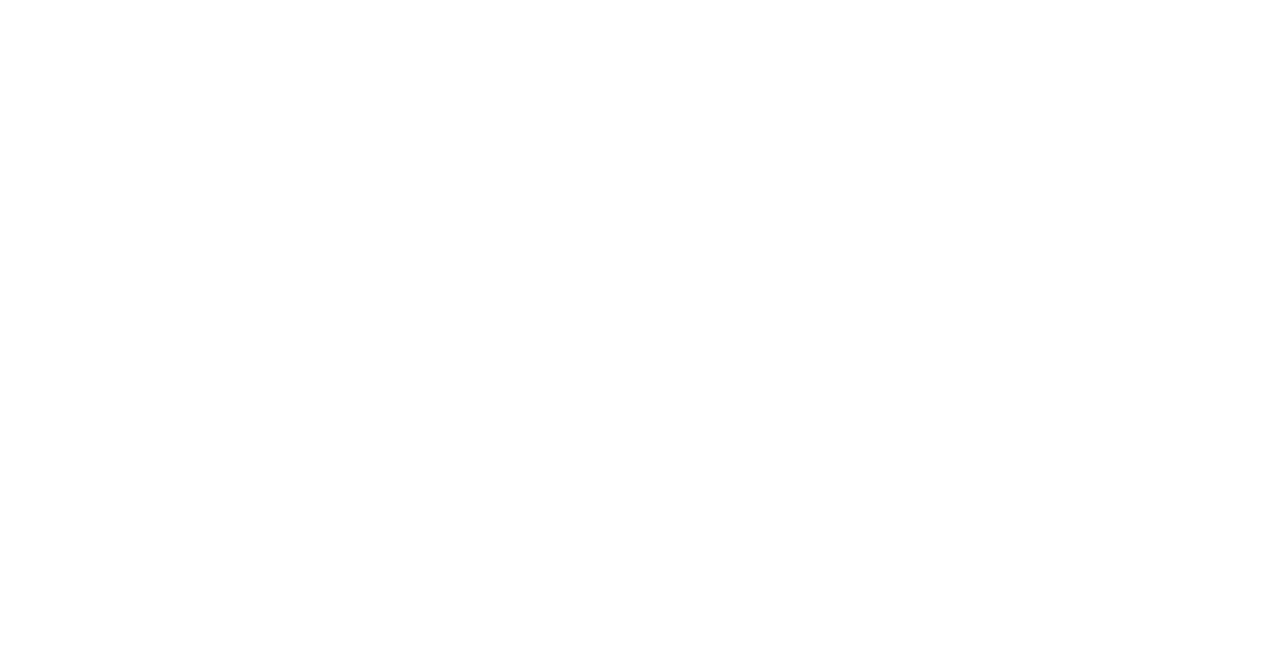 scroll, scrollTop: 0, scrollLeft: 0, axis: both 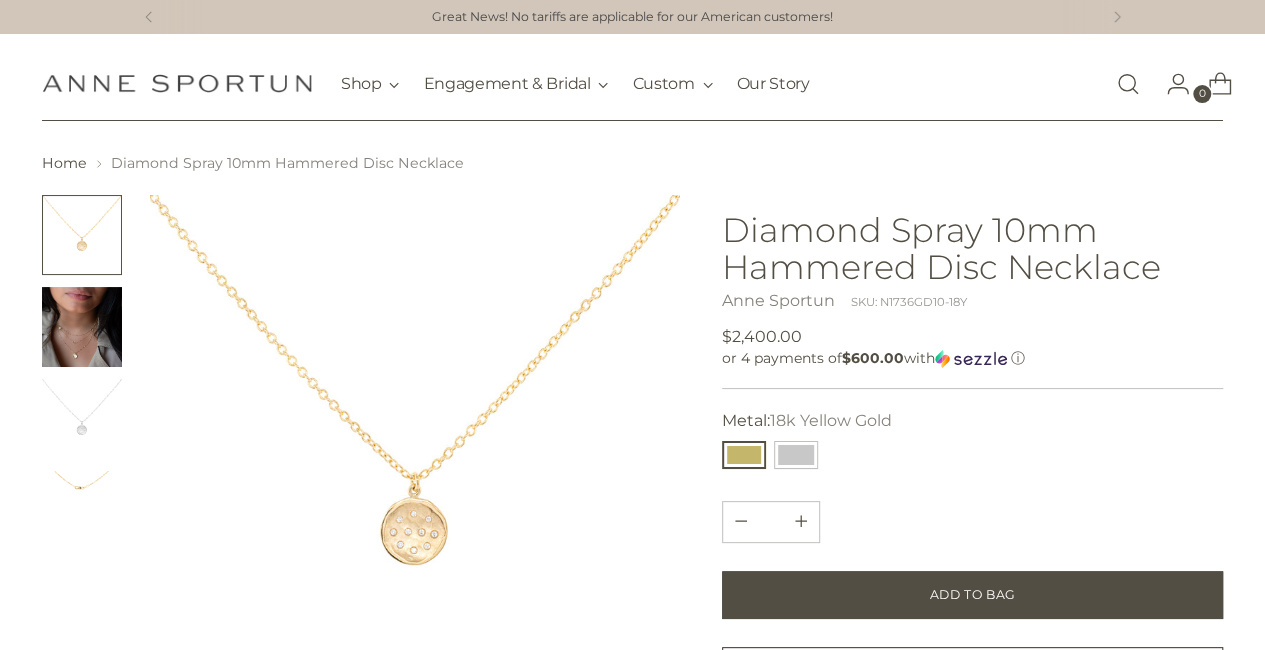 click at bounding box center [82, 327] 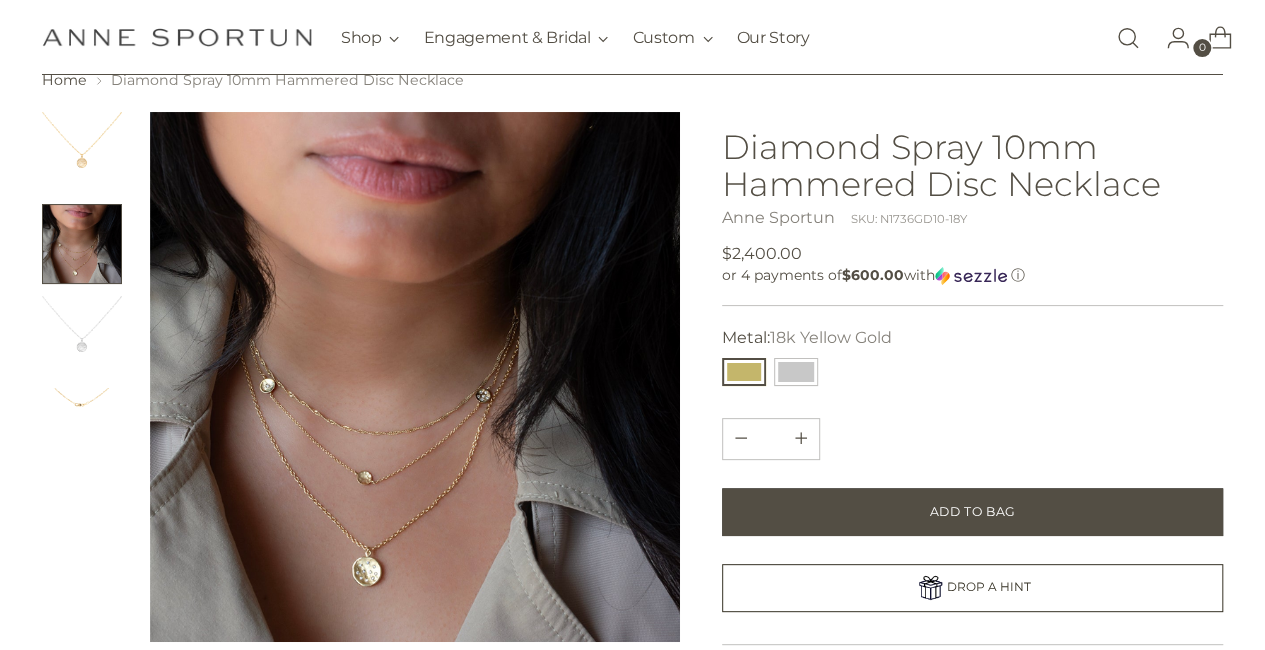 scroll, scrollTop: 84, scrollLeft: 0, axis: vertical 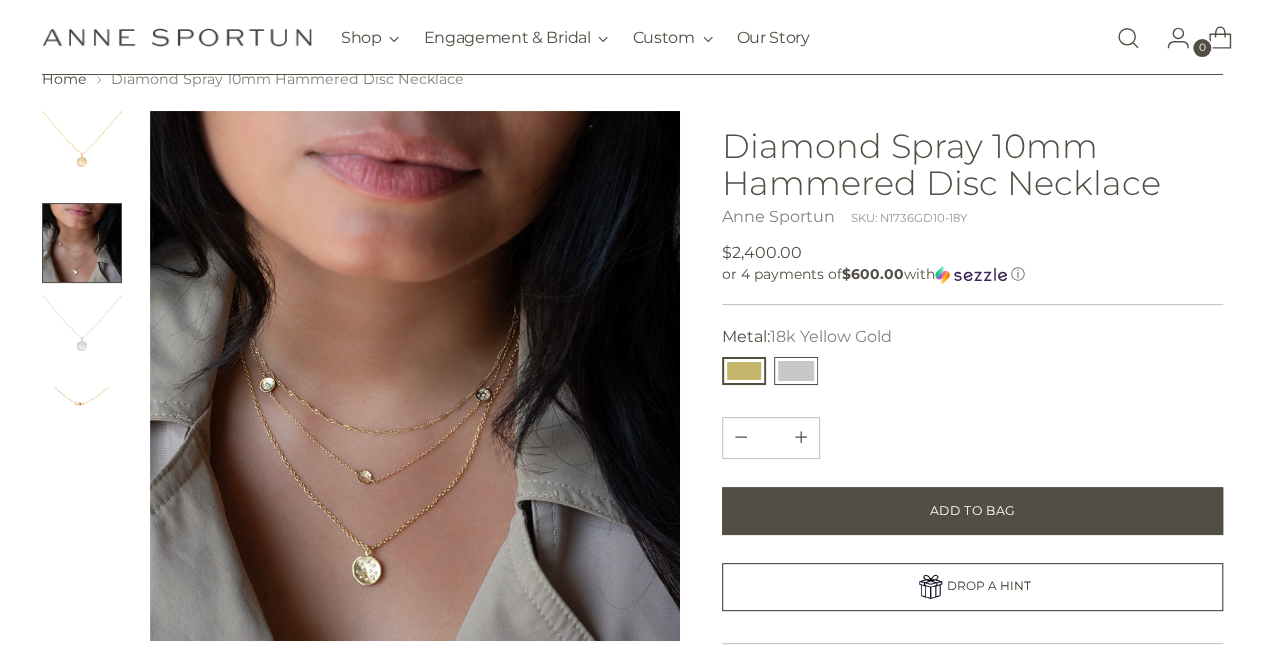 click at bounding box center [796, 371] 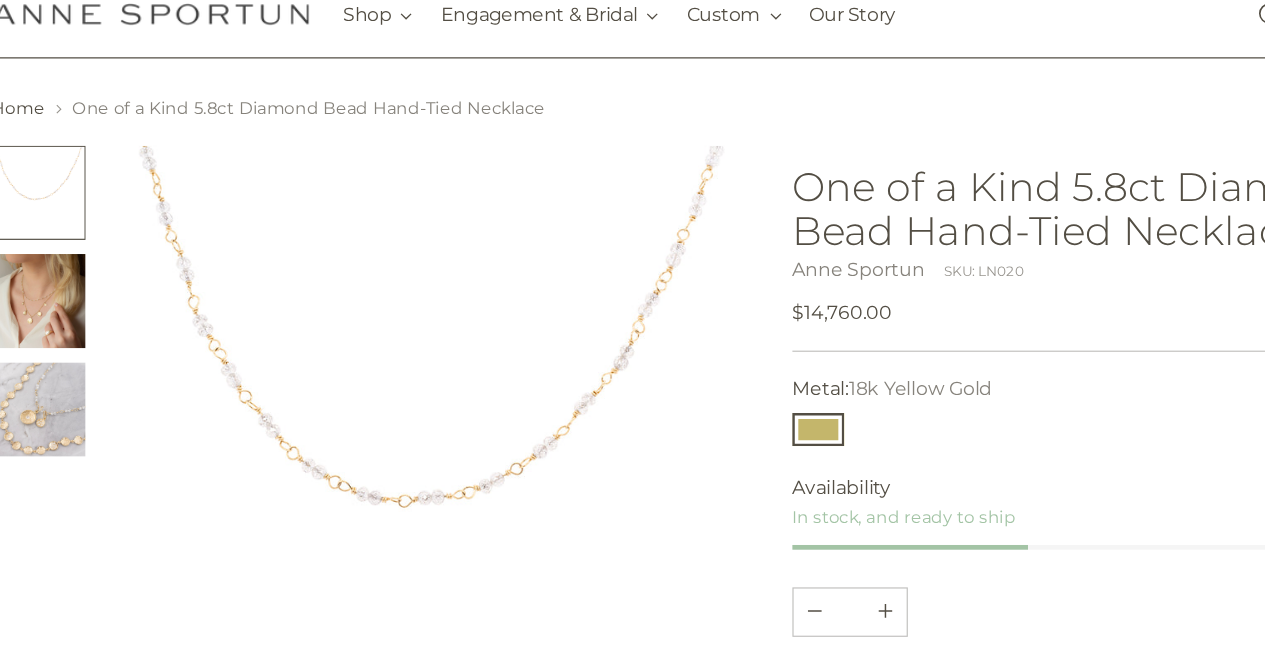 scroll, scrollTop: 11, scrollLeft: 0, axis: vertical 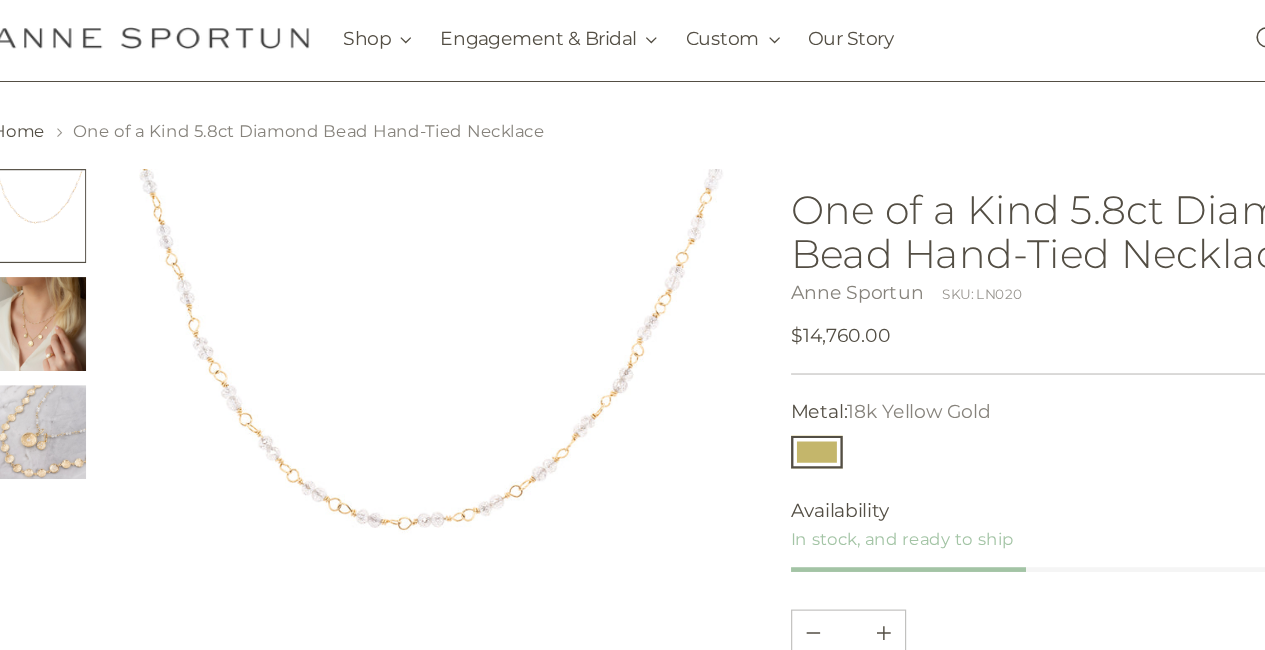 click at bounding box center [82, 408] 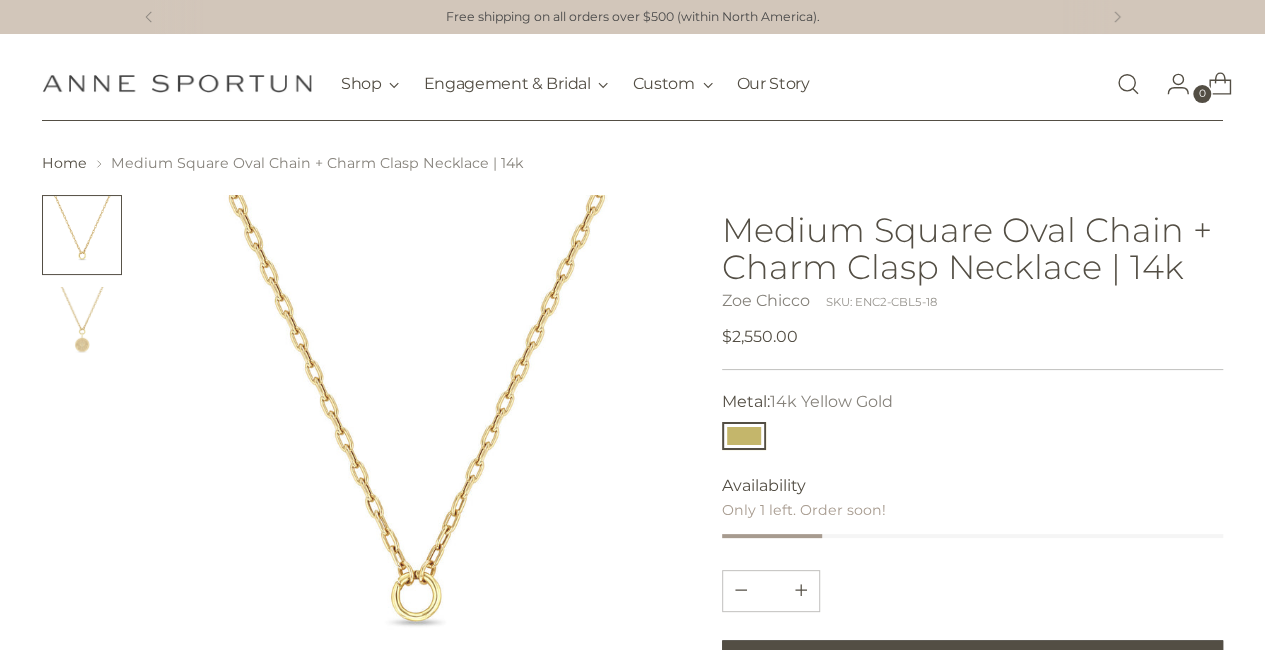 scroll, scrollTop: 4, scrollLeft: 0, axis: vertical 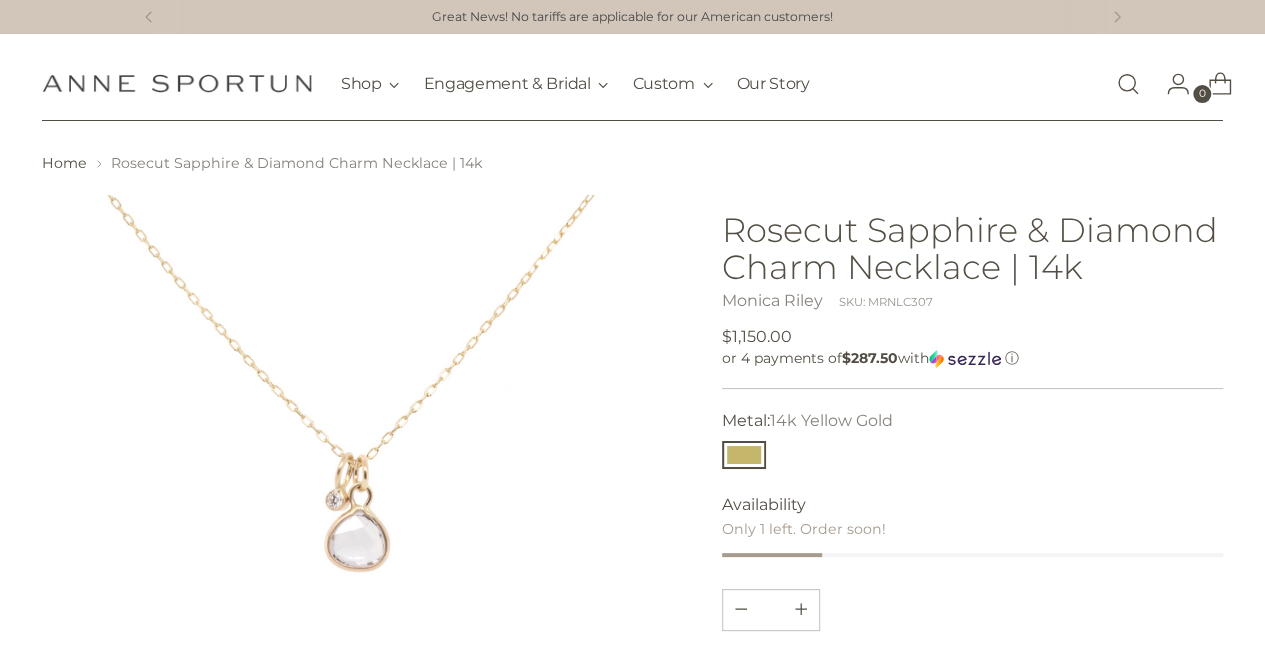 click at bounding box center (361, 514) 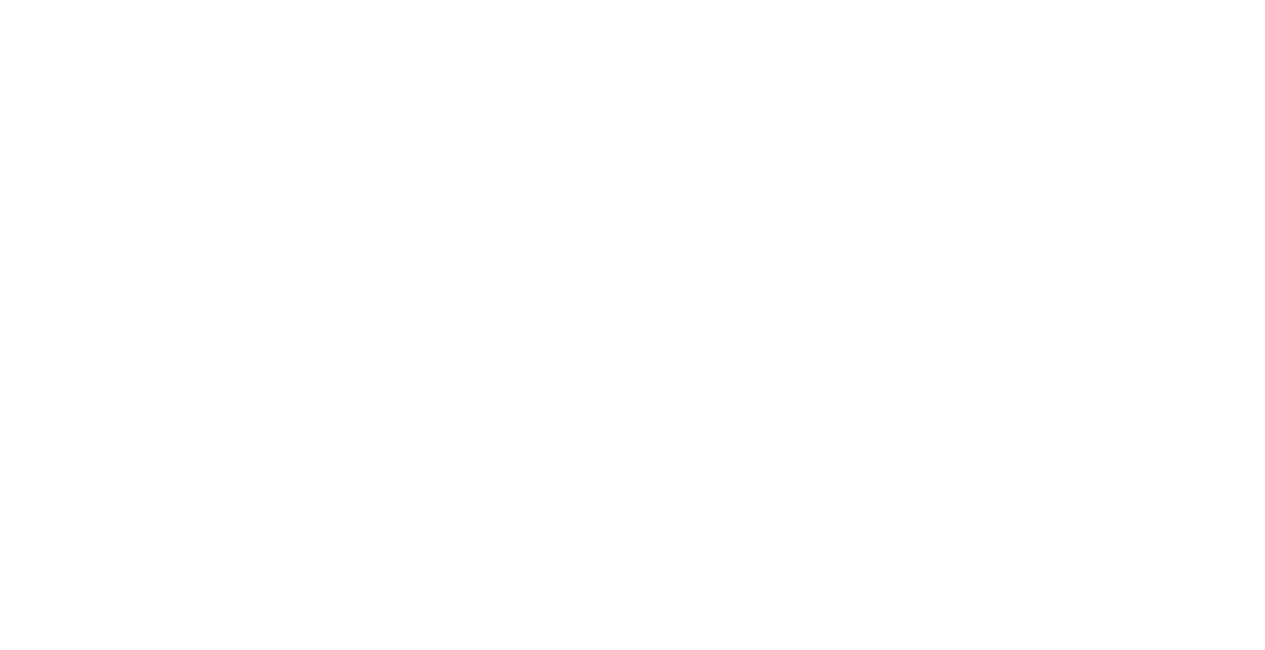 scroll, scrollTop: 0, scrollLeft: 0, axis: both 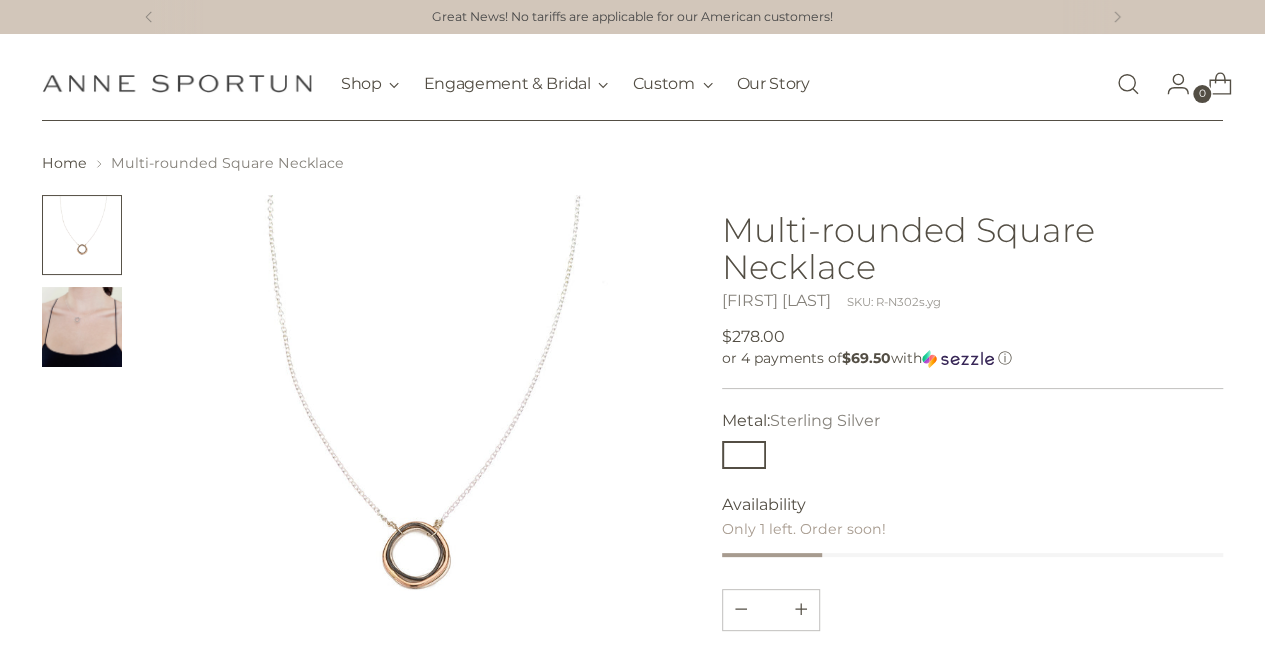 click at bounding box center [82, 327] 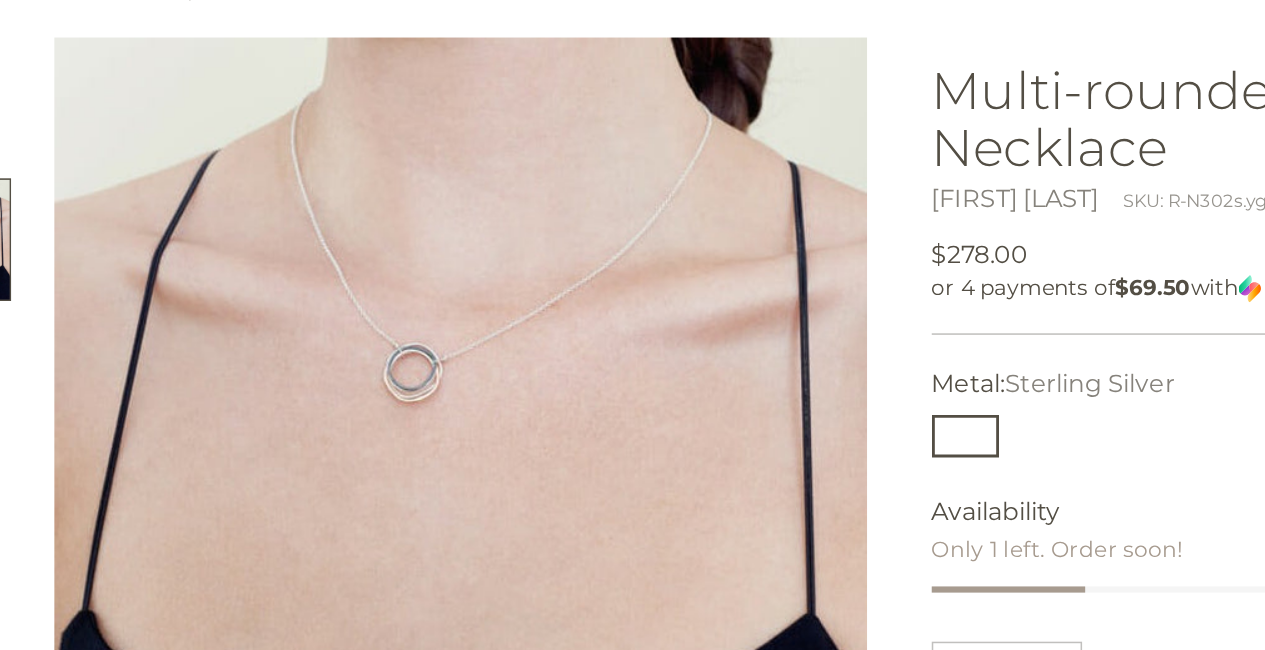 scroll, scrollTop: 29, scrollLeft: 0, axis: vertical 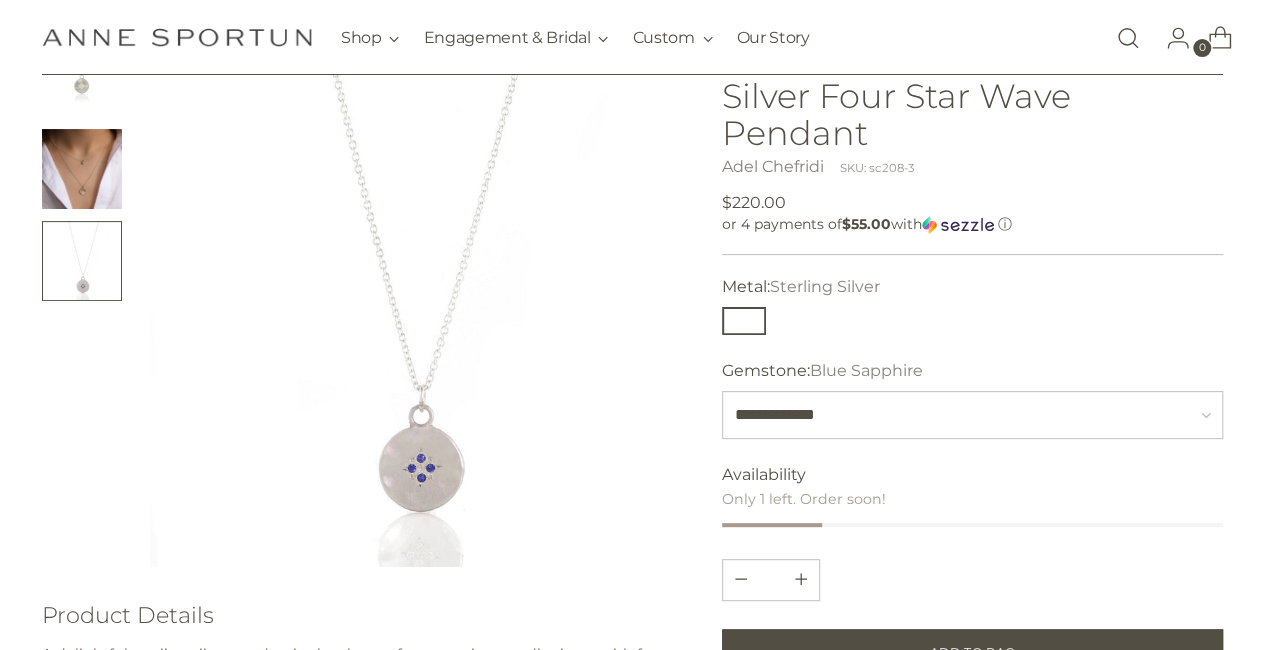 click at bounding box center [82, 169] 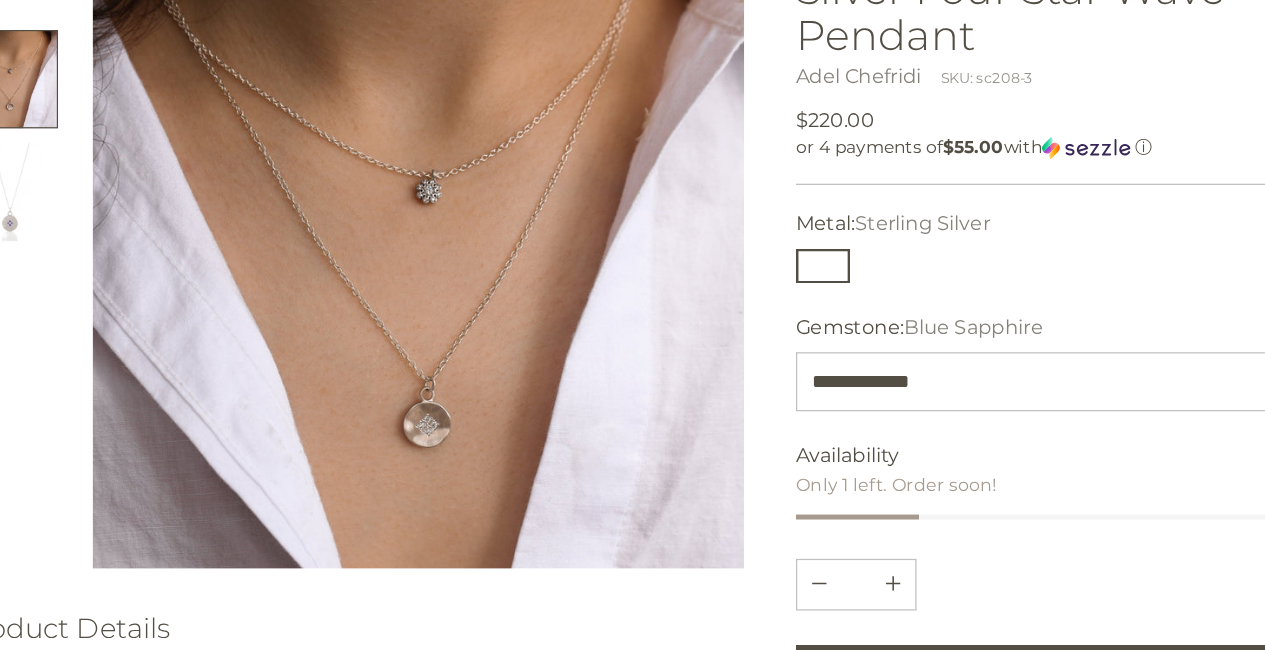 scroll, scrollTop: 185, scrollLeft: 0, axis: vertical 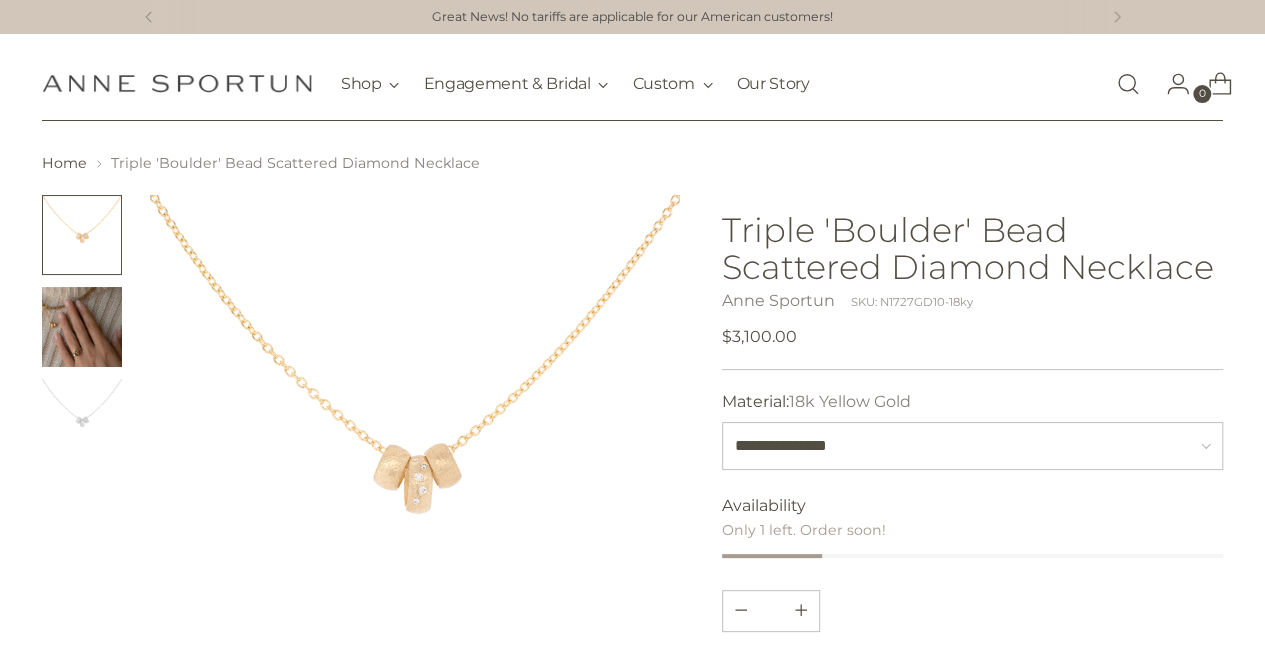 click at bounding box center (82, 327) 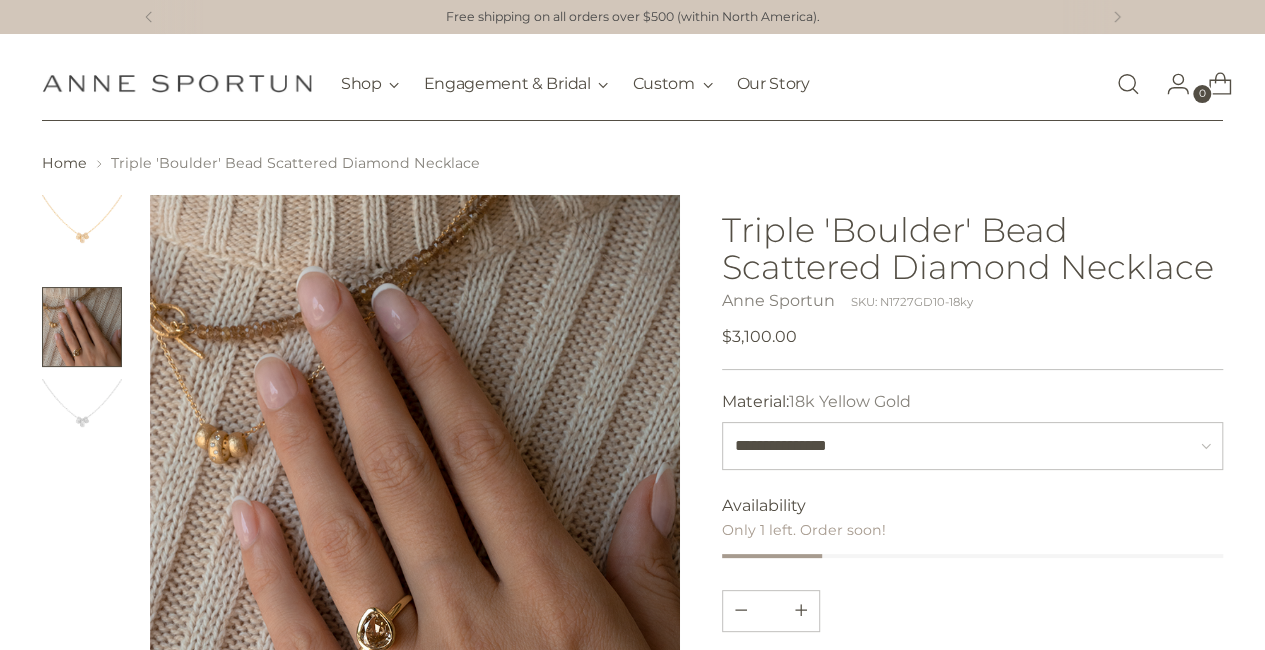 click at bounding box center (82, 419) 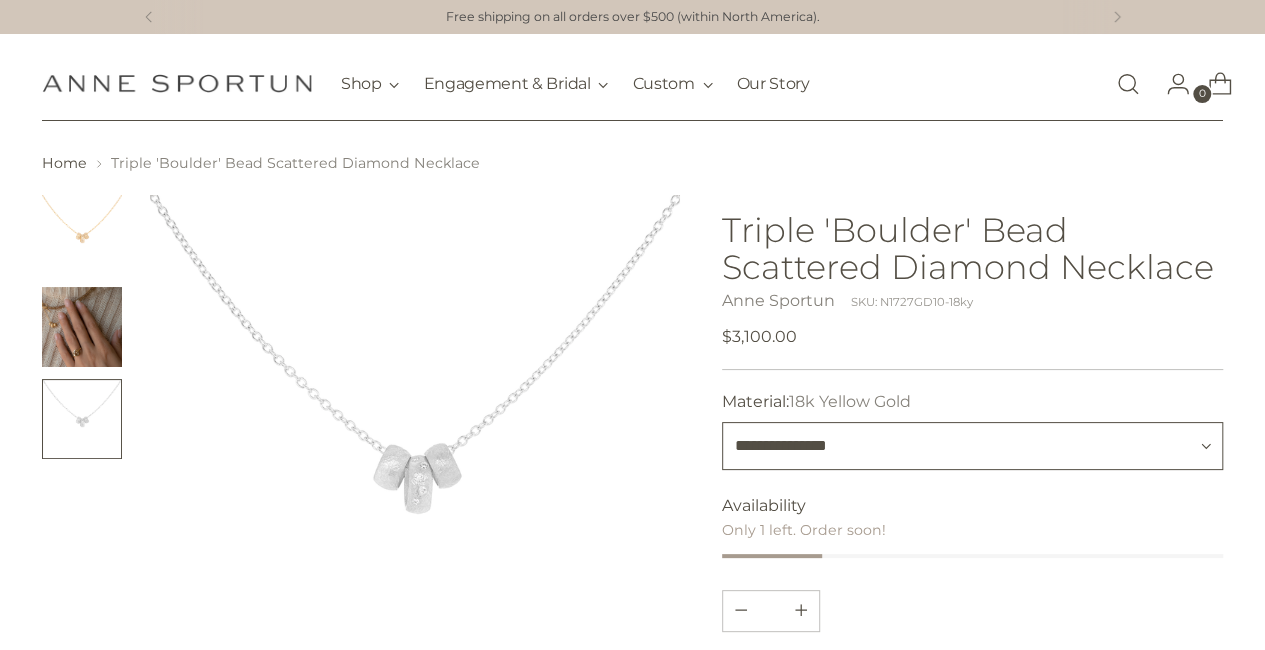 click on "**********" at bounding box center [973, 446] 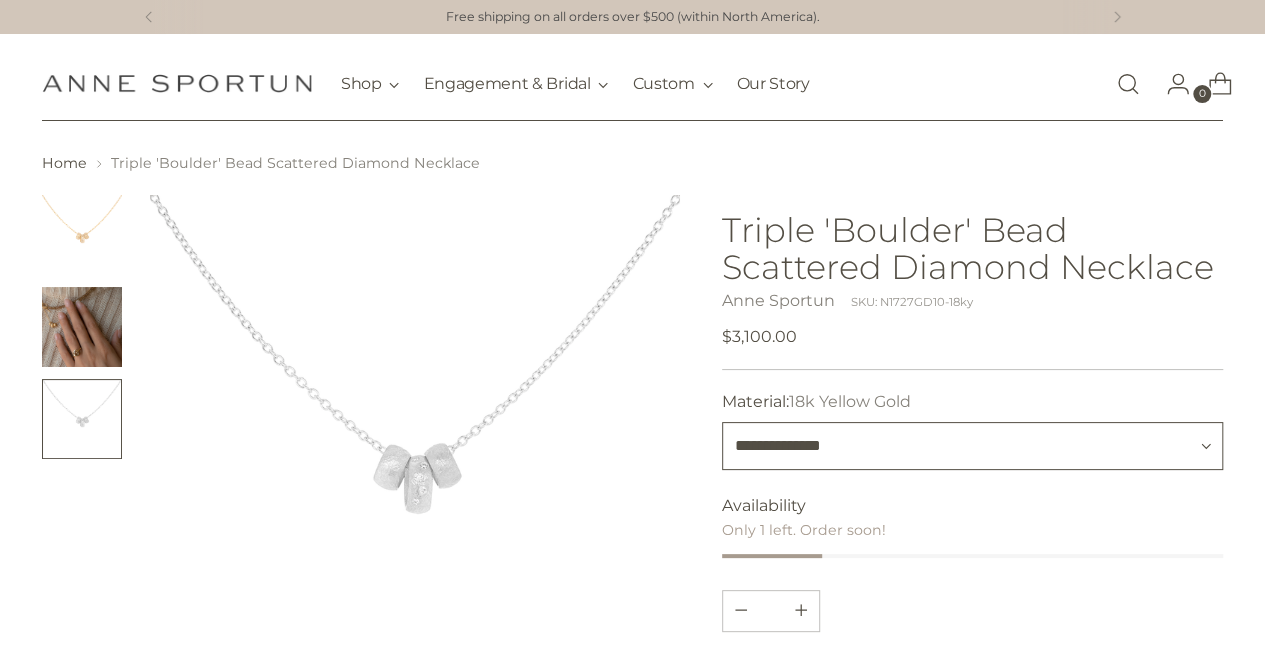 type 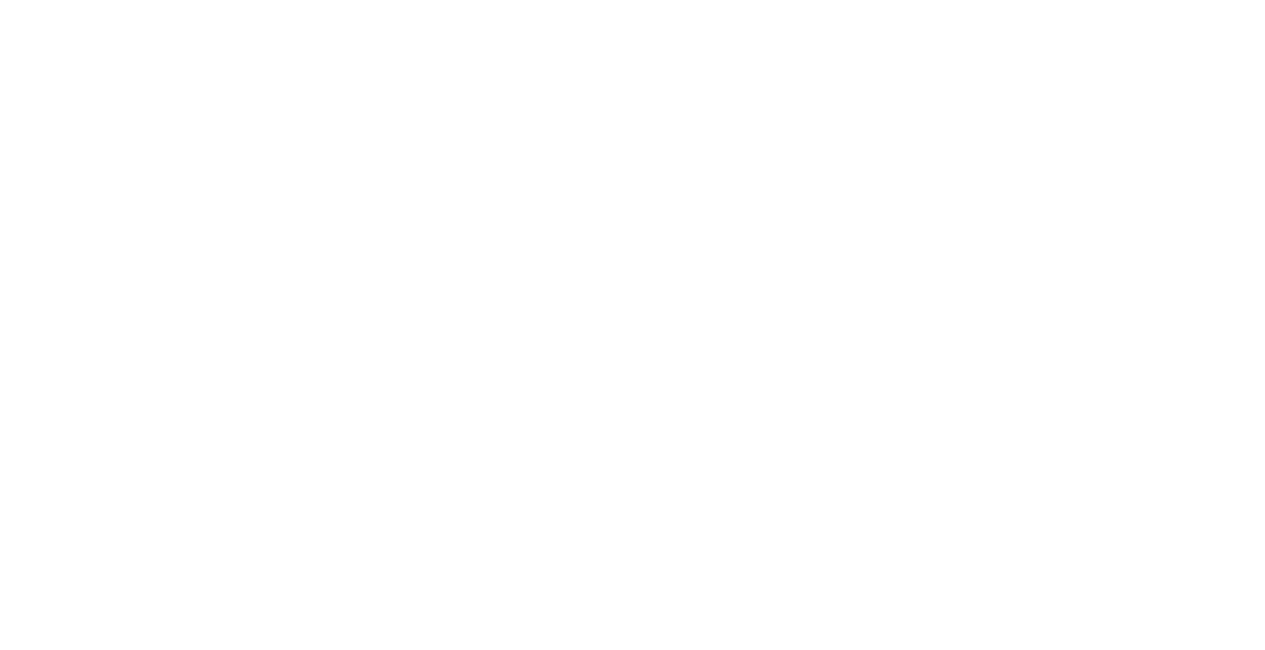 scroll, scrollTop: 0, scrollLeft: 0, axis: both 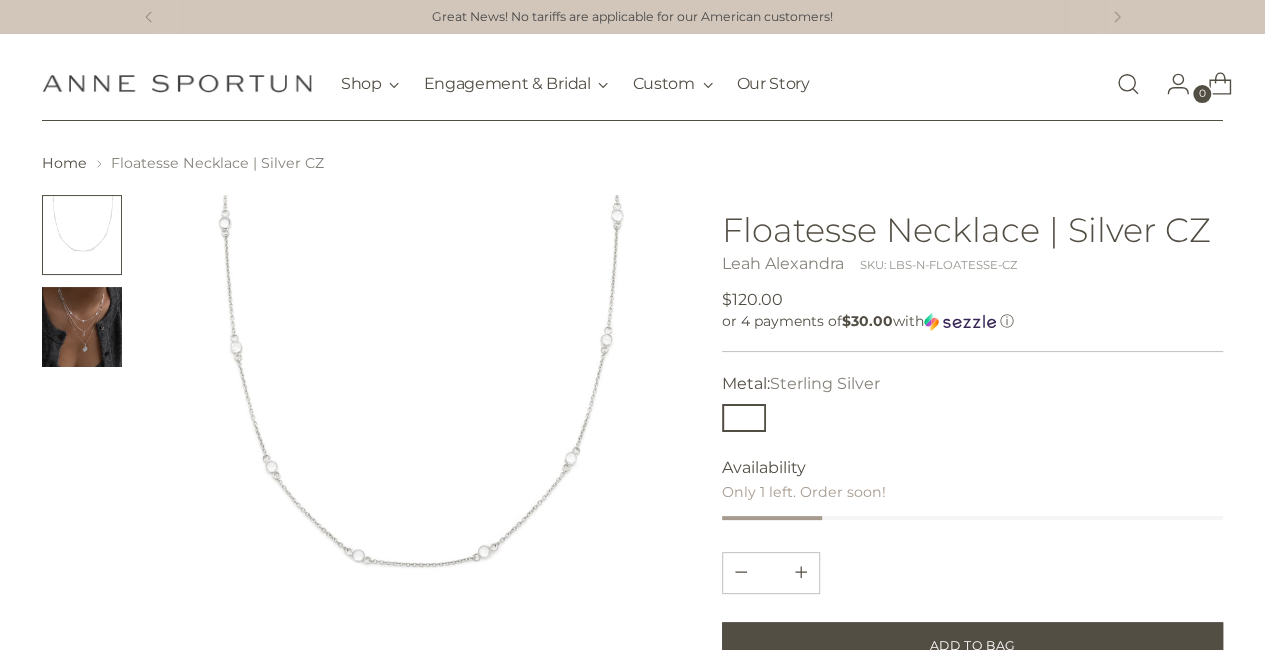 click at bounding box center (82, 327) 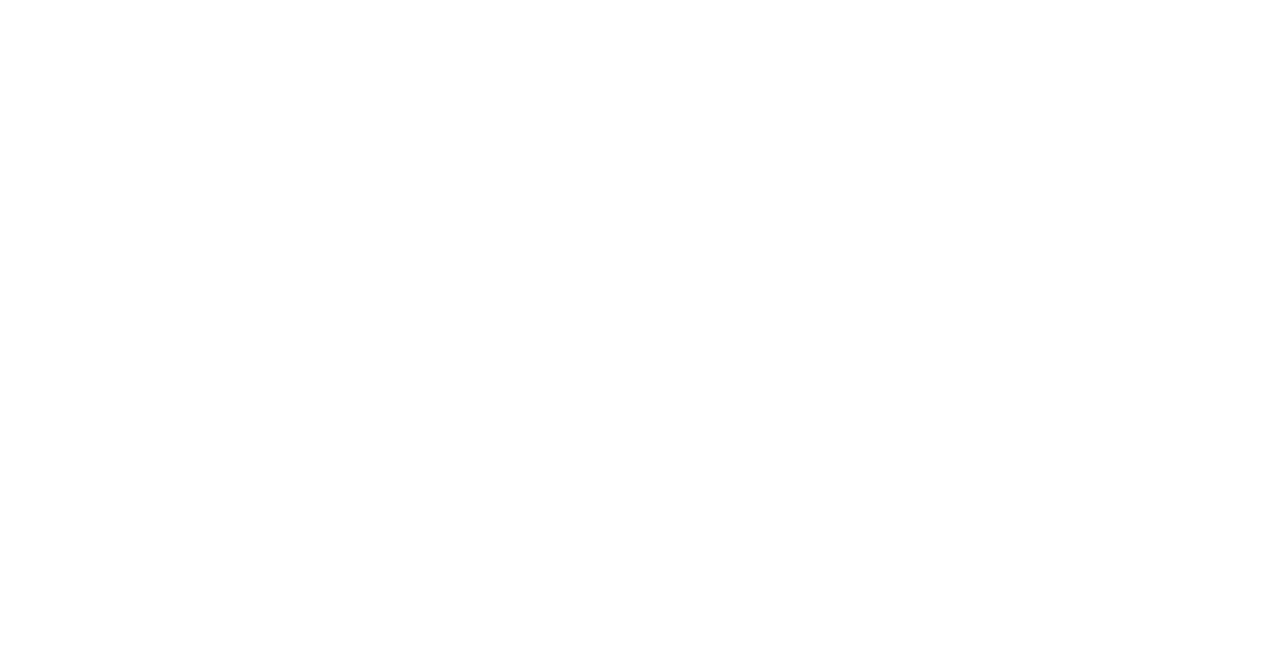 scroll, scrollTop: 0, scrollLeft: 0, axis: both 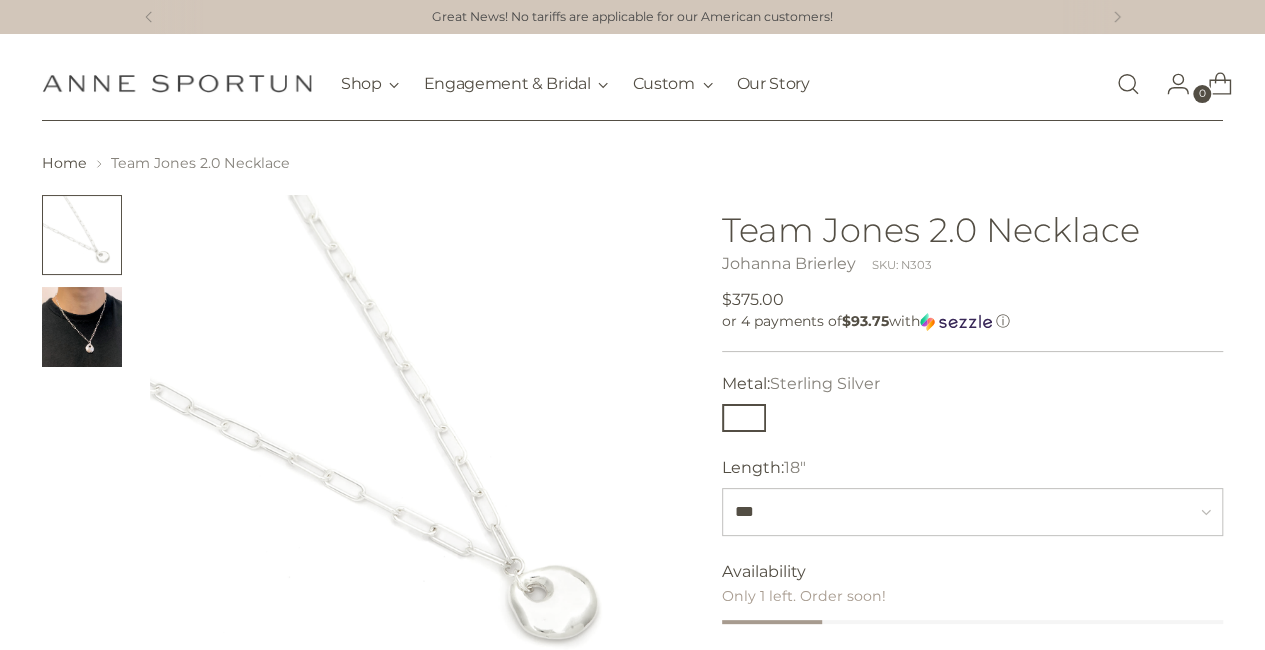 click at bounding box center [82, 327] 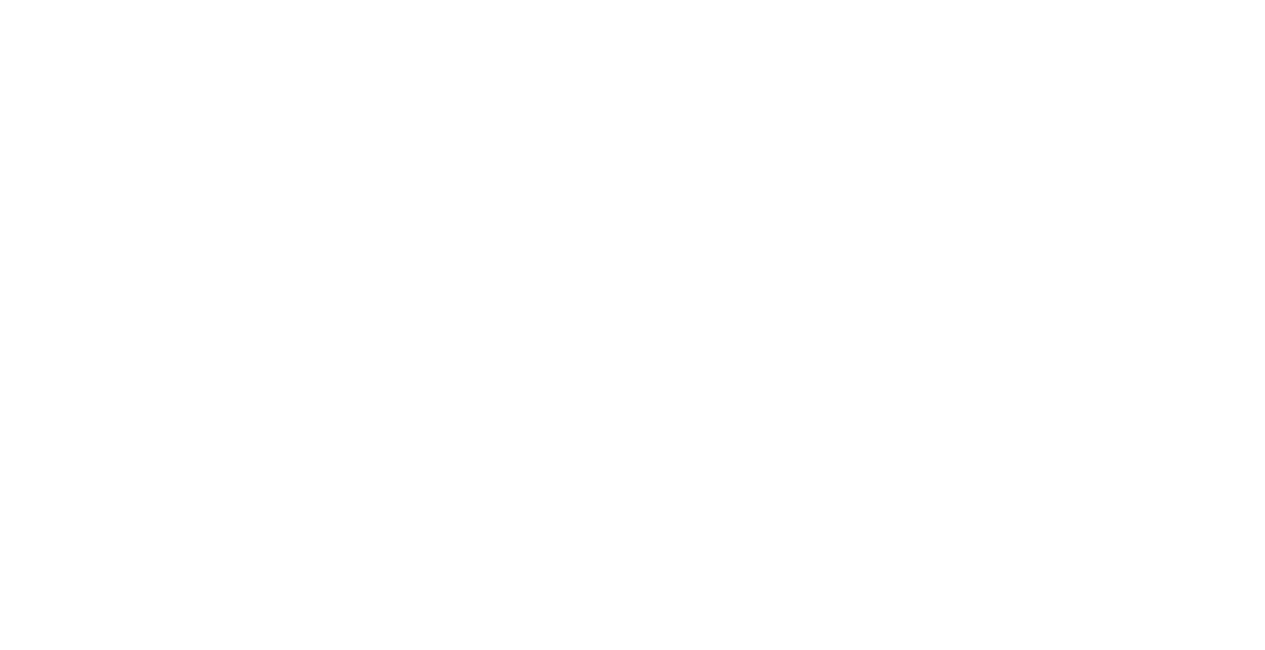 scroll, scrollTop: 0, scrollLeft: 0, axis: both 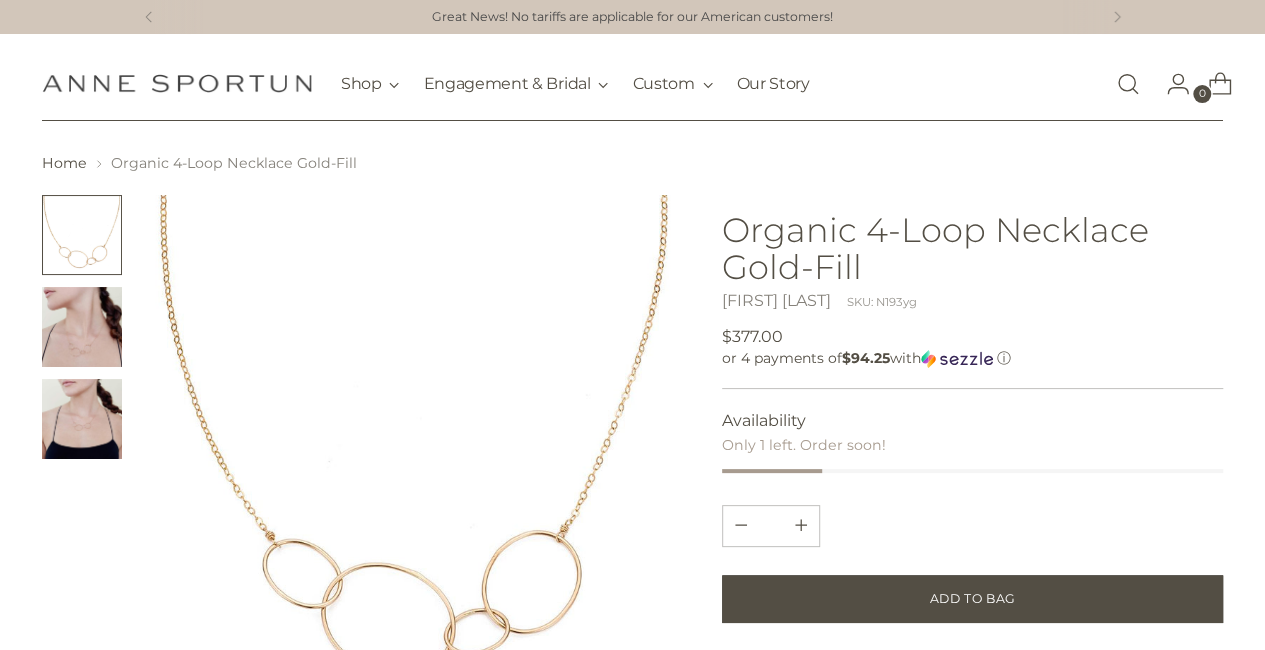 click at bounding box center (82, 419) 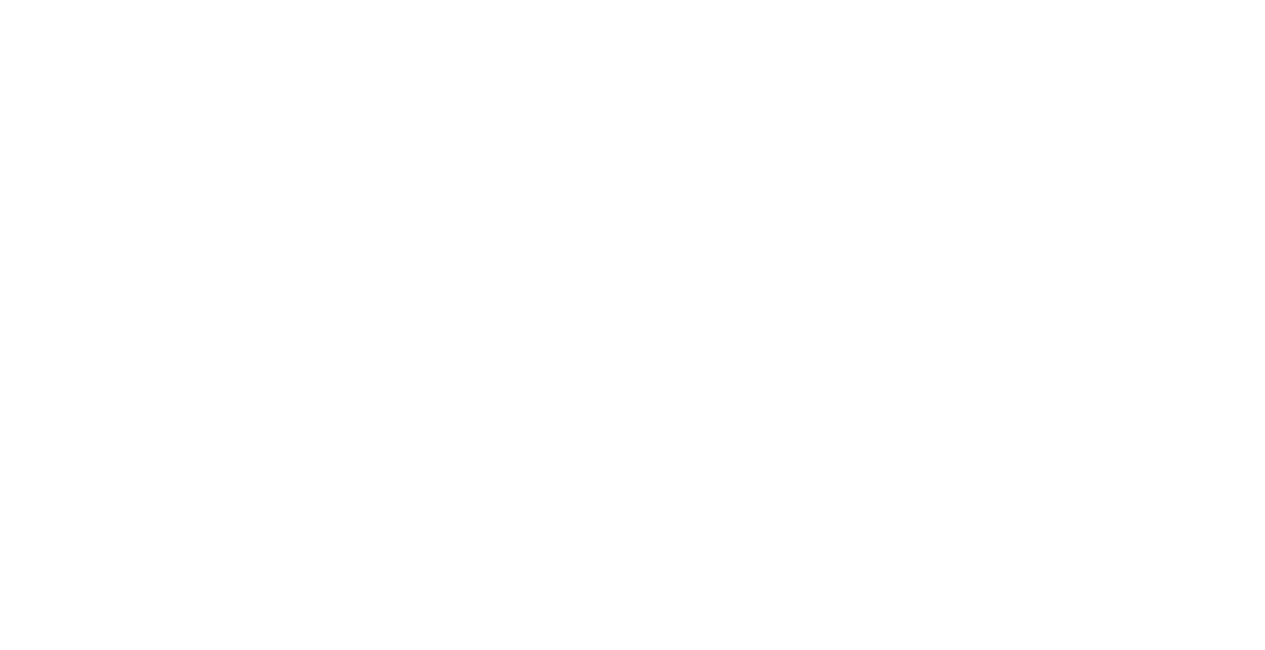 scroll, scrollTop: 0, scrollLeft: 0, axis: both 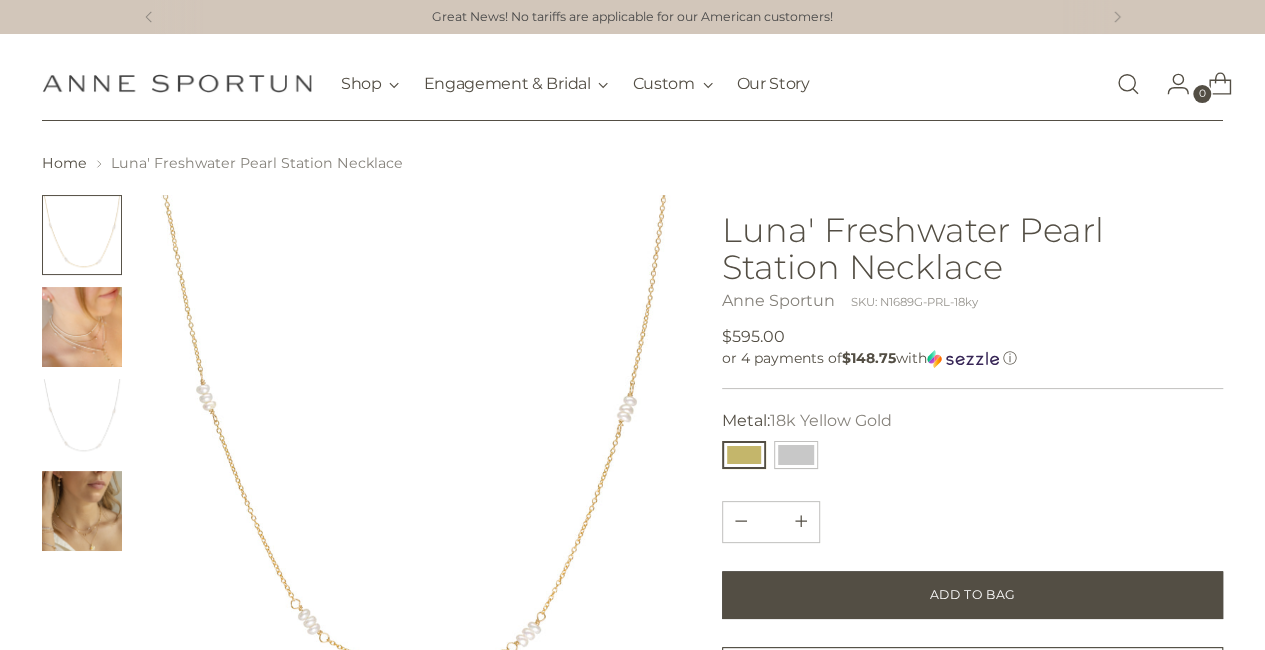 click at bounding box center [82, 327] 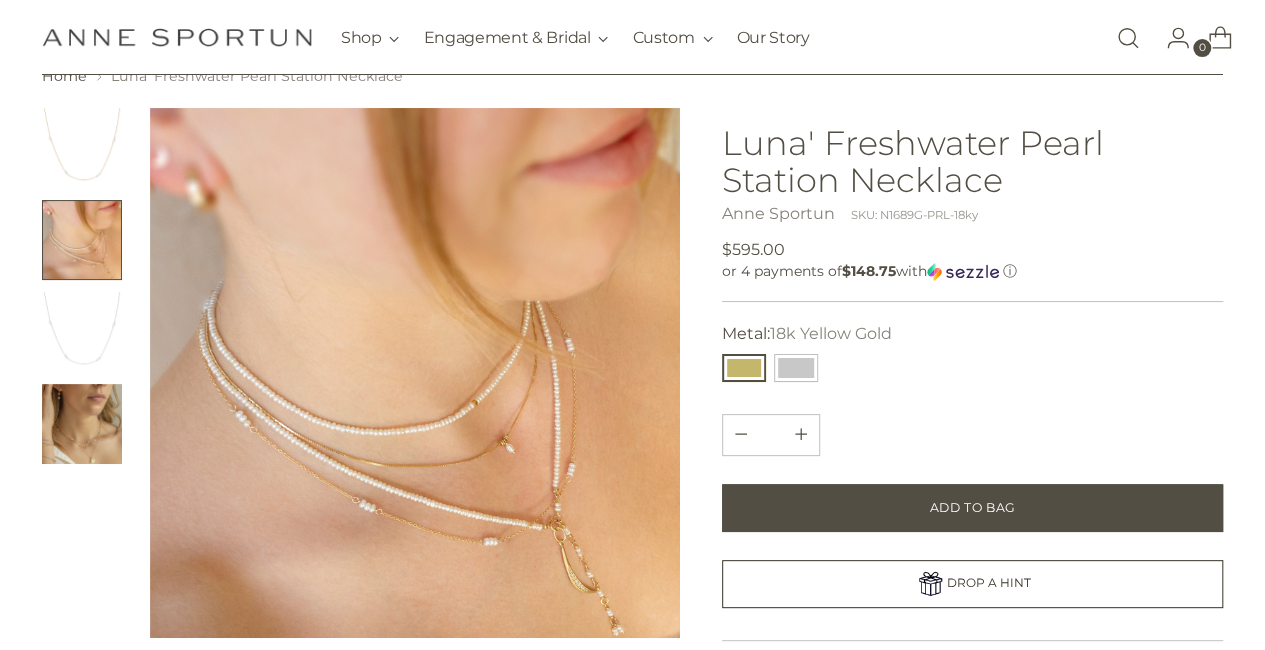 scroll, scrollTop: 91, scrollLeft: 0, axis: vertical 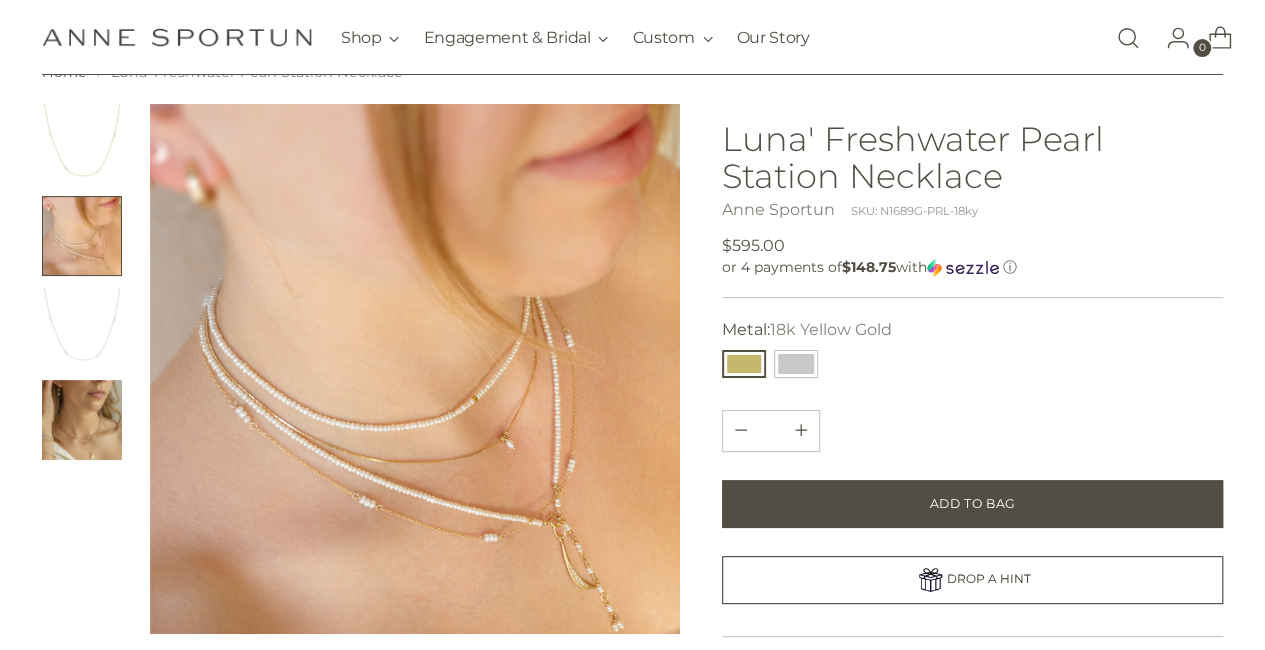click at bounding box center (82, 420) 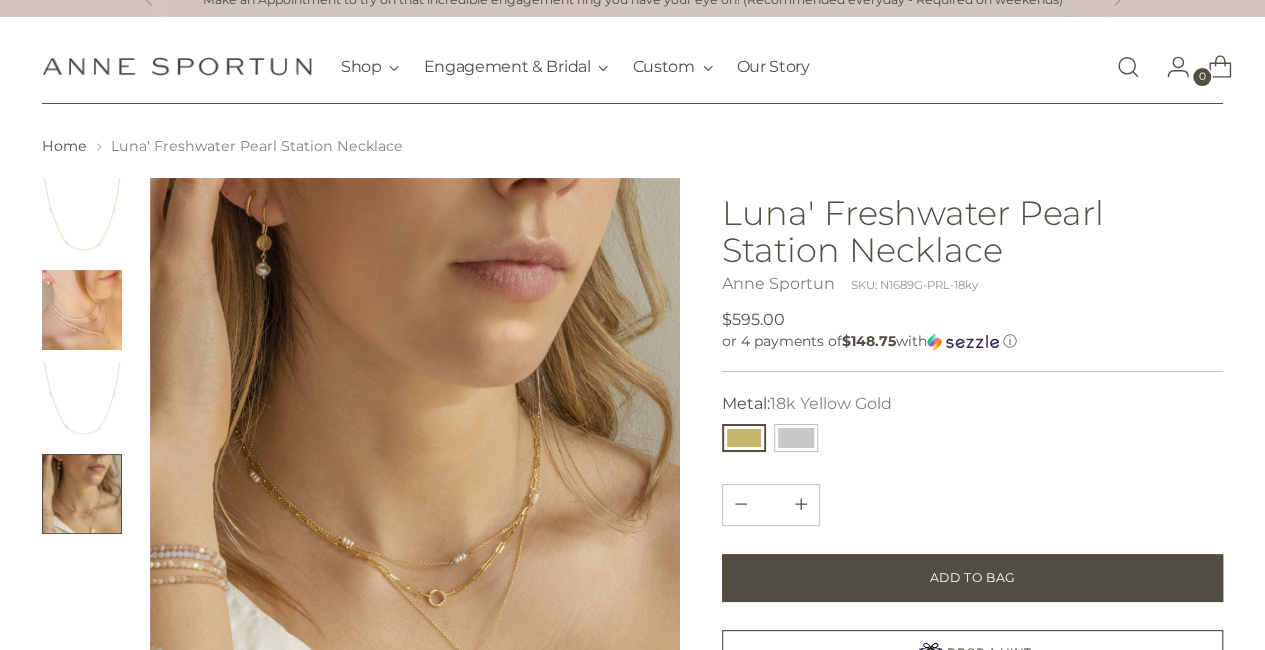 scroll, scrollTop: 0, scrollLeft: 0, axis: both 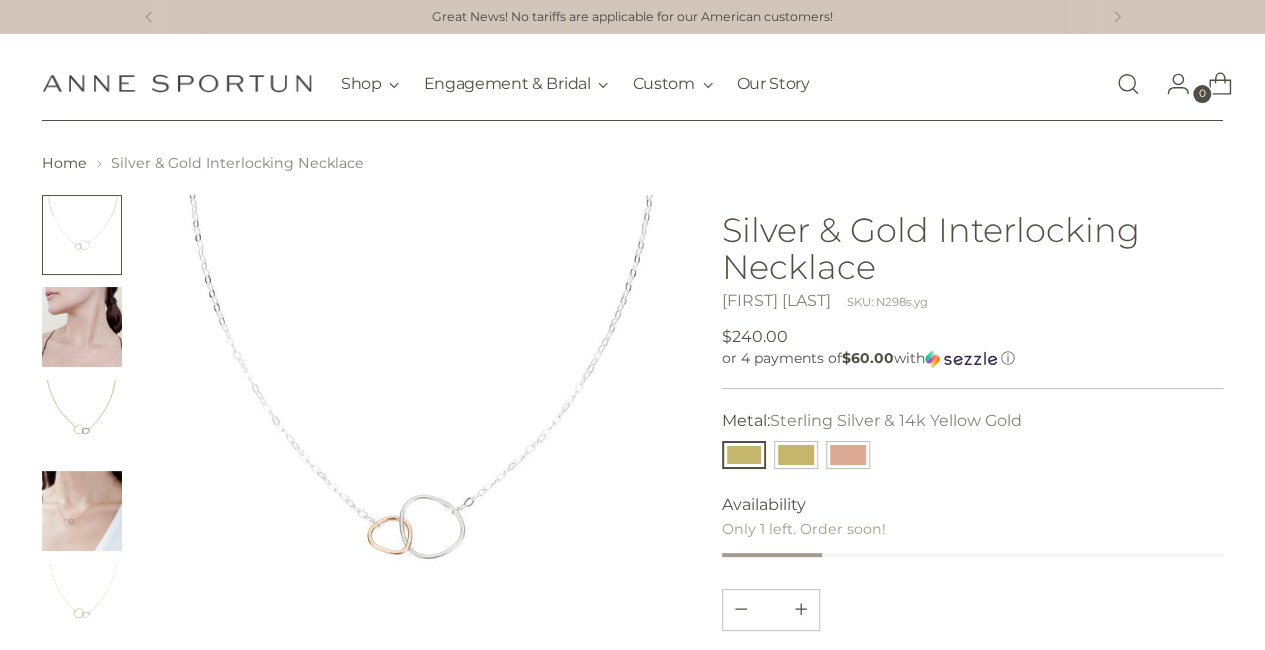 click at bounding box center (82, 511) 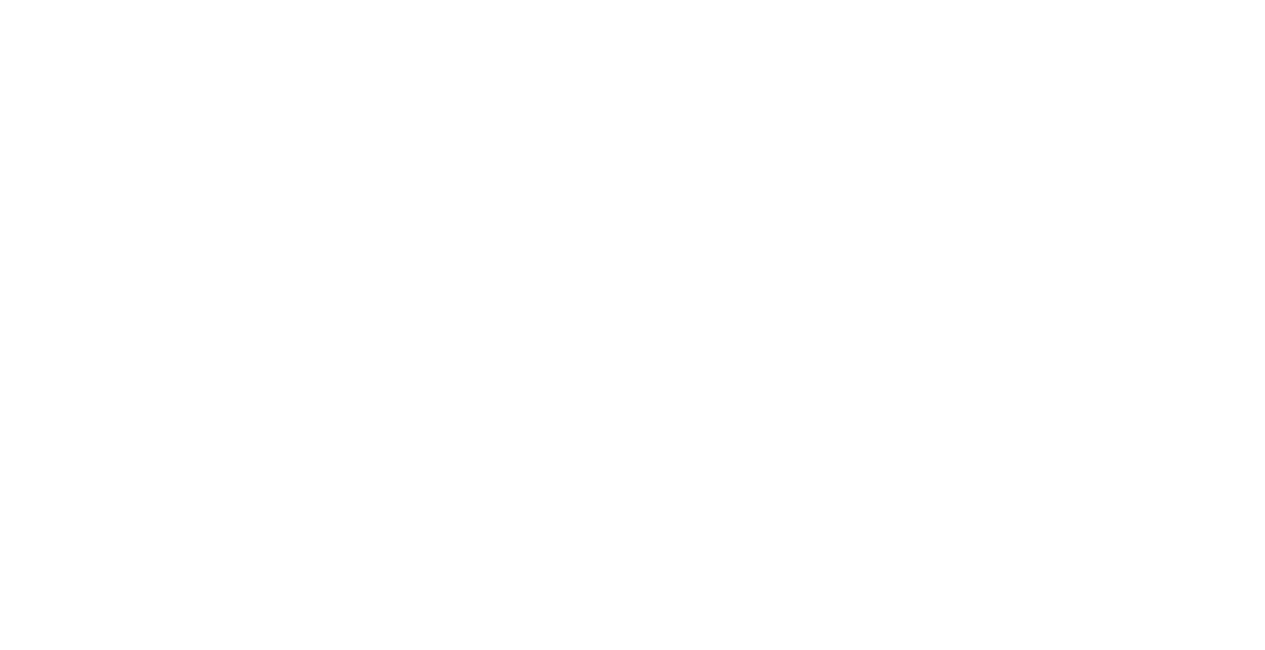 scroll, scrollTop: 0, scrollLeft: 0, axis: both 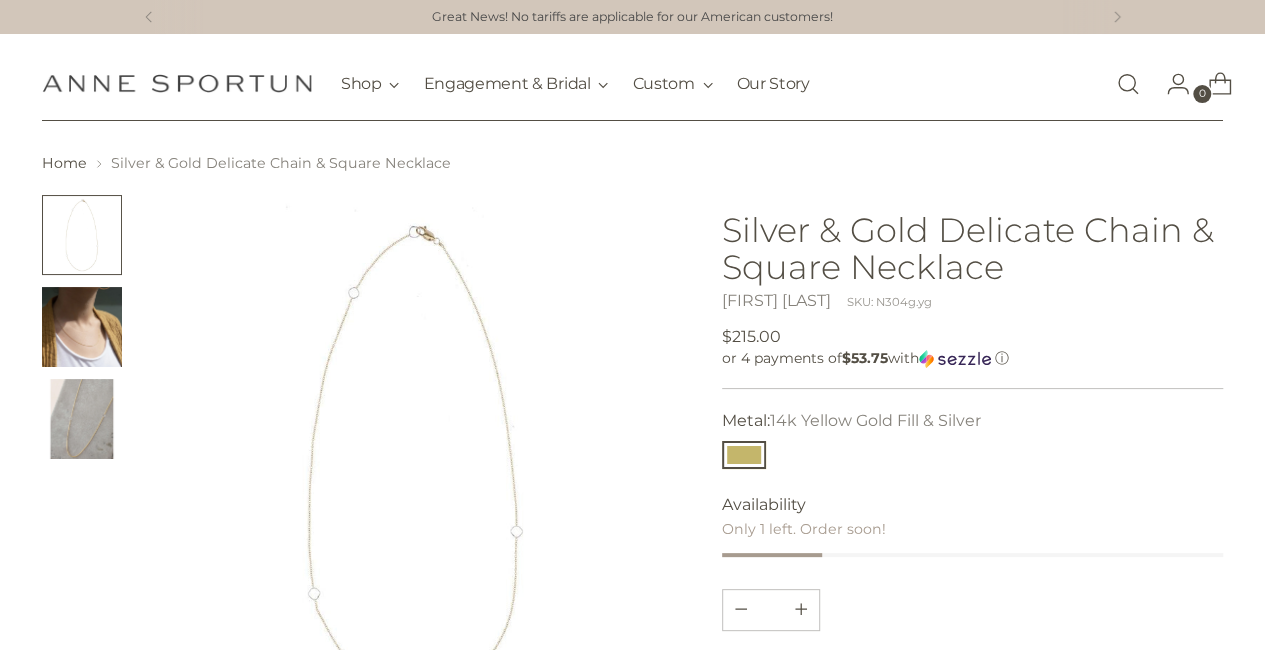 click at bounding box center (82, 327) 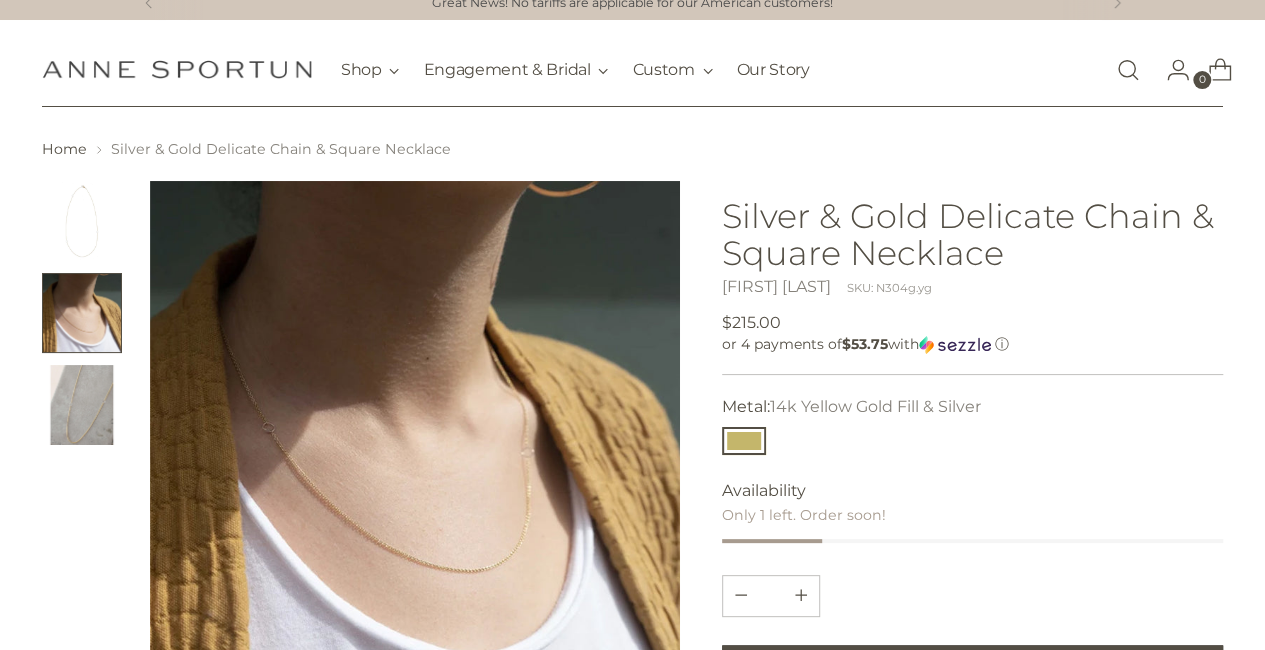 scroll, scrollTop: 20, scrollLeft: 0, axis: vertical 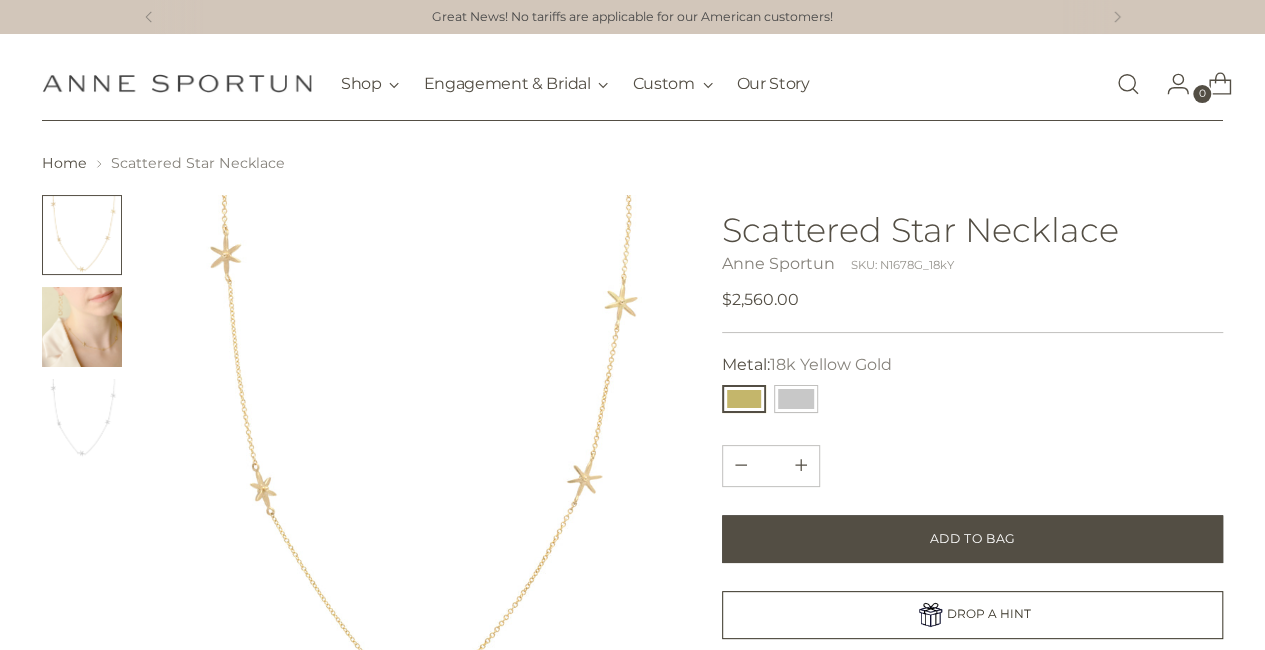 click at bounding box center (82, 327) 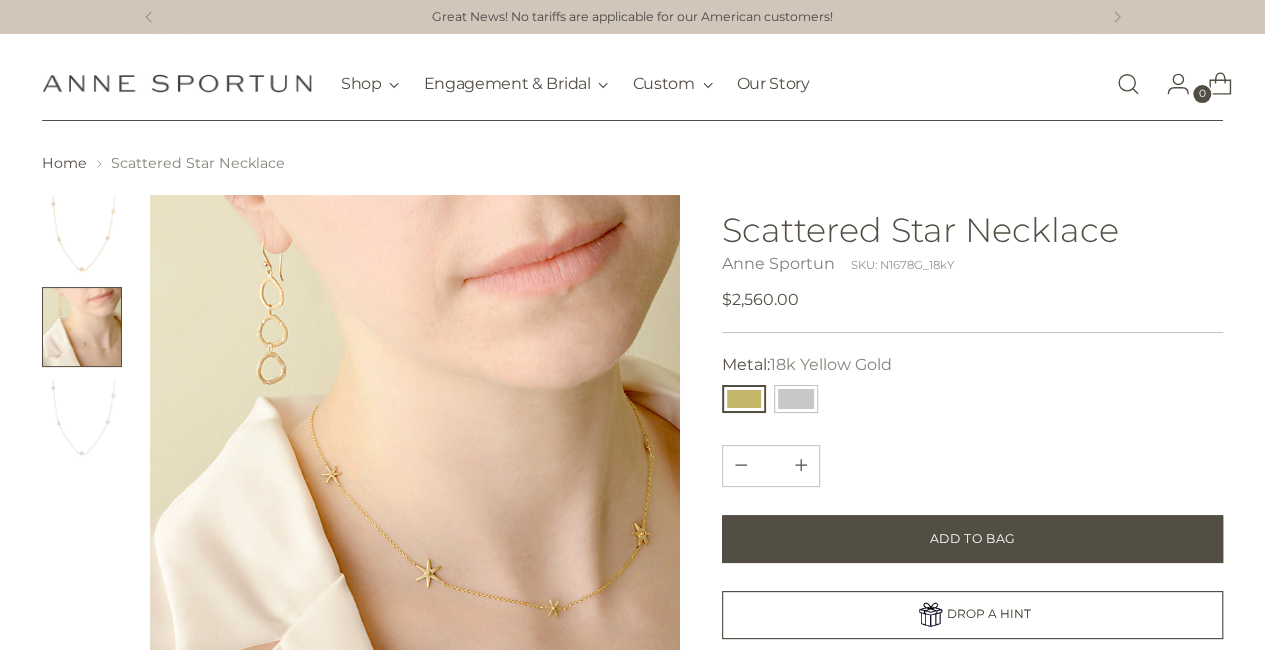 click on "Great News! No tariffs are applicable for our American customers!" at bounding box center (632, 17) 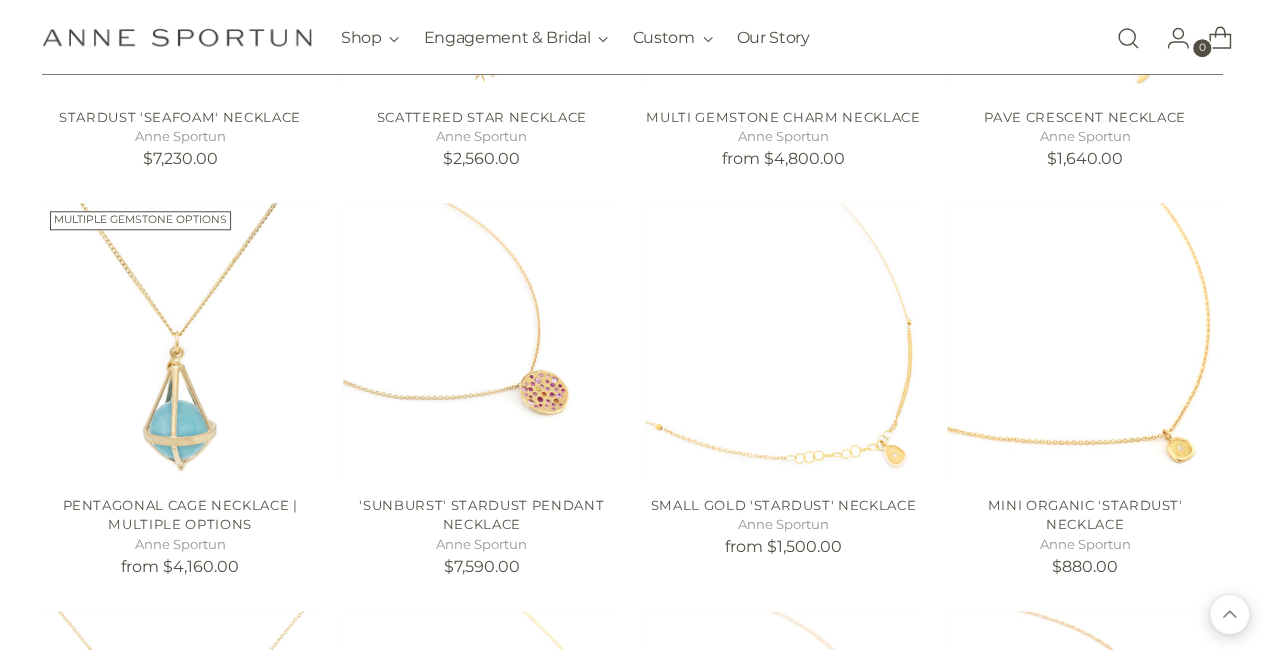 scroll, scrollTop: 27374, scrollLeft: 6, axis: both 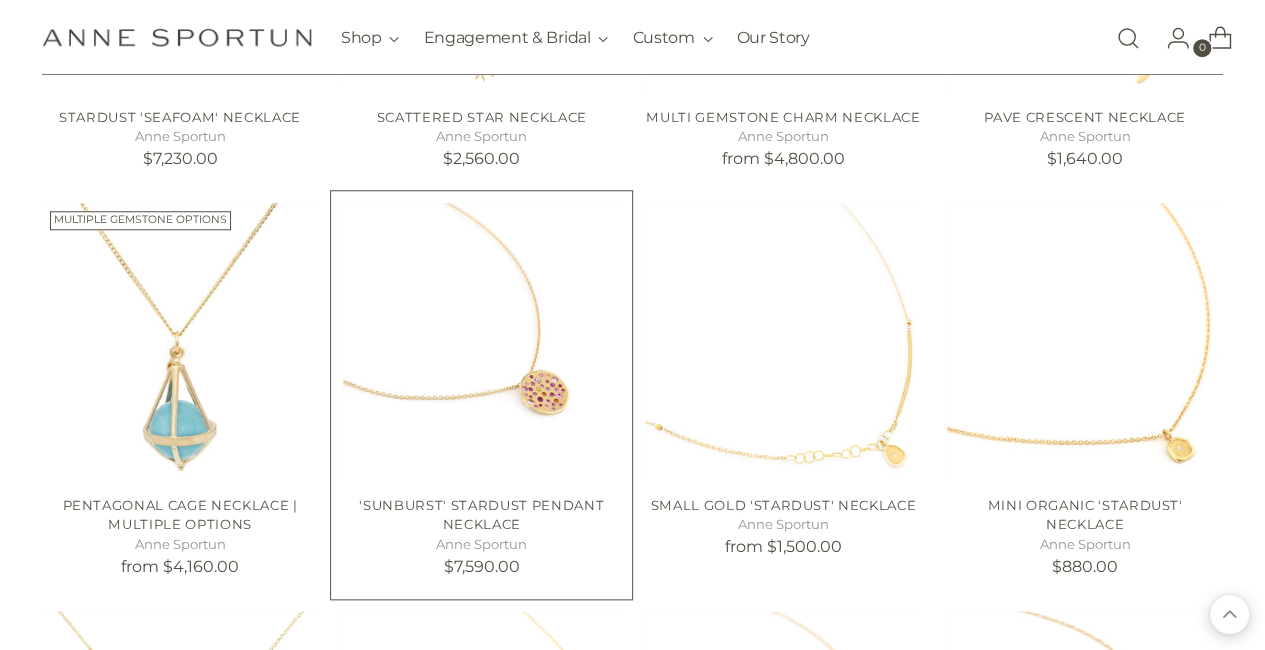 click at bounding box center (0, 0) 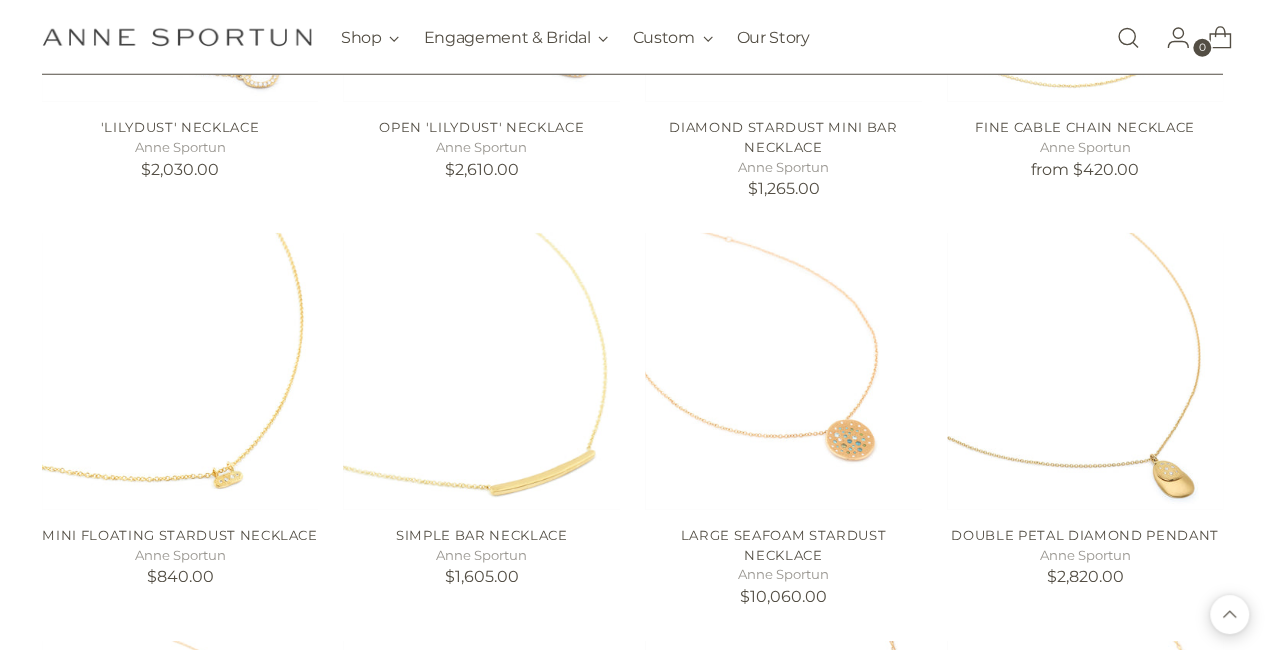 scroll, scrollTop: 29408, scrollLeft: 0, axis: vertical 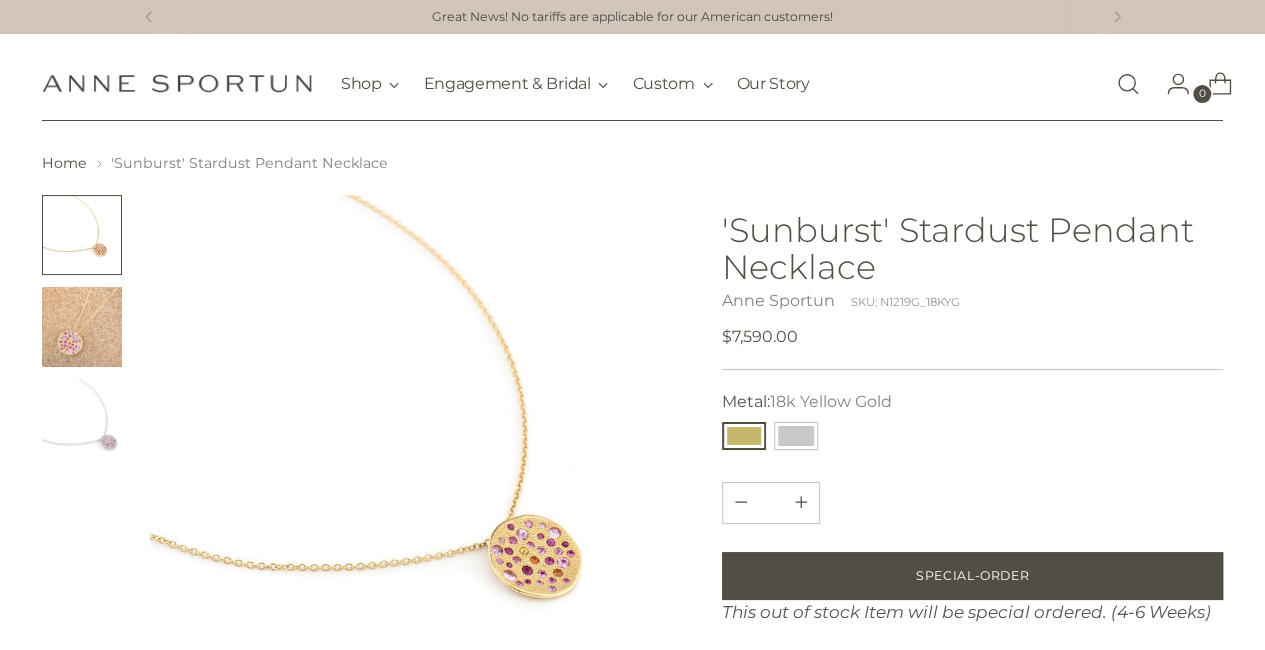 click at bounding box center [82, 419] 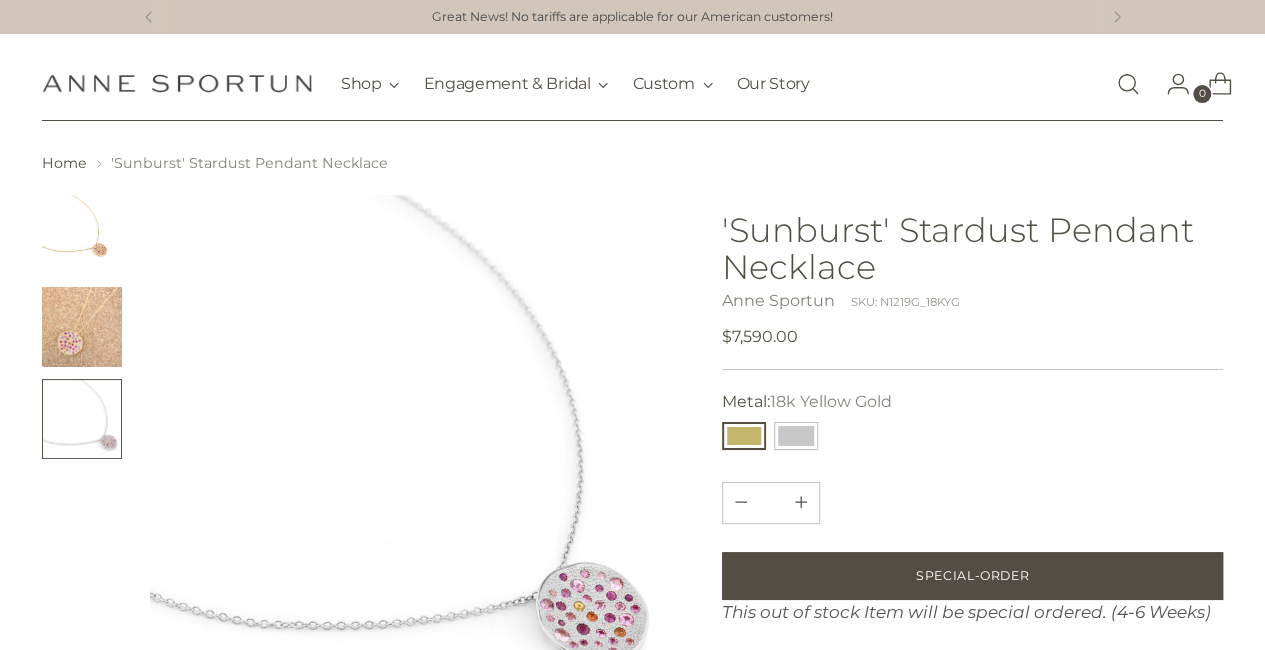 click at bounding box center (82, 327) 